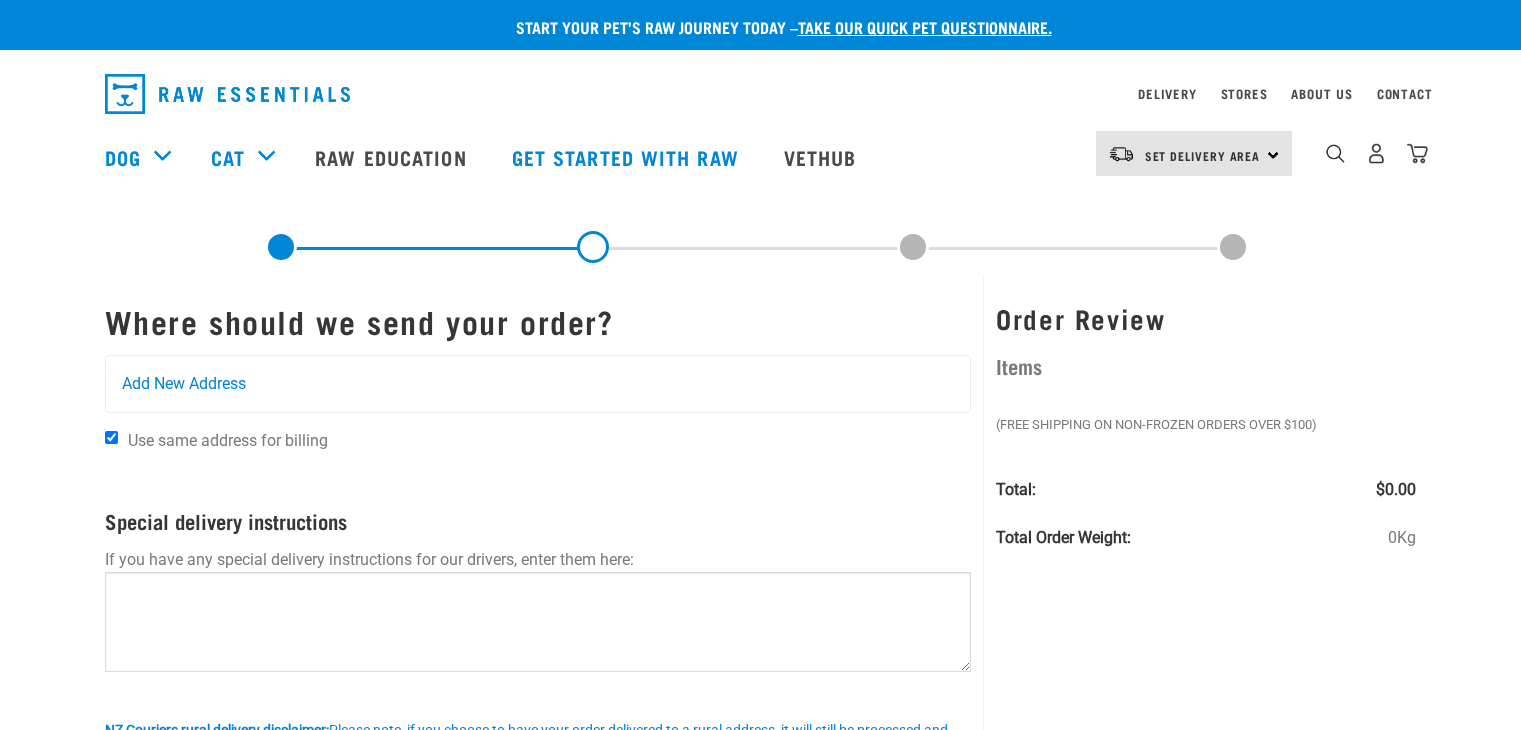 scroll, scrollTop: 0, scrollLeft: 0, axis: both 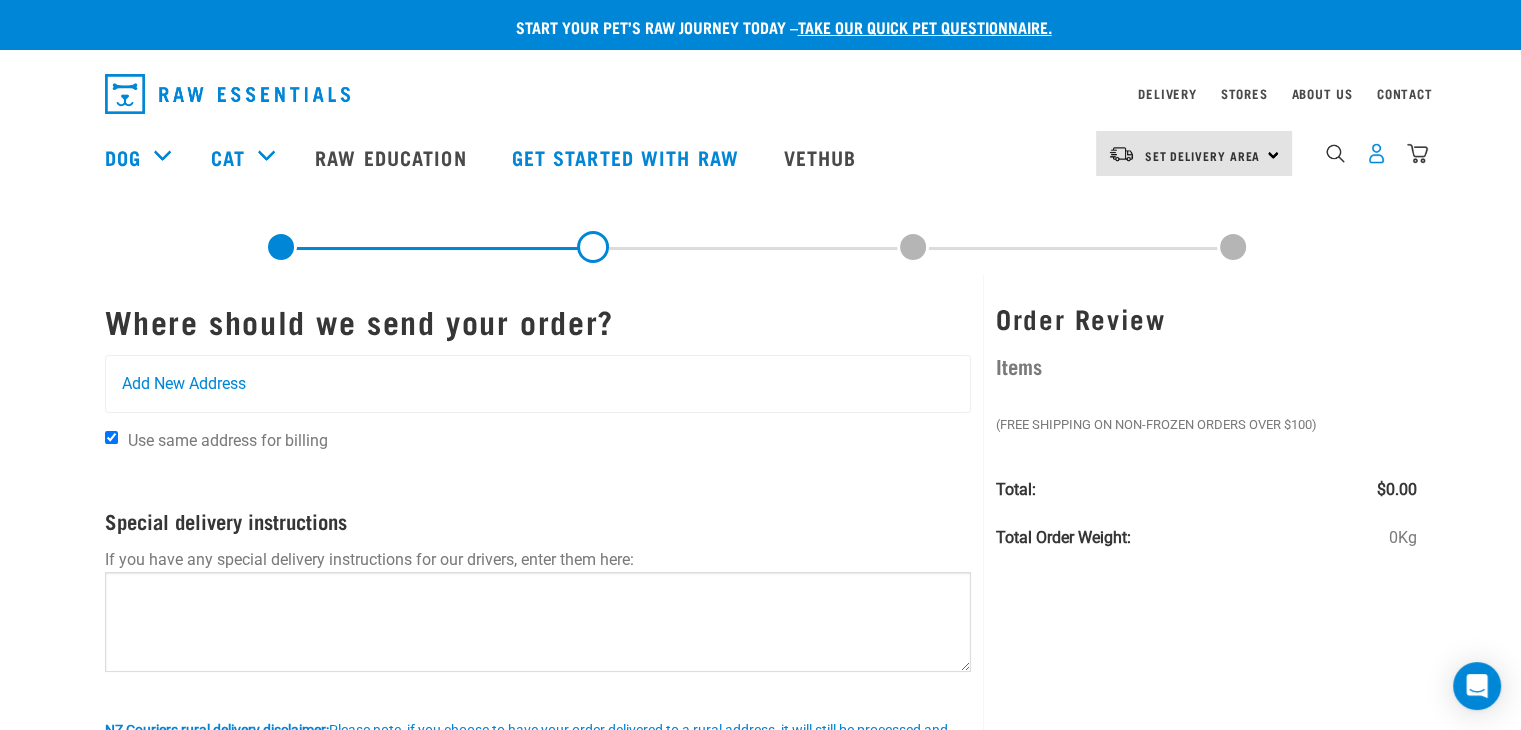 click at bounding box center (1376, 153) 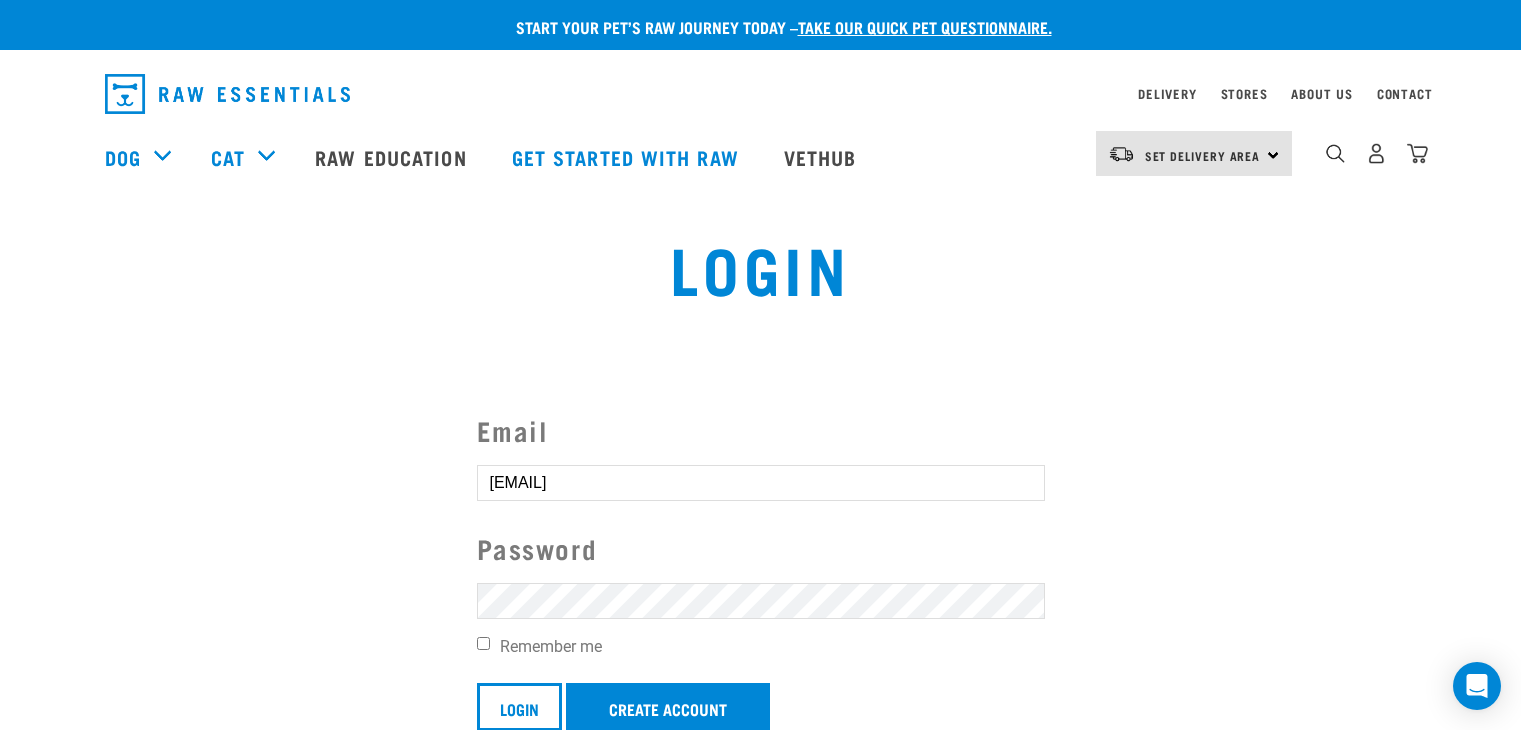 scroll, scrollTop: 0, scrollLeft: 0, axis: both 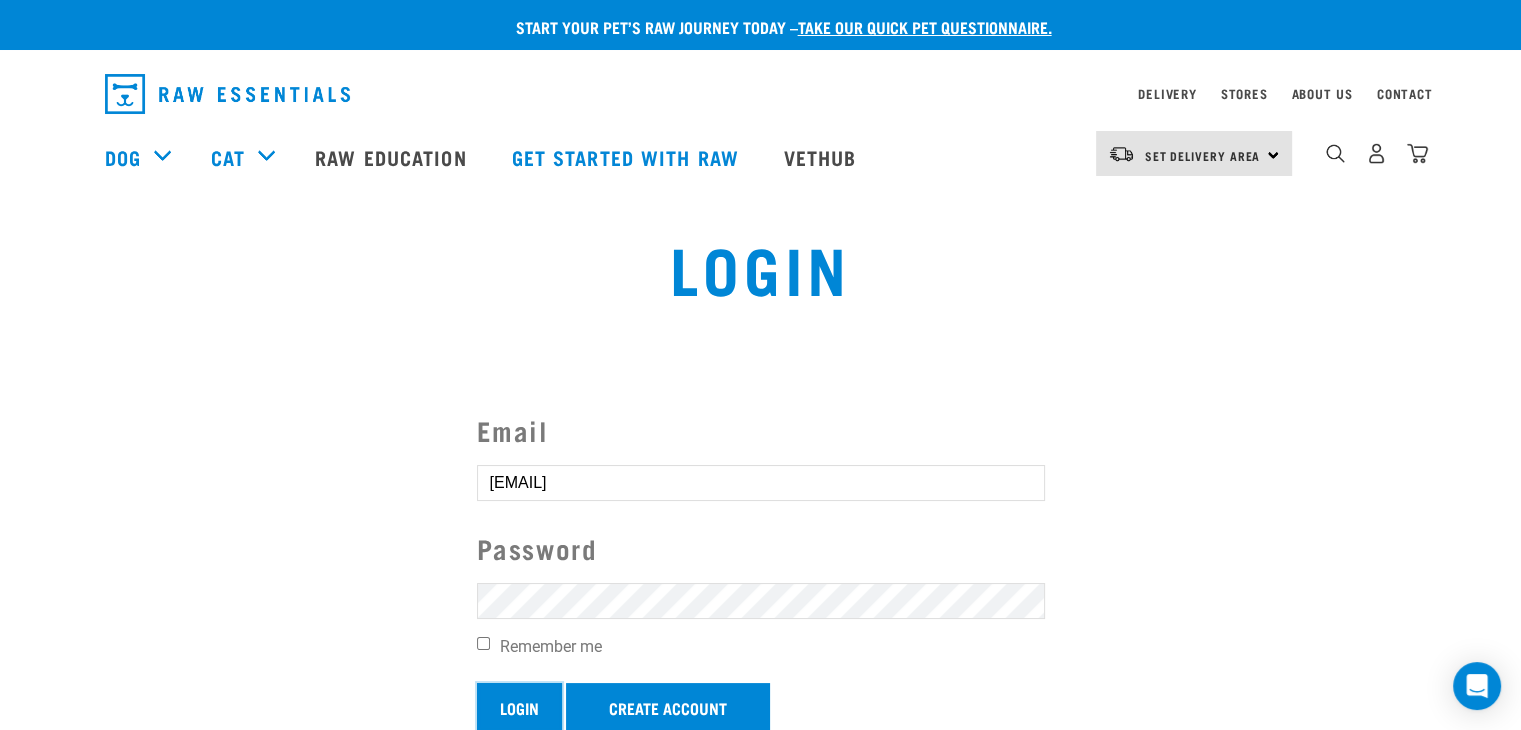 click on "Login" at bounding box center [519, 707] 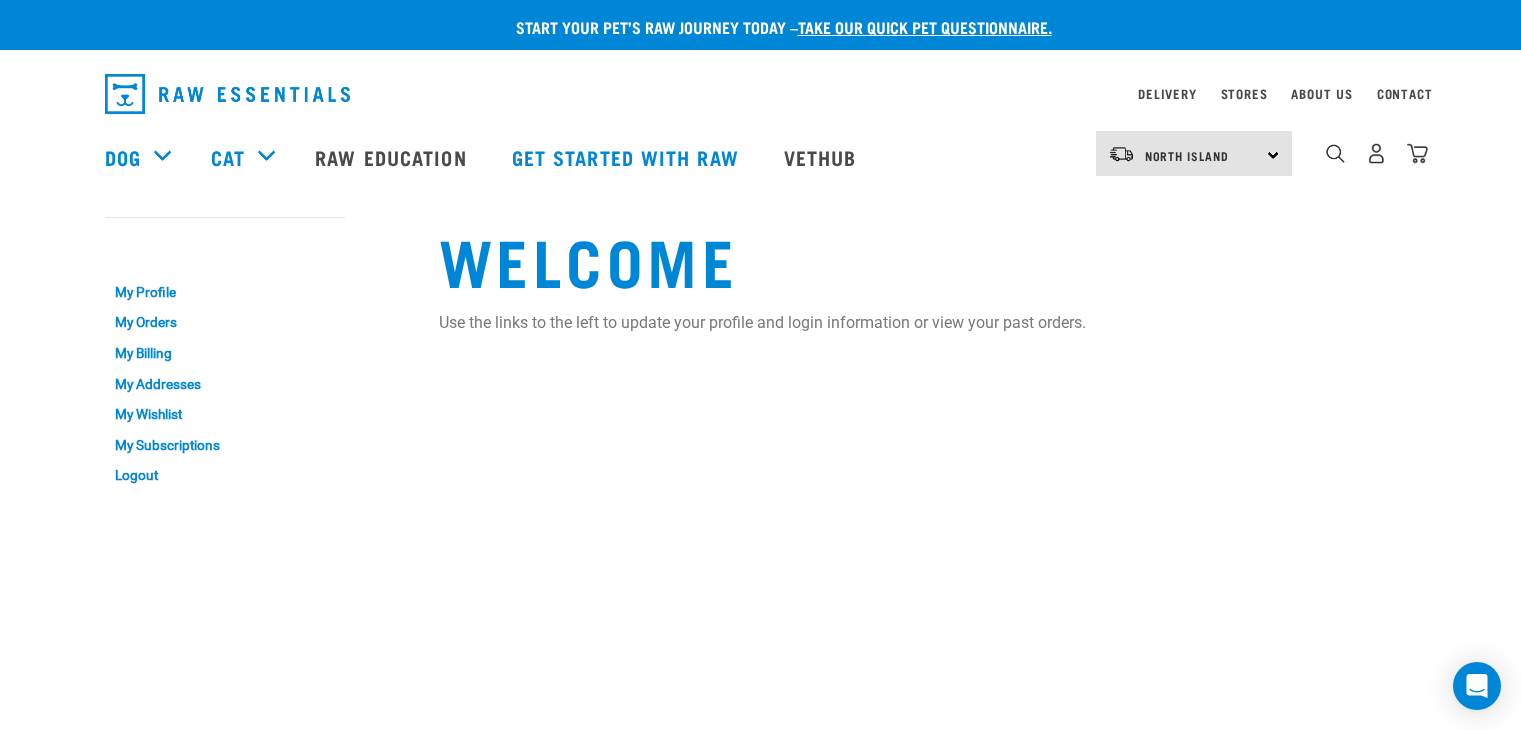 scroll, scrollTop: 0, scrollLeft: 0, axis: both 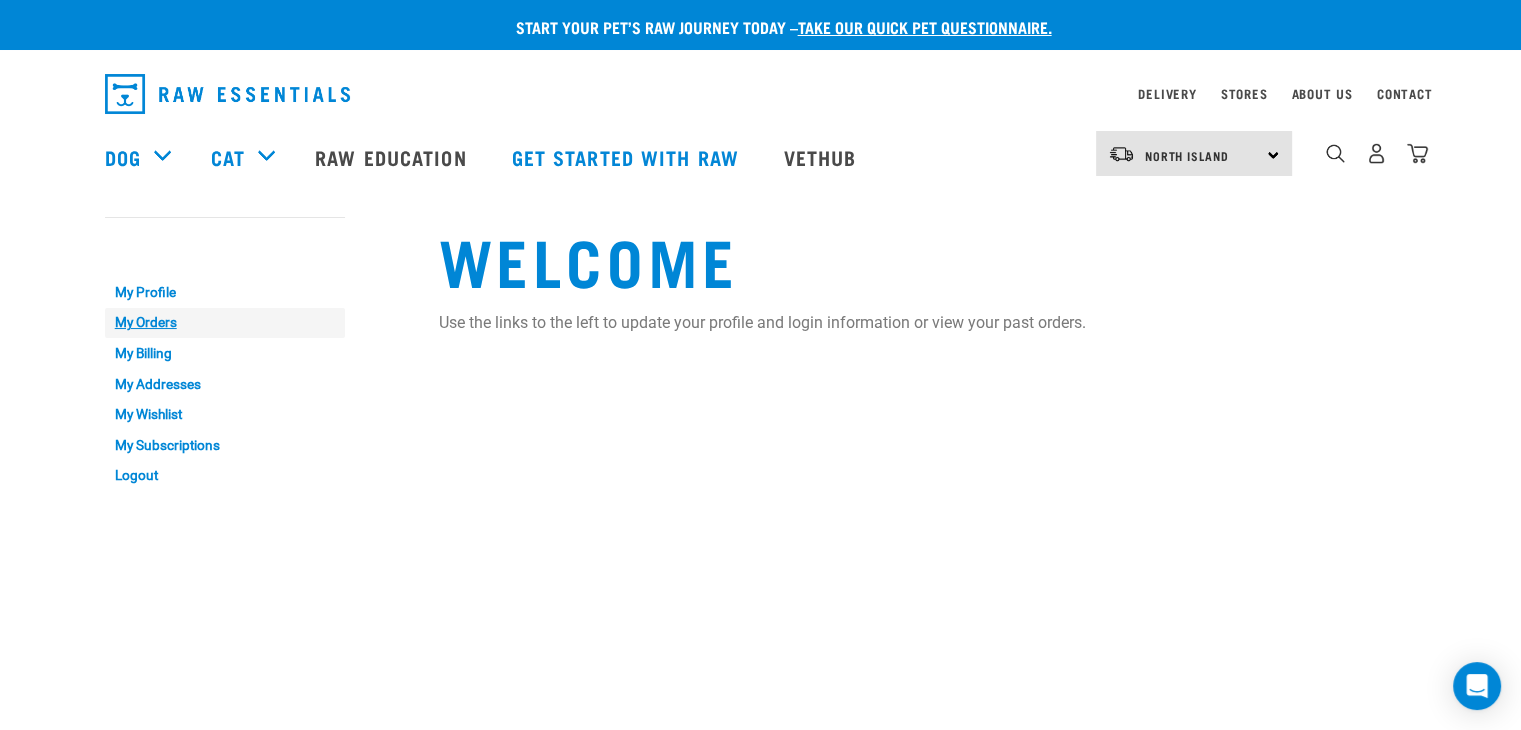 click on "My Orders" at bounding box center [225, 323] 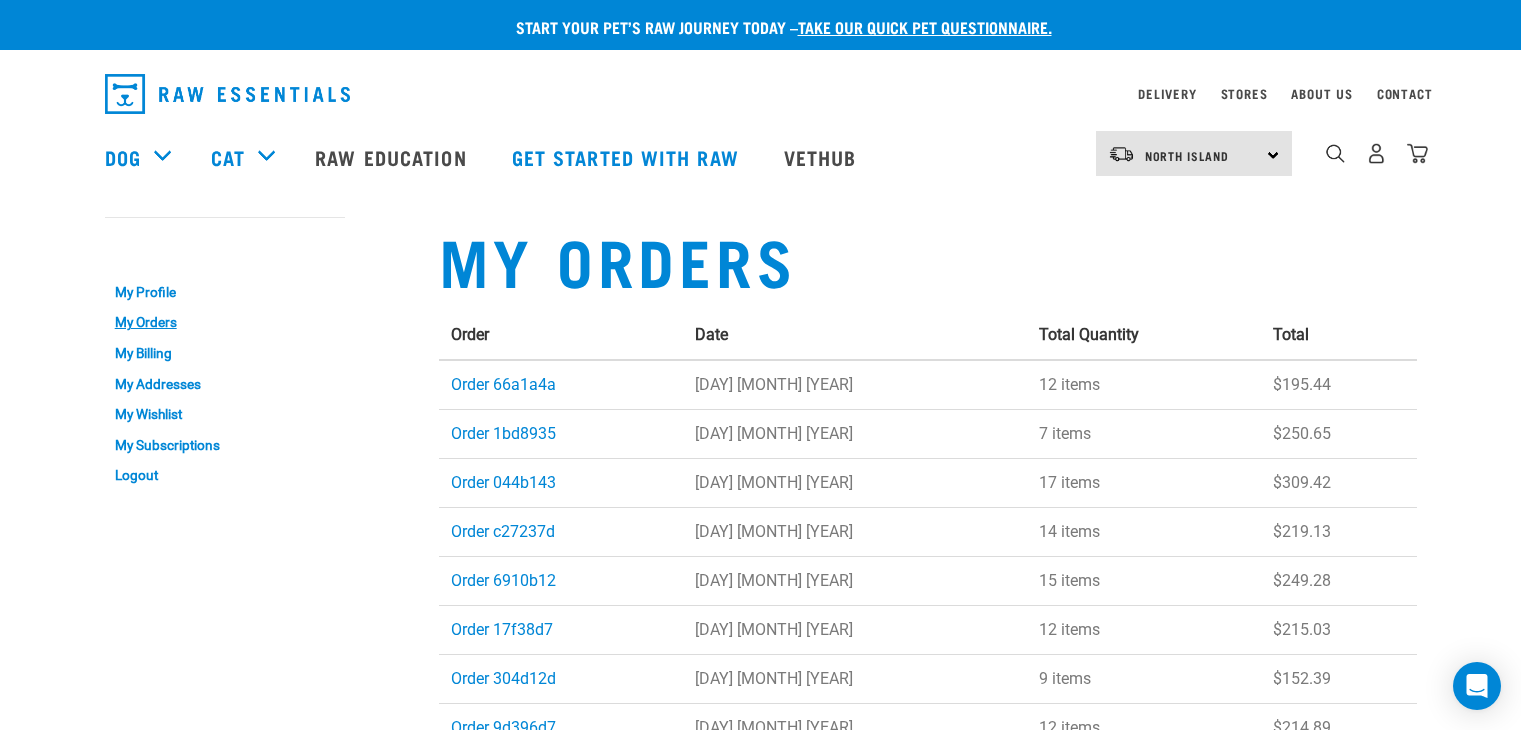 scroll, scrollTop: 0, scrollLeft: 0, axis: both 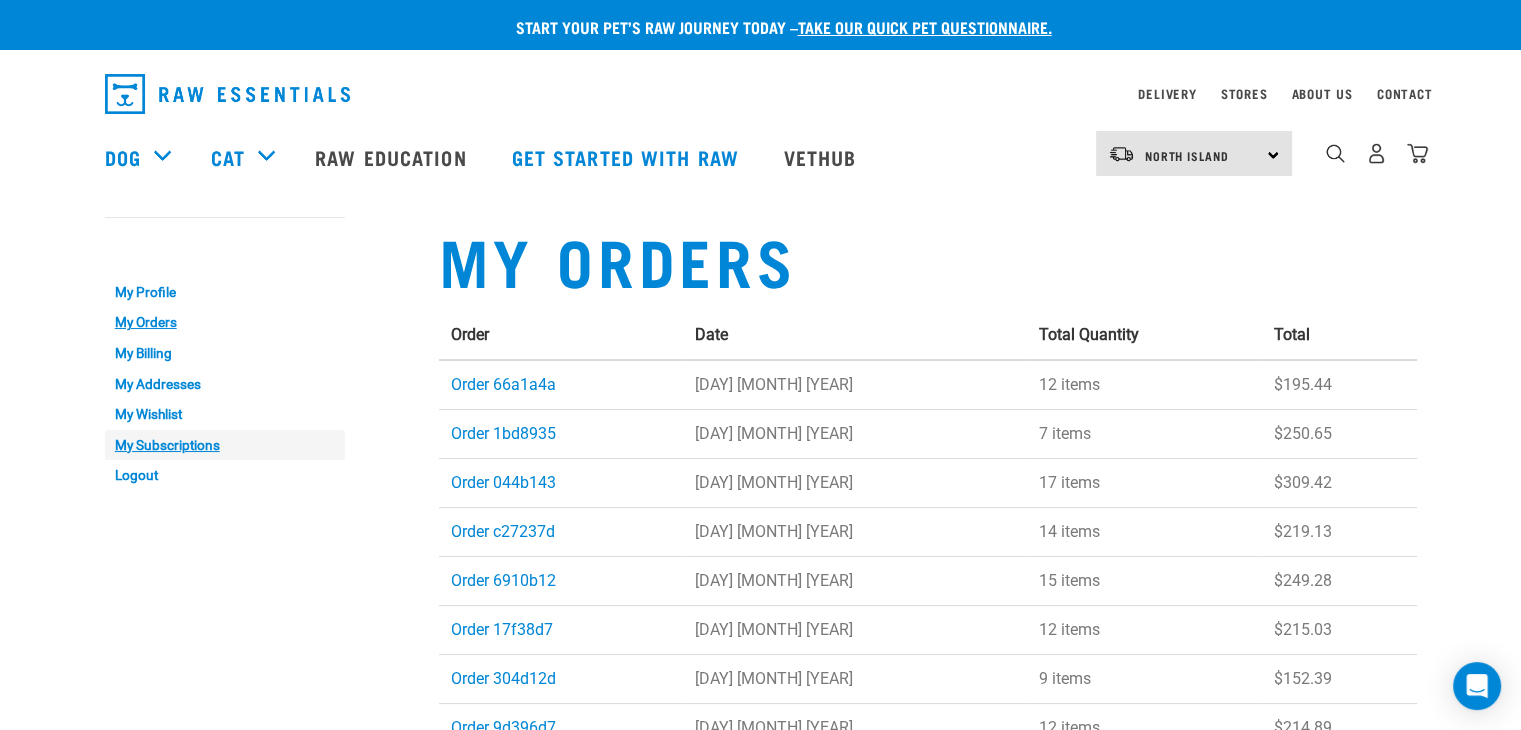 click on "My Subscriptions" at bounding box center (225, 445) 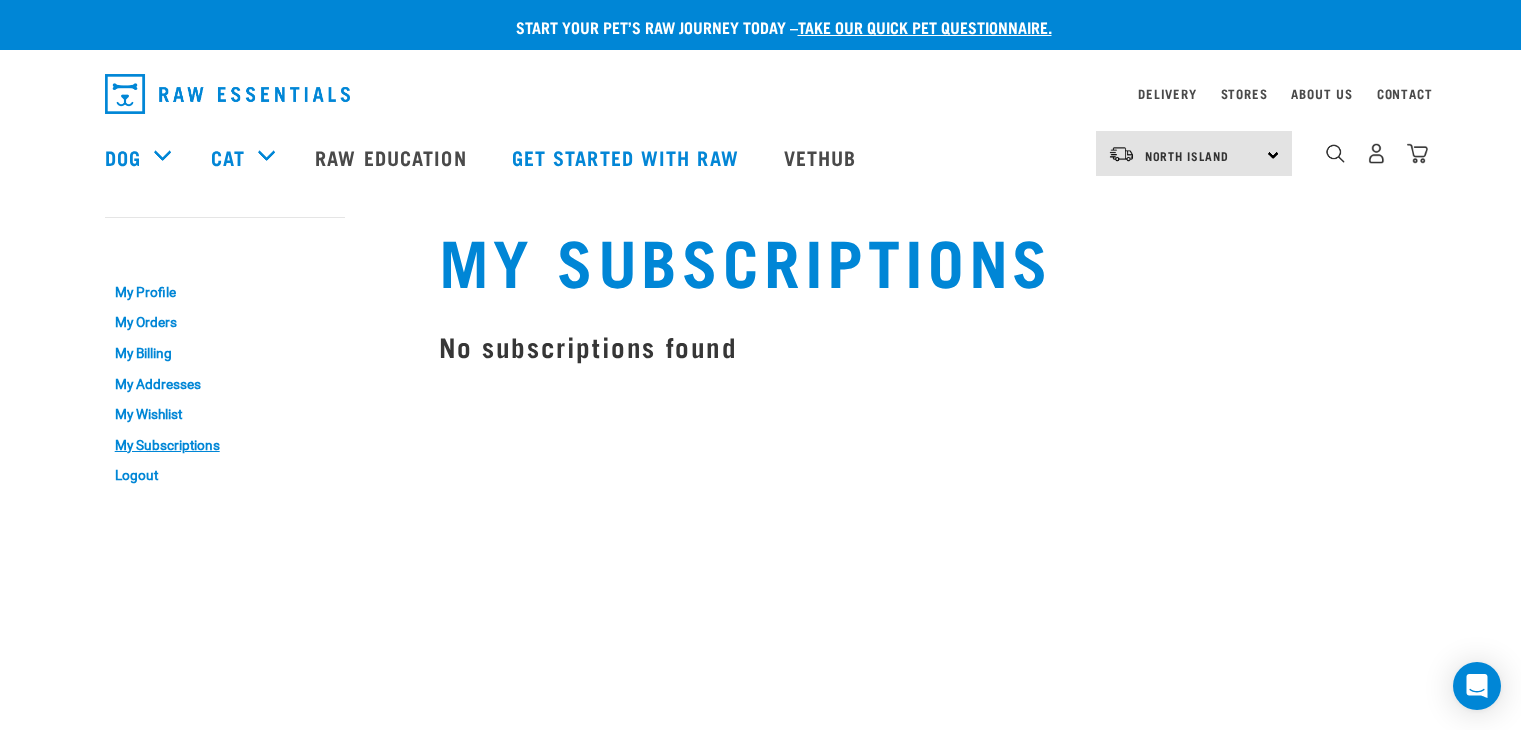 scroll, scrollTop: 0, scrollLeft: 0, axis: both 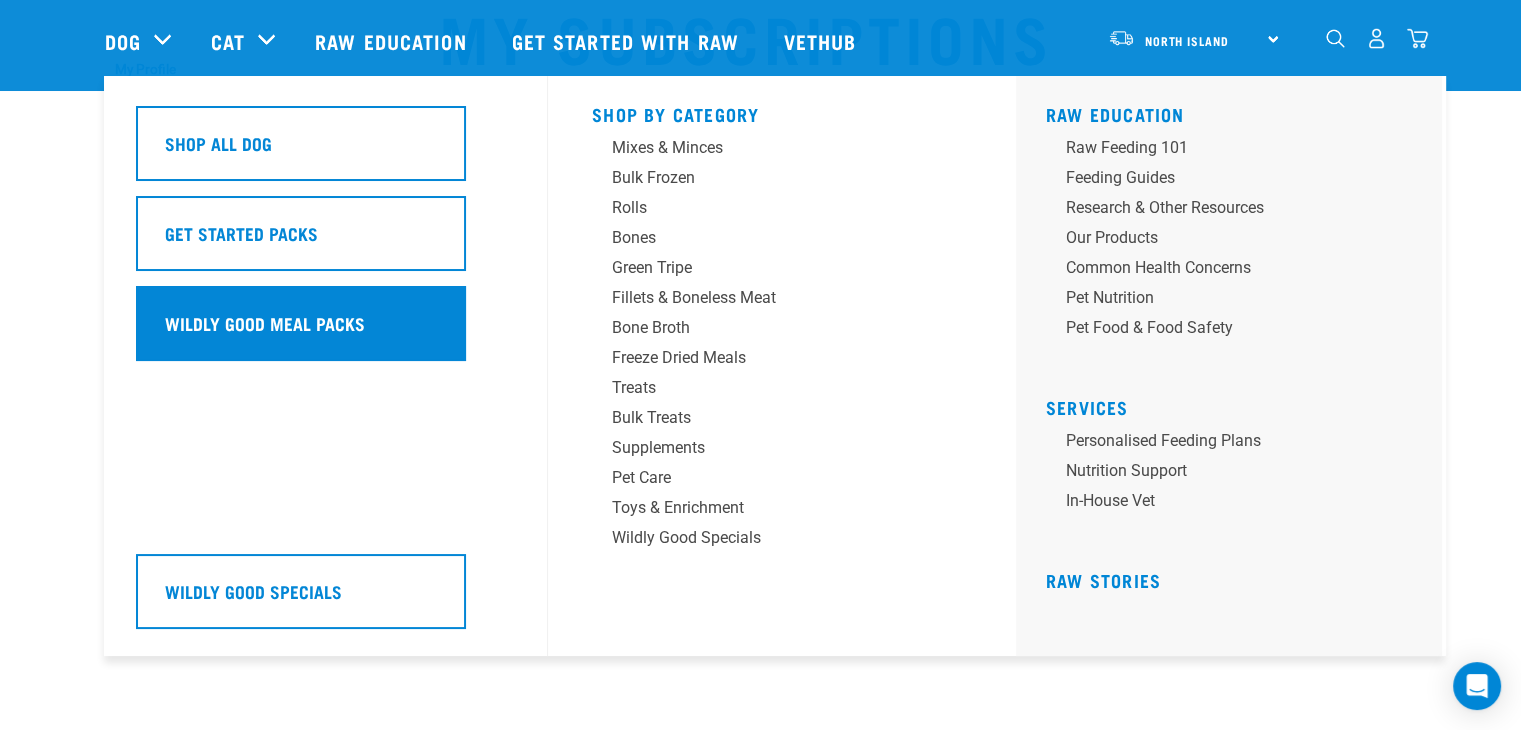 click on "Wildly Good Meal Packs" at bounding box center (265, 323) 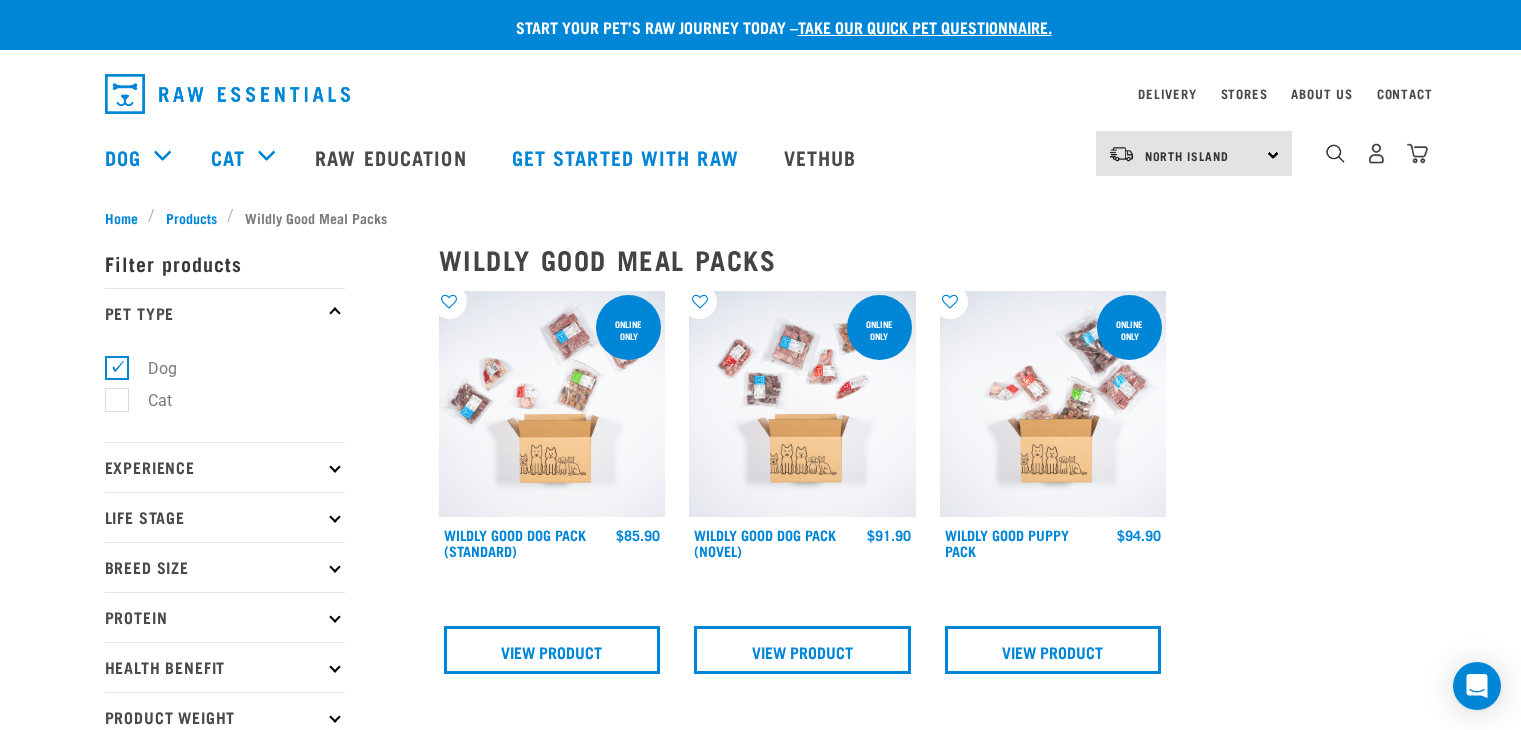 scroll, scrollTop: 0, scrollLeft: 0, axis: both 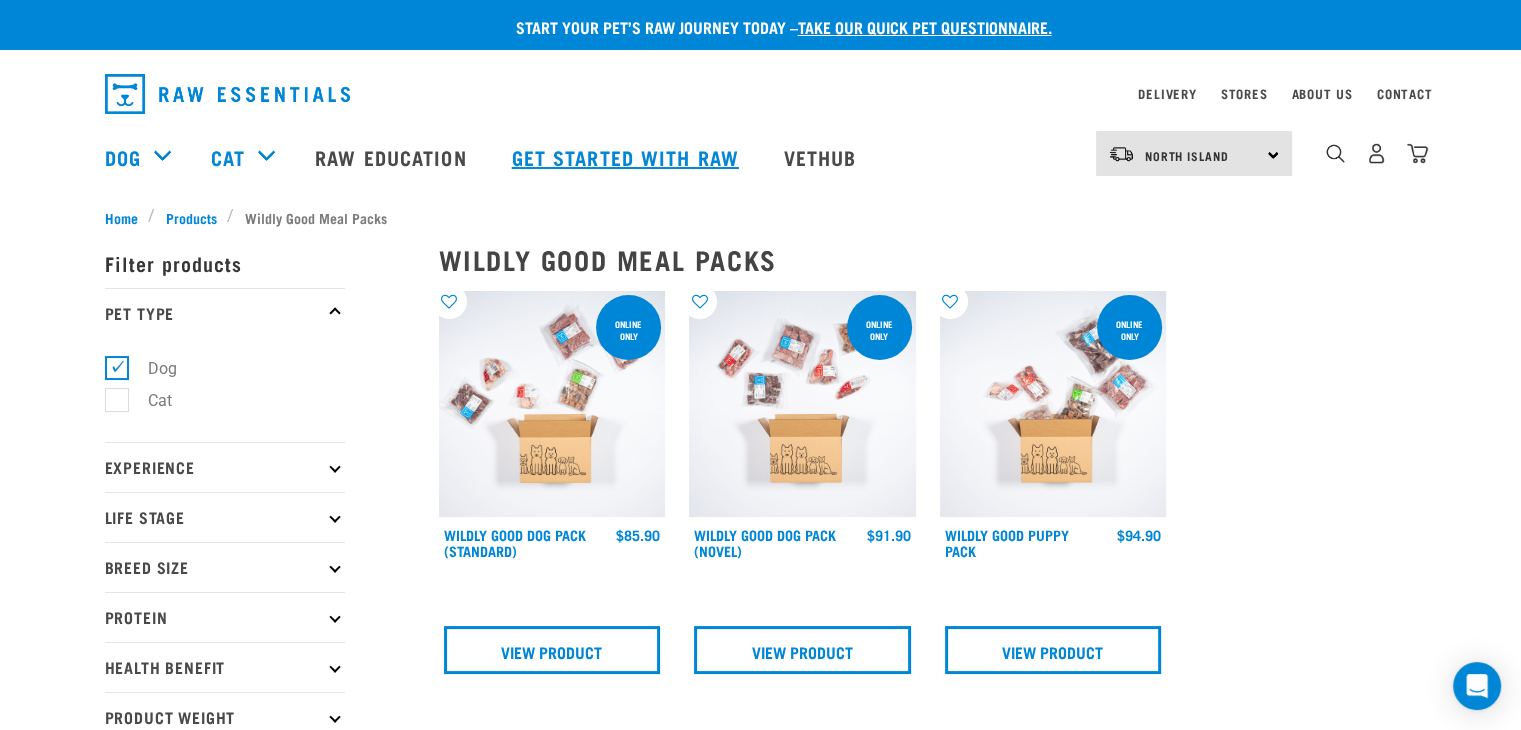 click on "Get started with Raw" at bounding box center (628, 157) 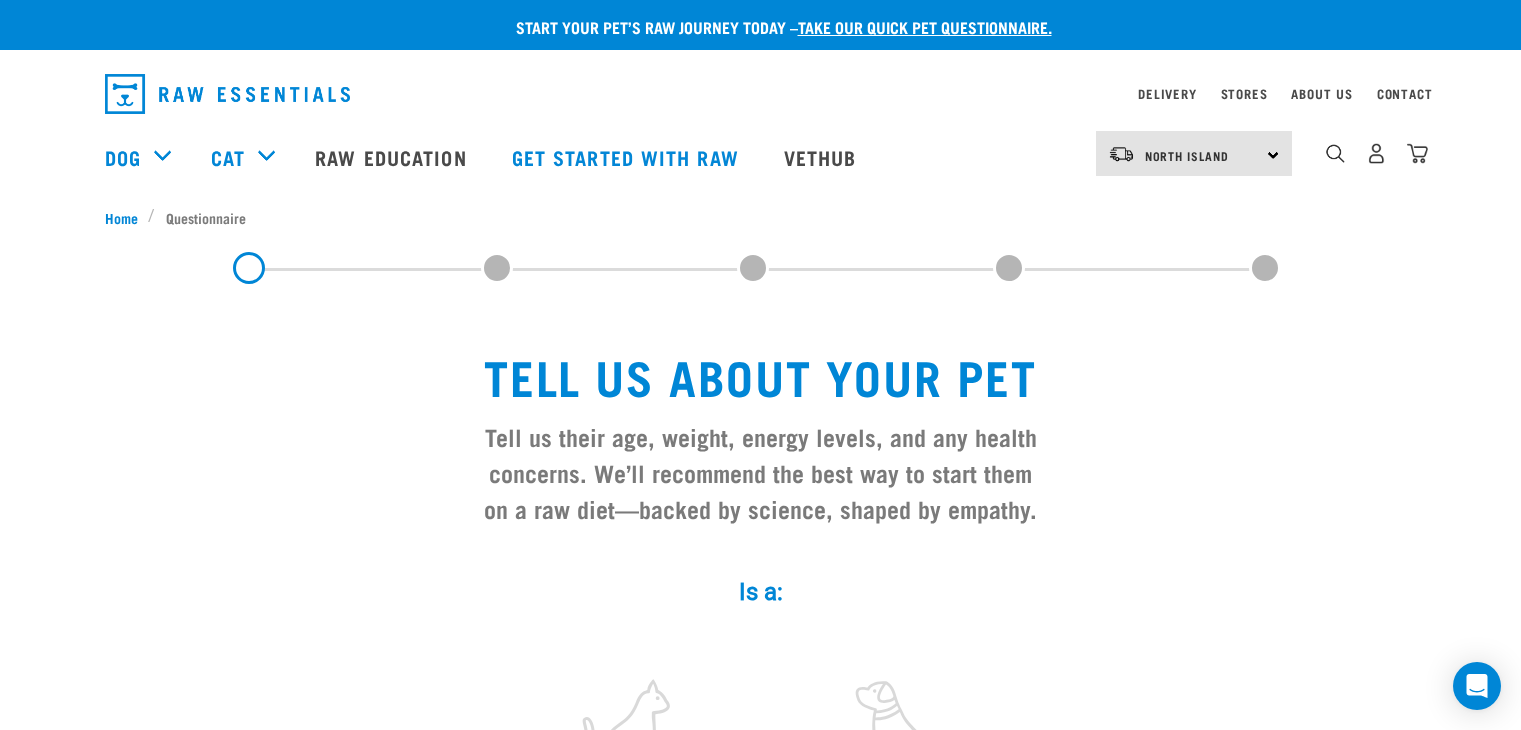 scroll, scrollTop: 0, scrollLeft: 0, axis: both 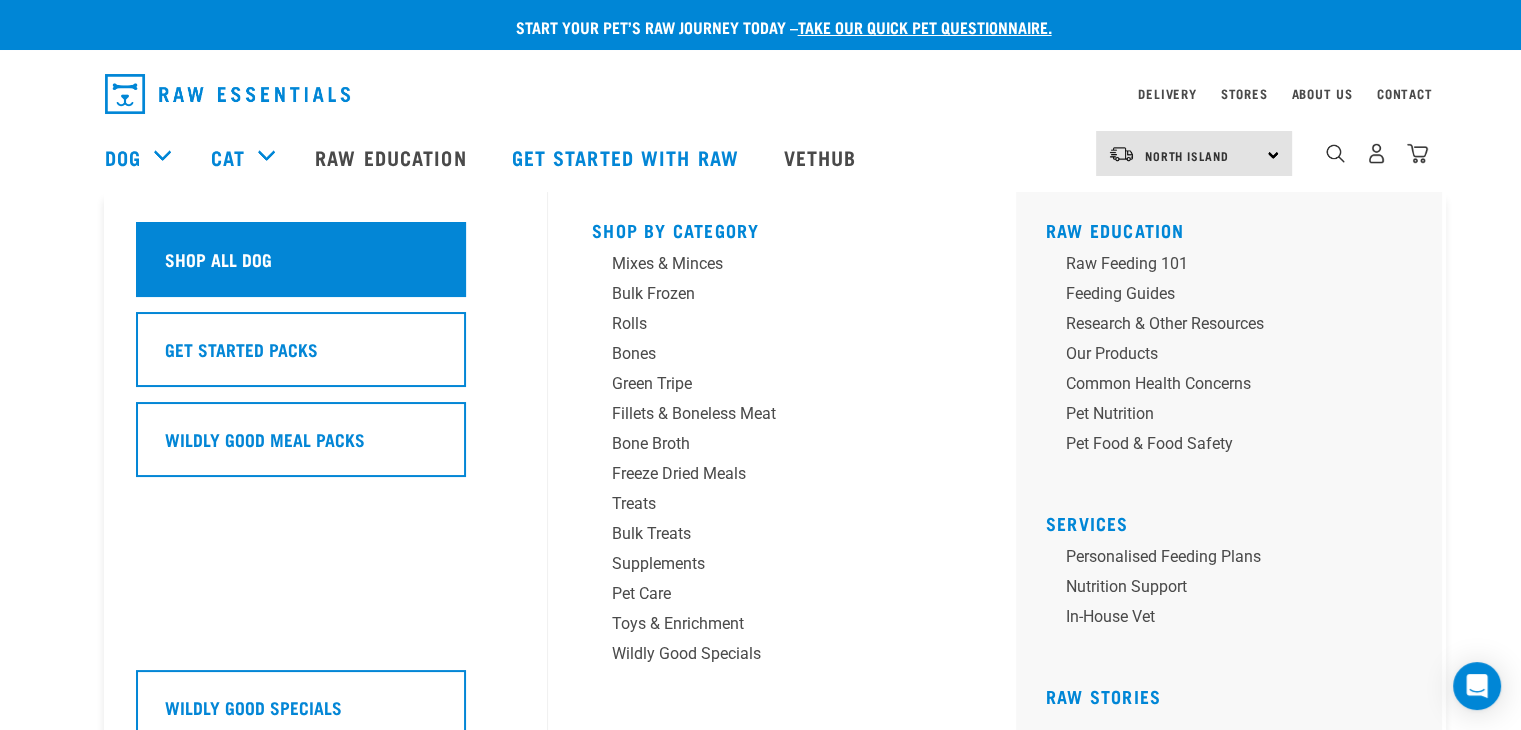 click on "Shop All Dog" at bounding box center [301, 259] 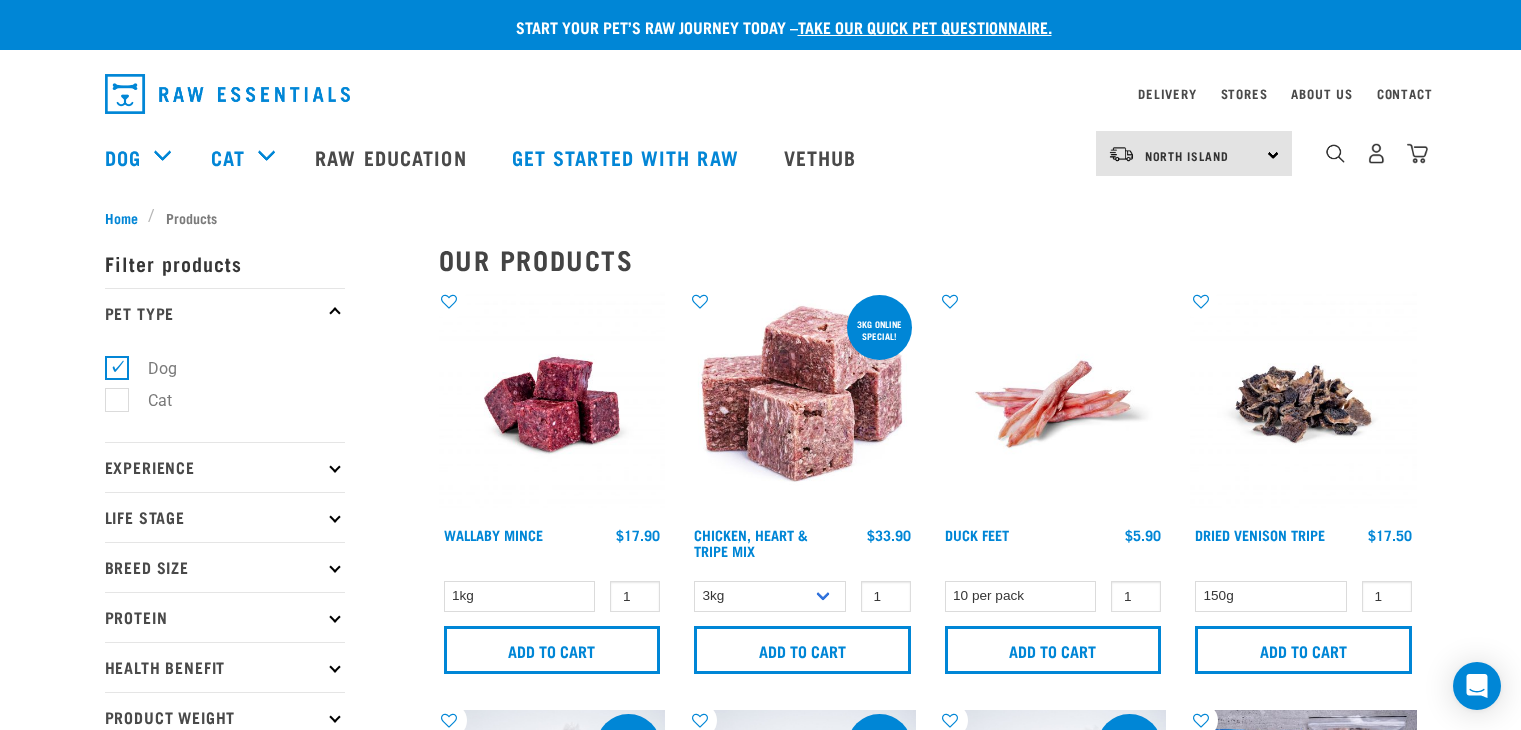 scroll, scrollTop: 0, scrollLeft: 0, axis: both 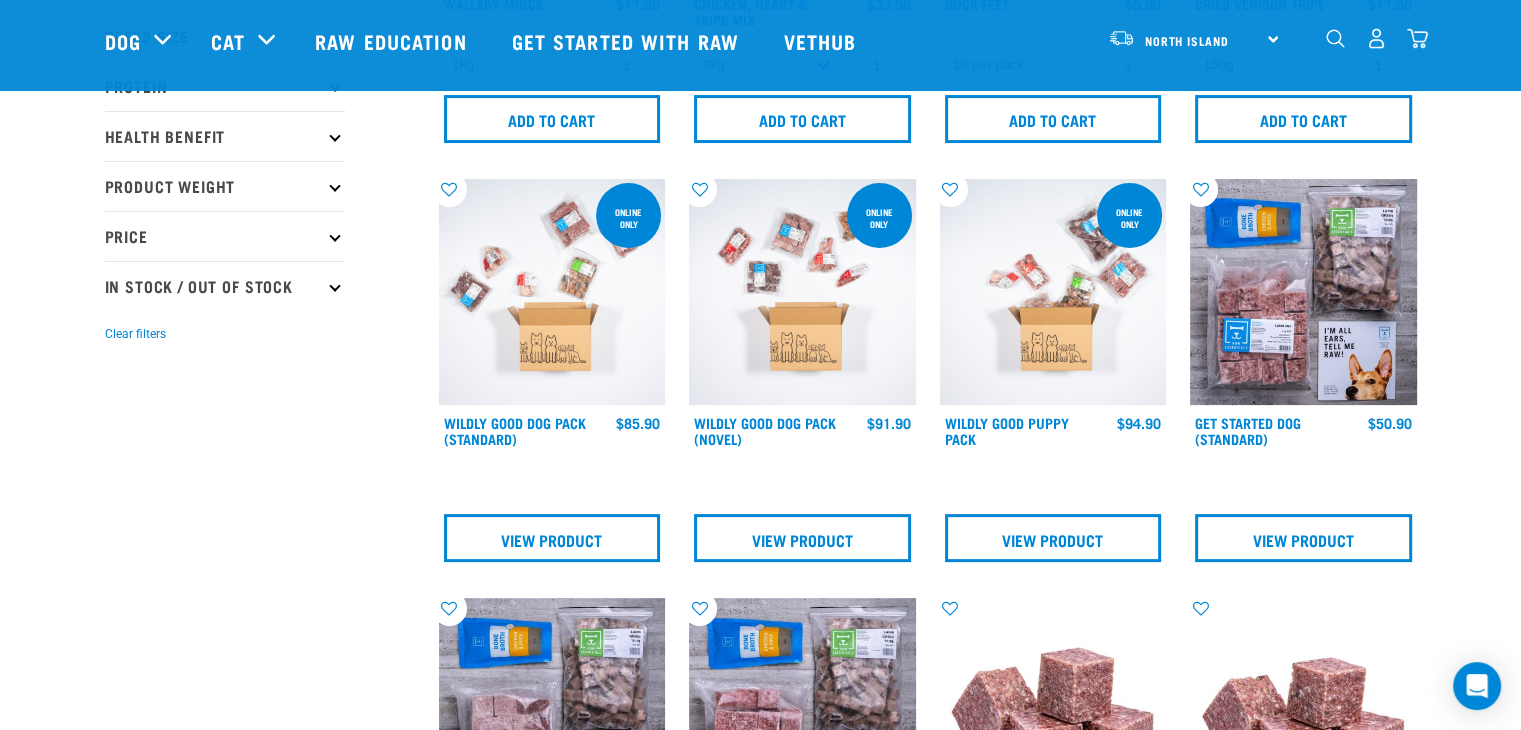 click at bounding box center (1376, 38) 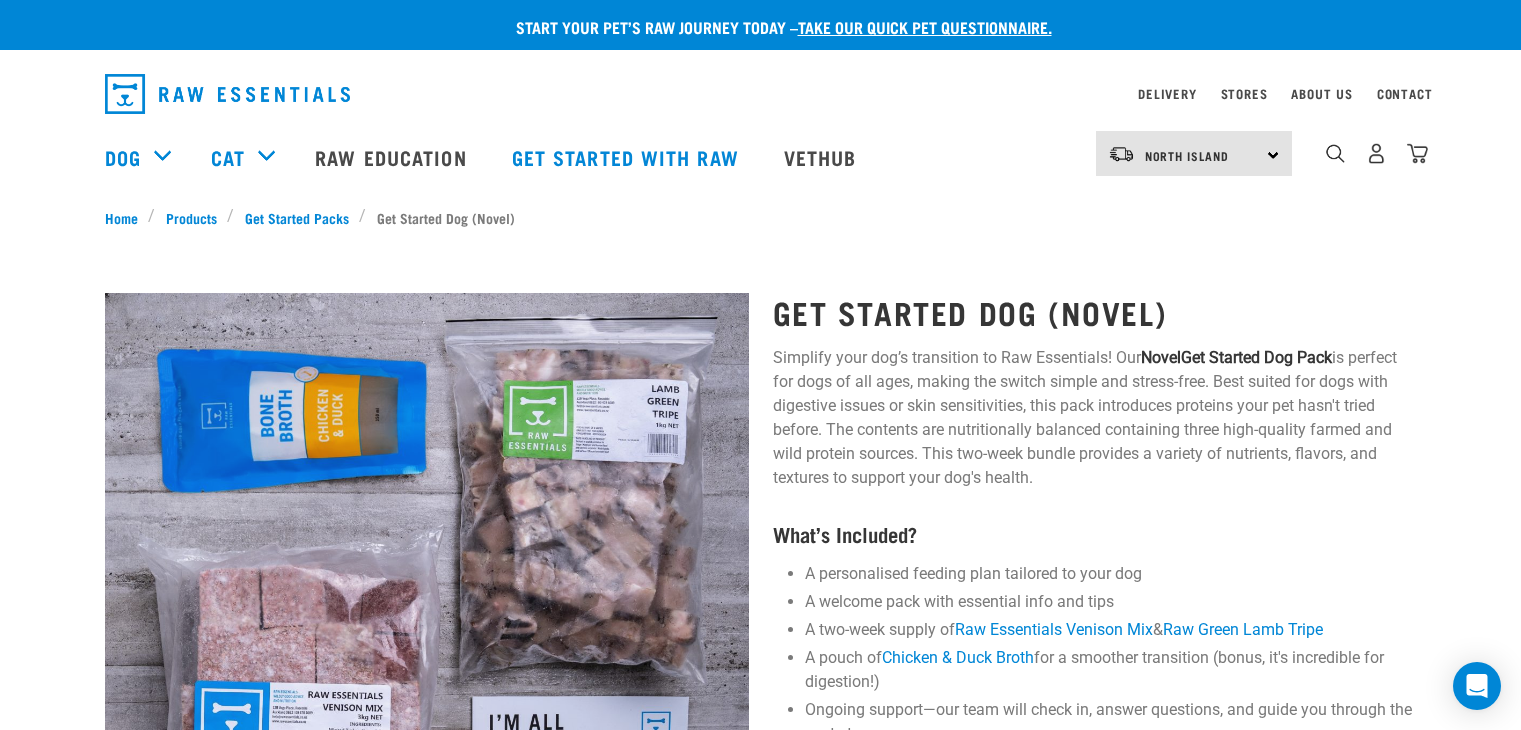 scroll, scrollTop: 0, scrollLeft: 0, axis: both 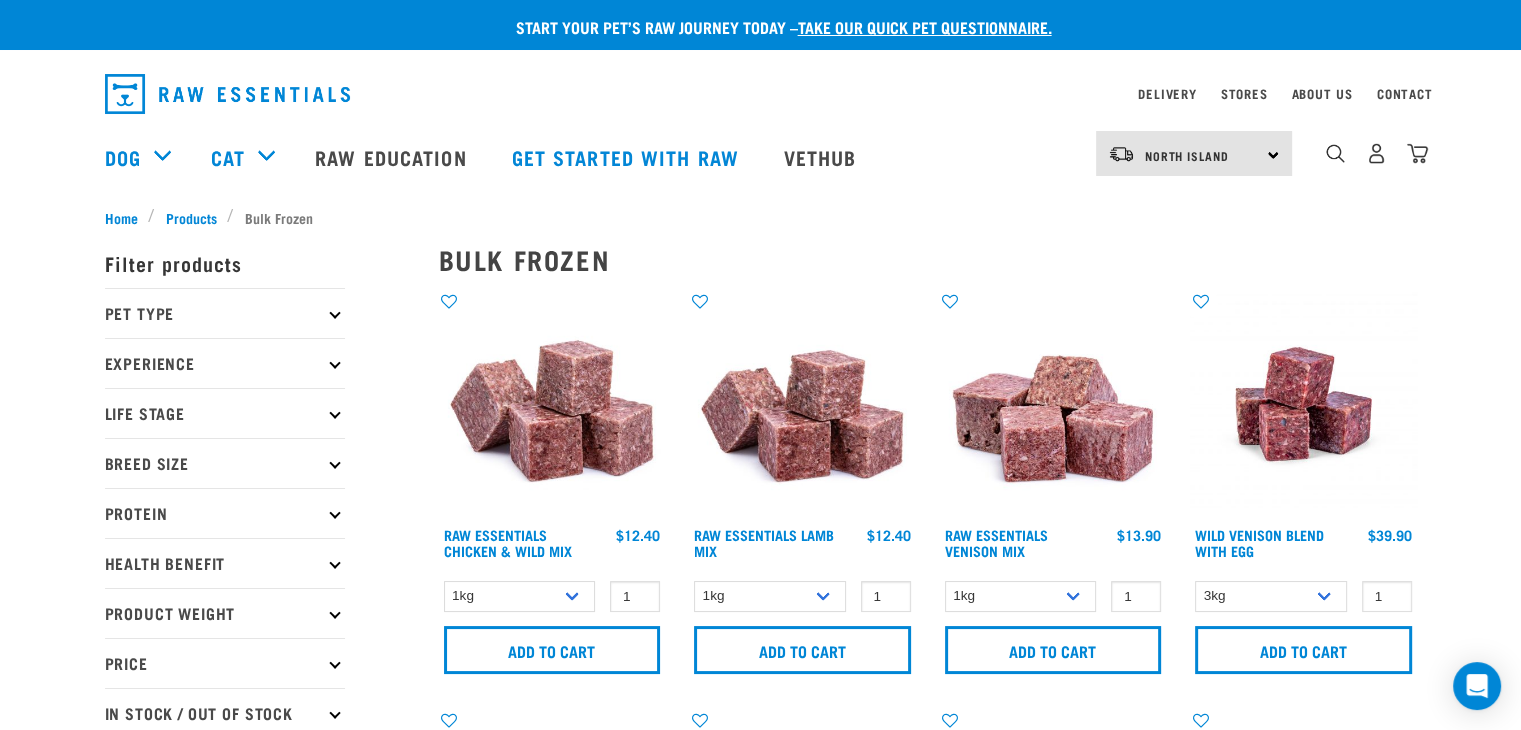 click on "Experience" at bounding box center (225, 363) 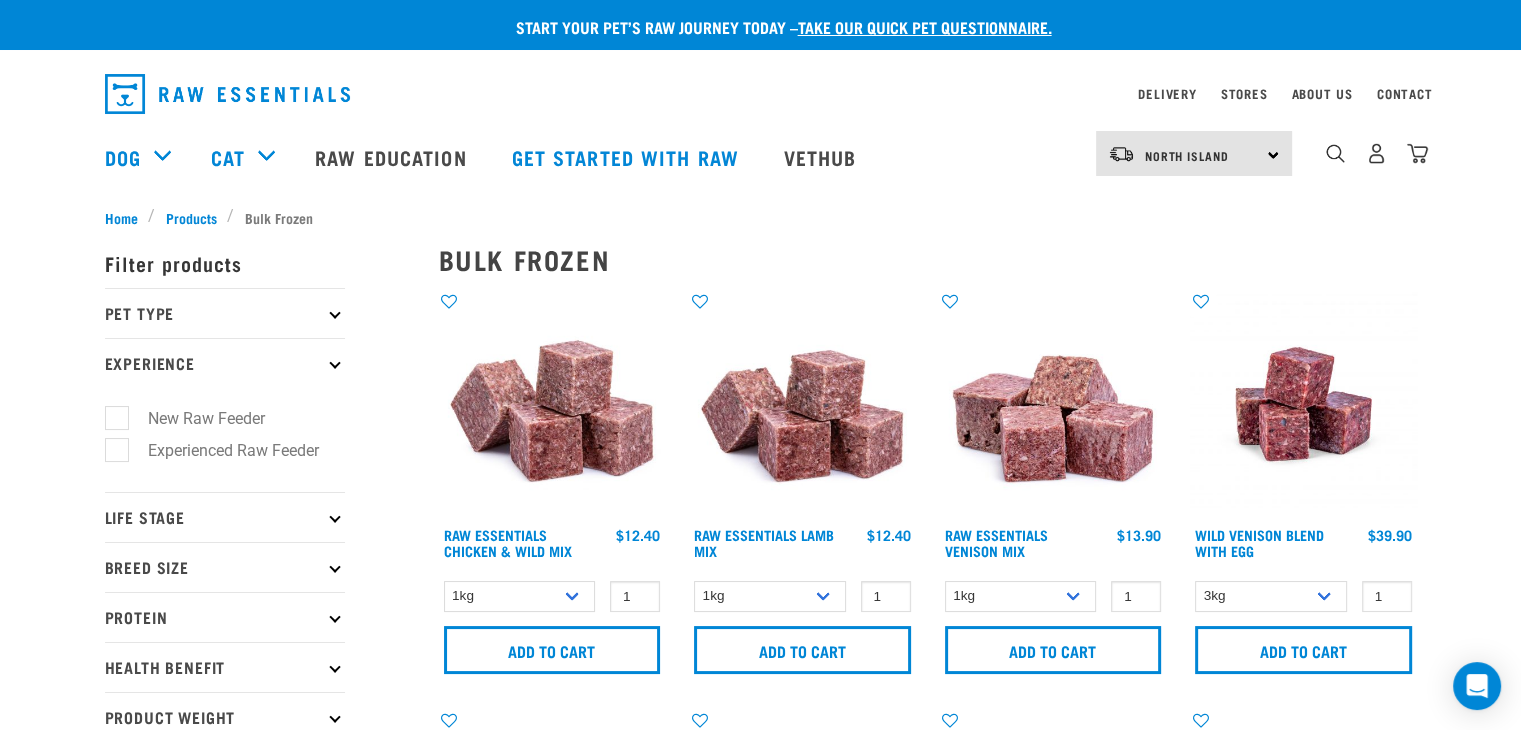click on "Life Stage" at bounding box center [225, 517] 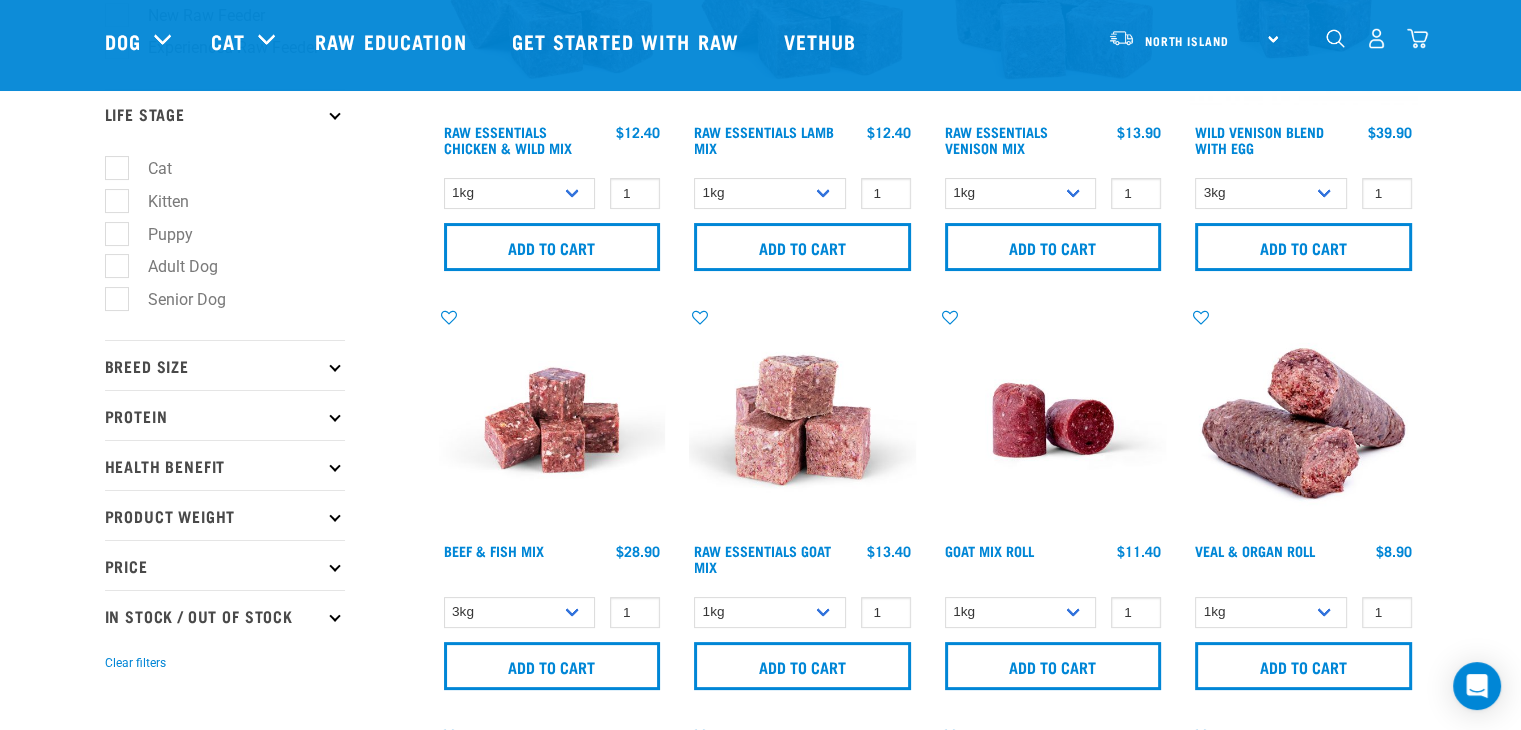 scroll, scrollTop: 310, scrollLeft: 0, axis: vertical 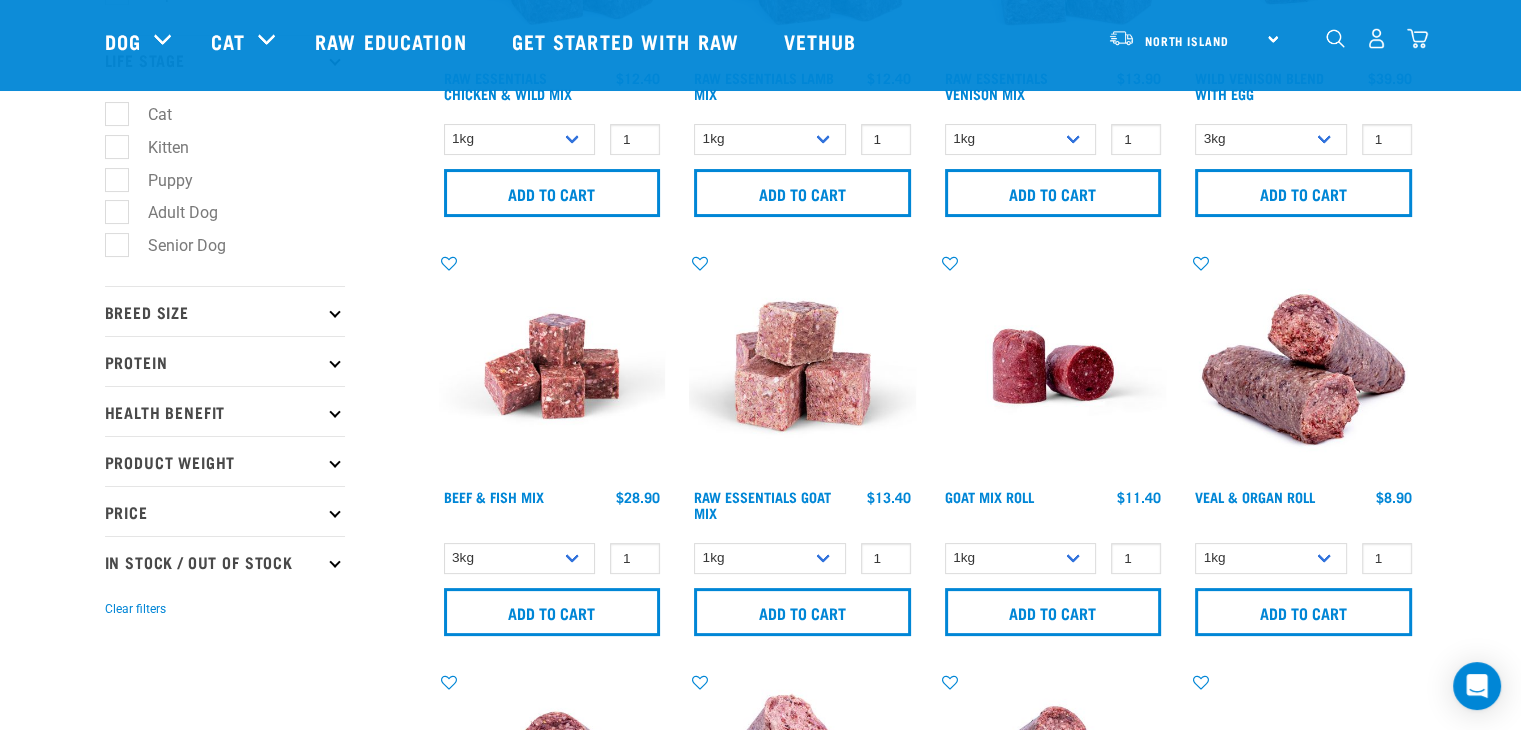 click on "Breed Size" at bounding box center [225, 311] 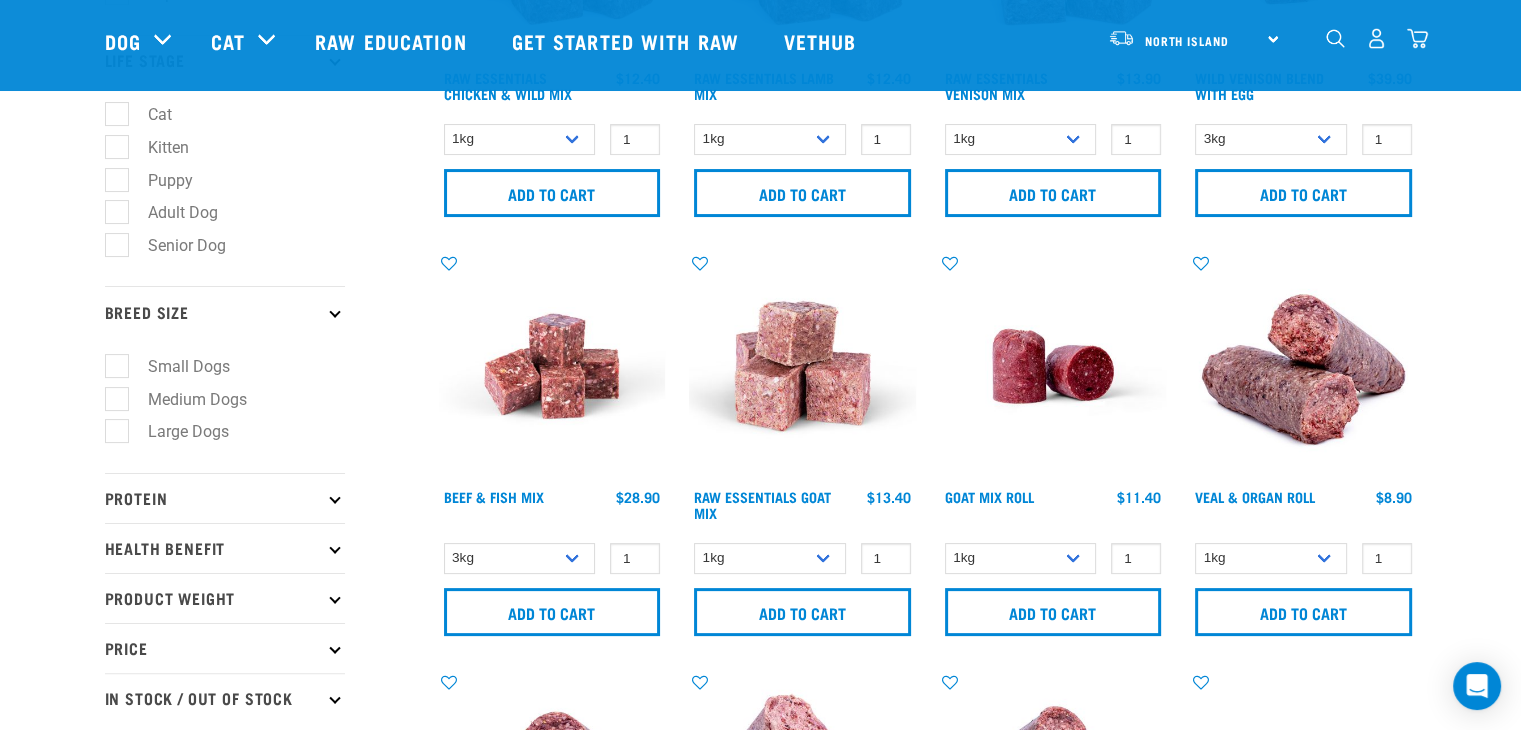 click on "Protein" at bounding box center (225, 498) 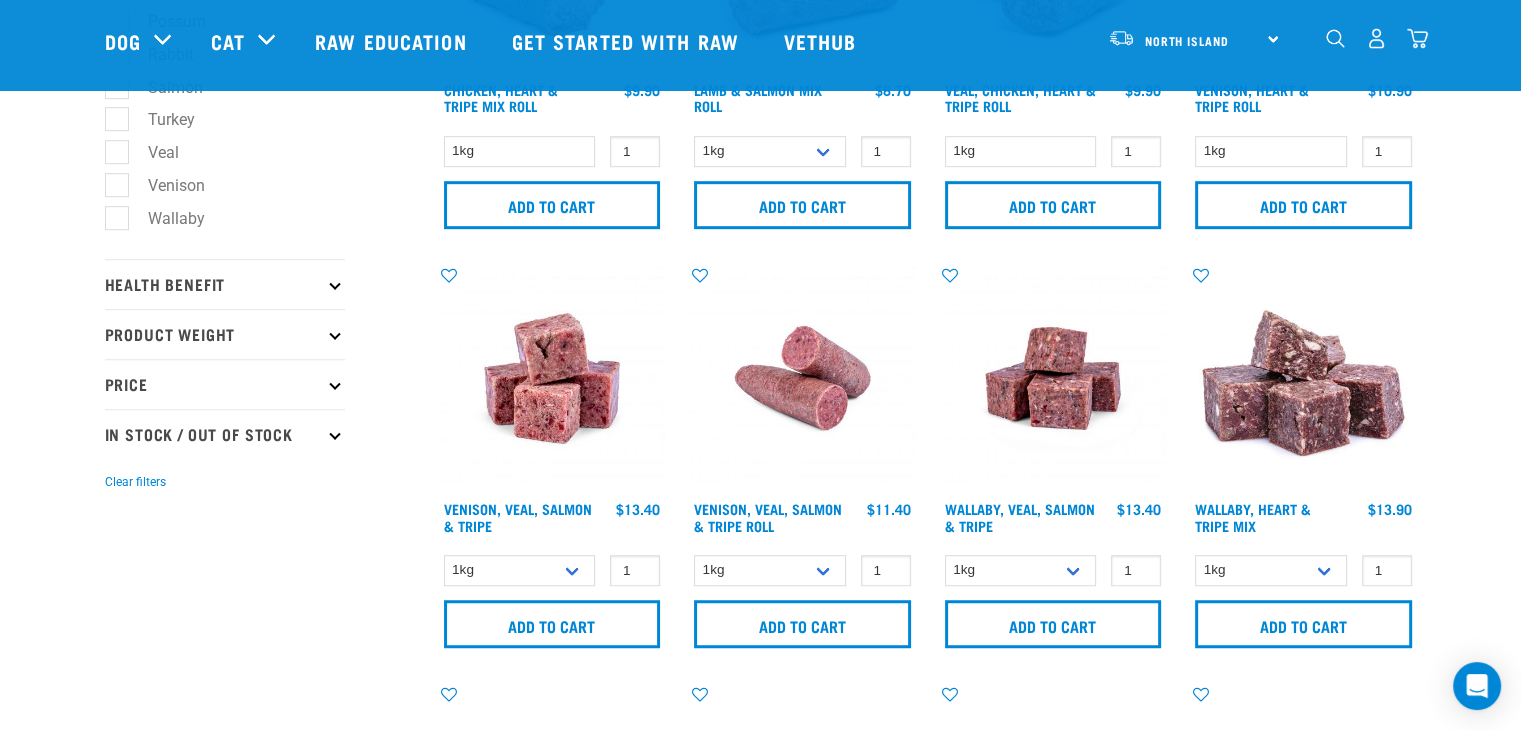 scroll, scrollTop: 1140, scrollLeft: 0, axis: vertical 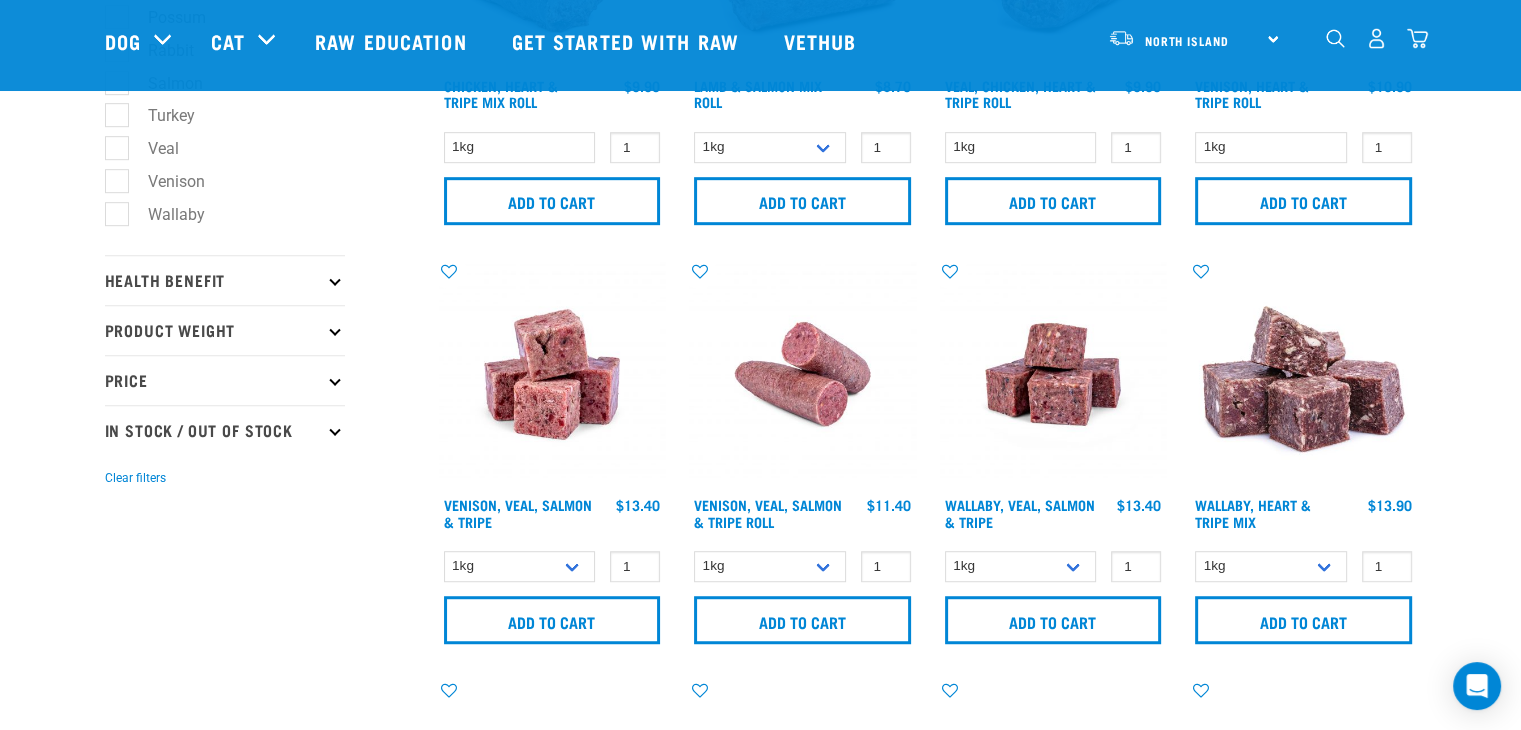 click on "Health Benefit" at bounding box center [225, 280] 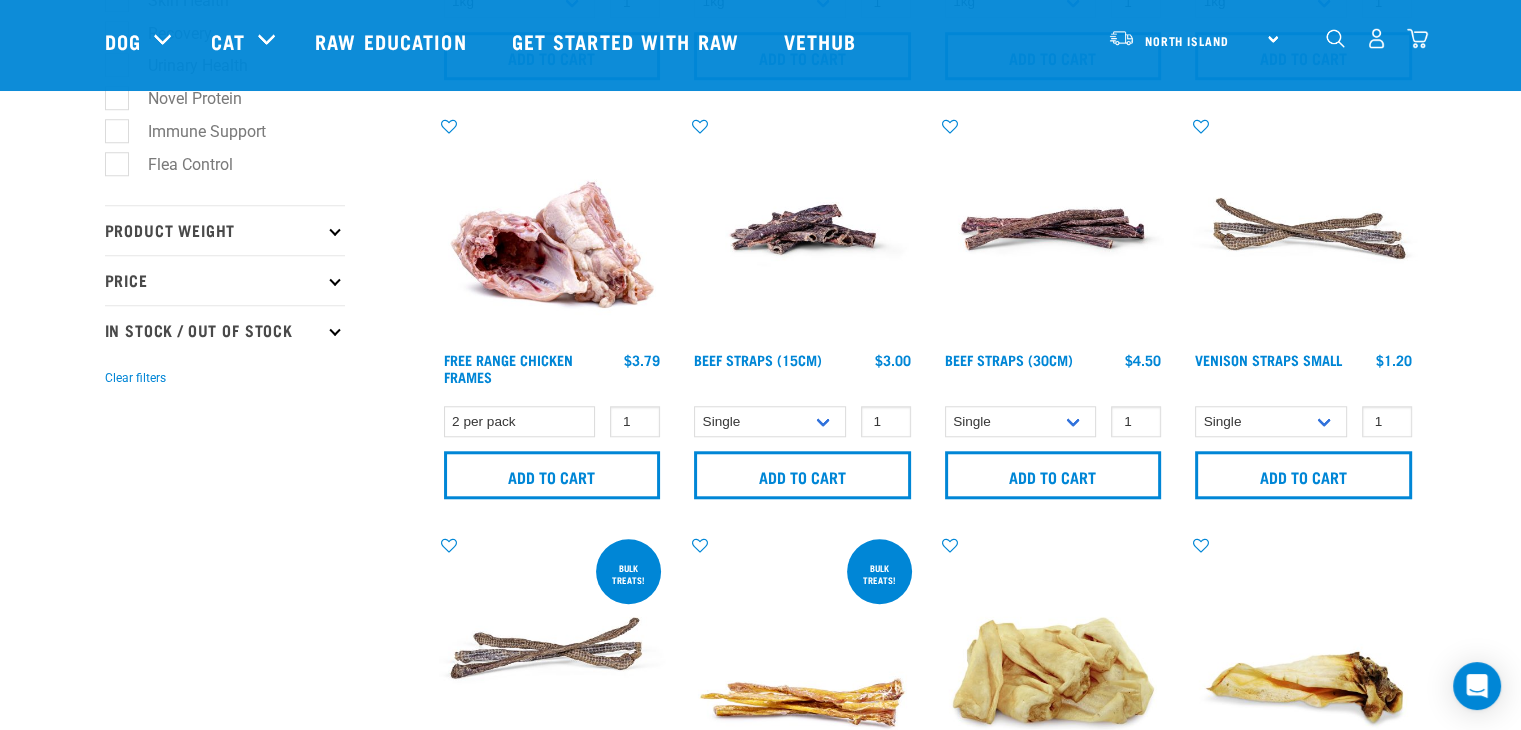 scroll, scrollTop: 1706, scrollLeft: 0, axis: vertical 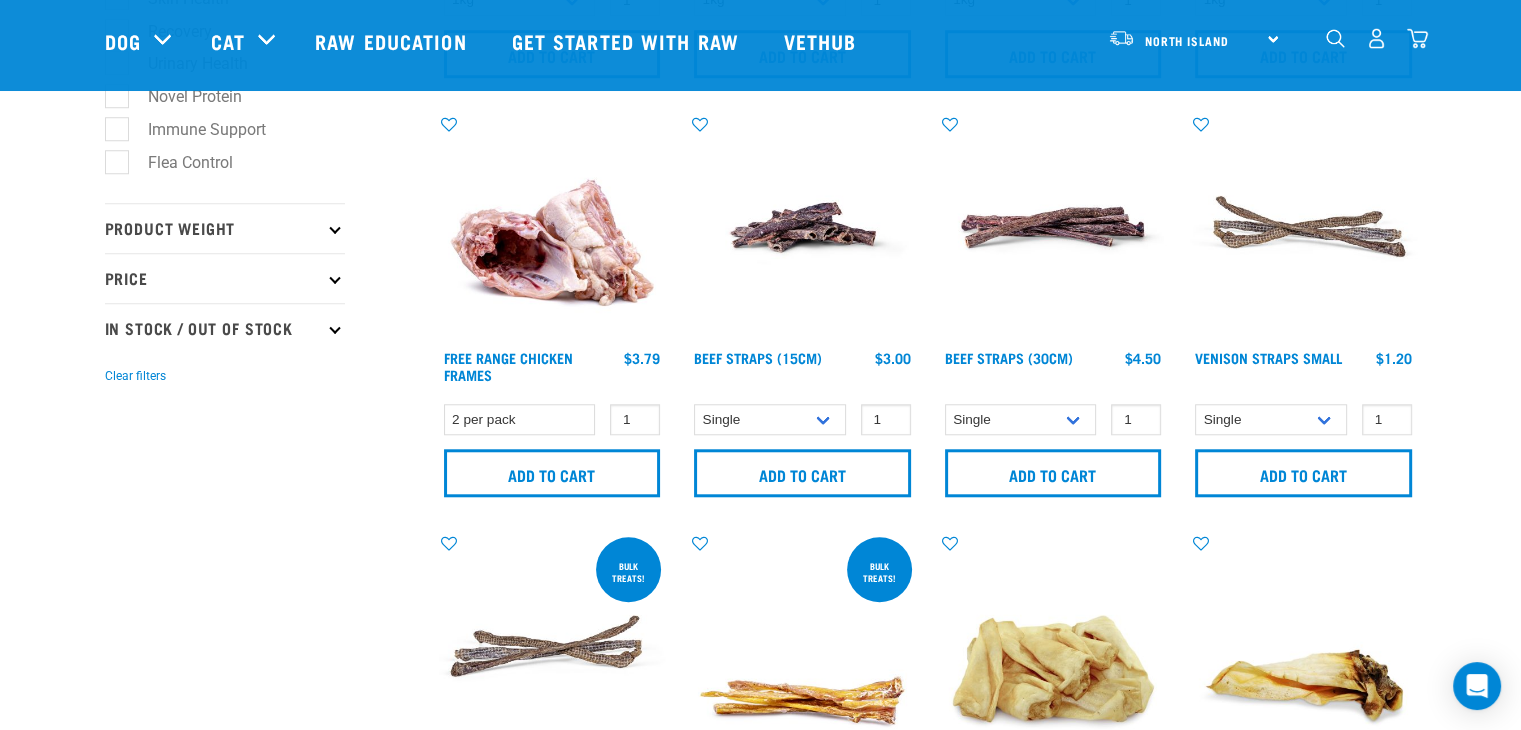 click on "Price" at bounding box center (225, 278) 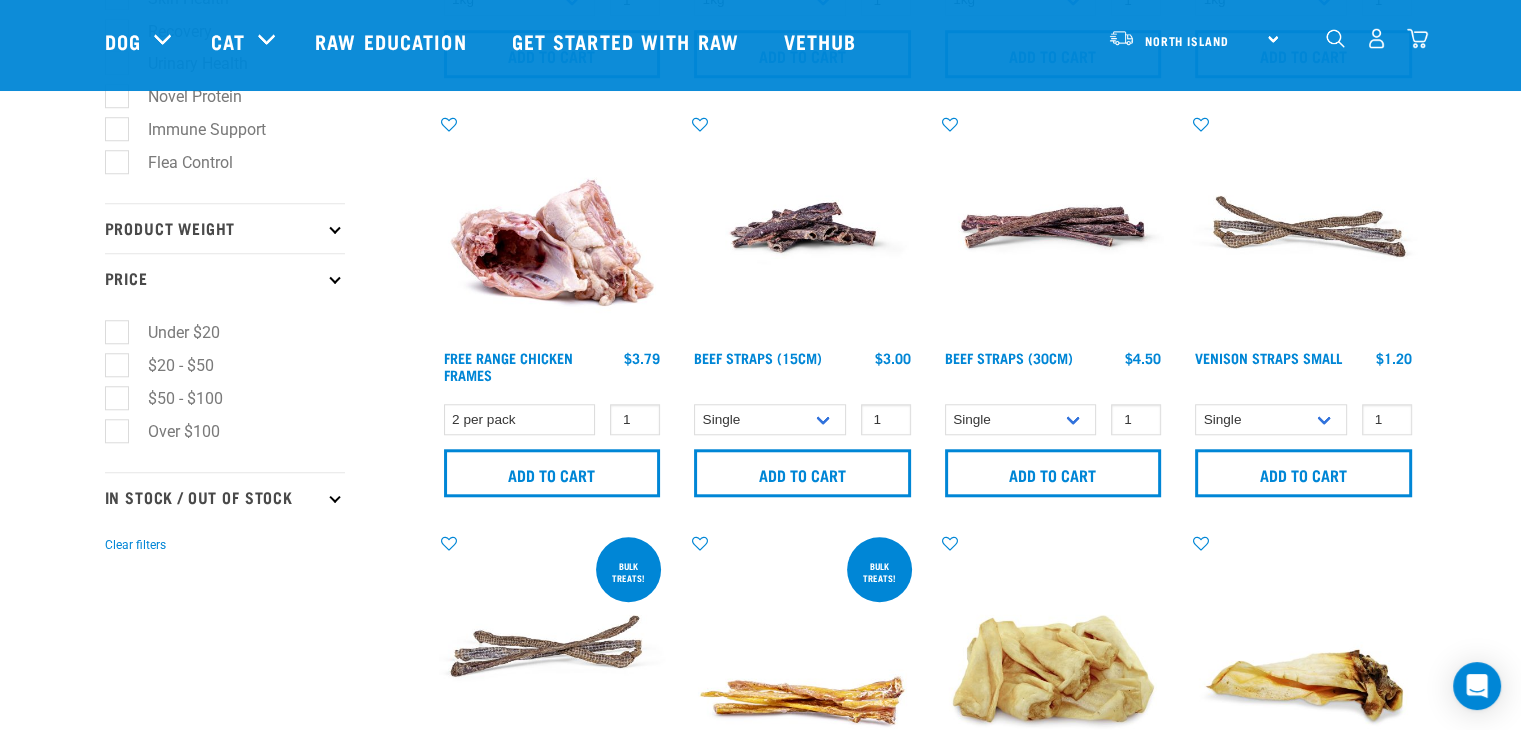 click on "Product Weight" at bounding box center [225, 228] 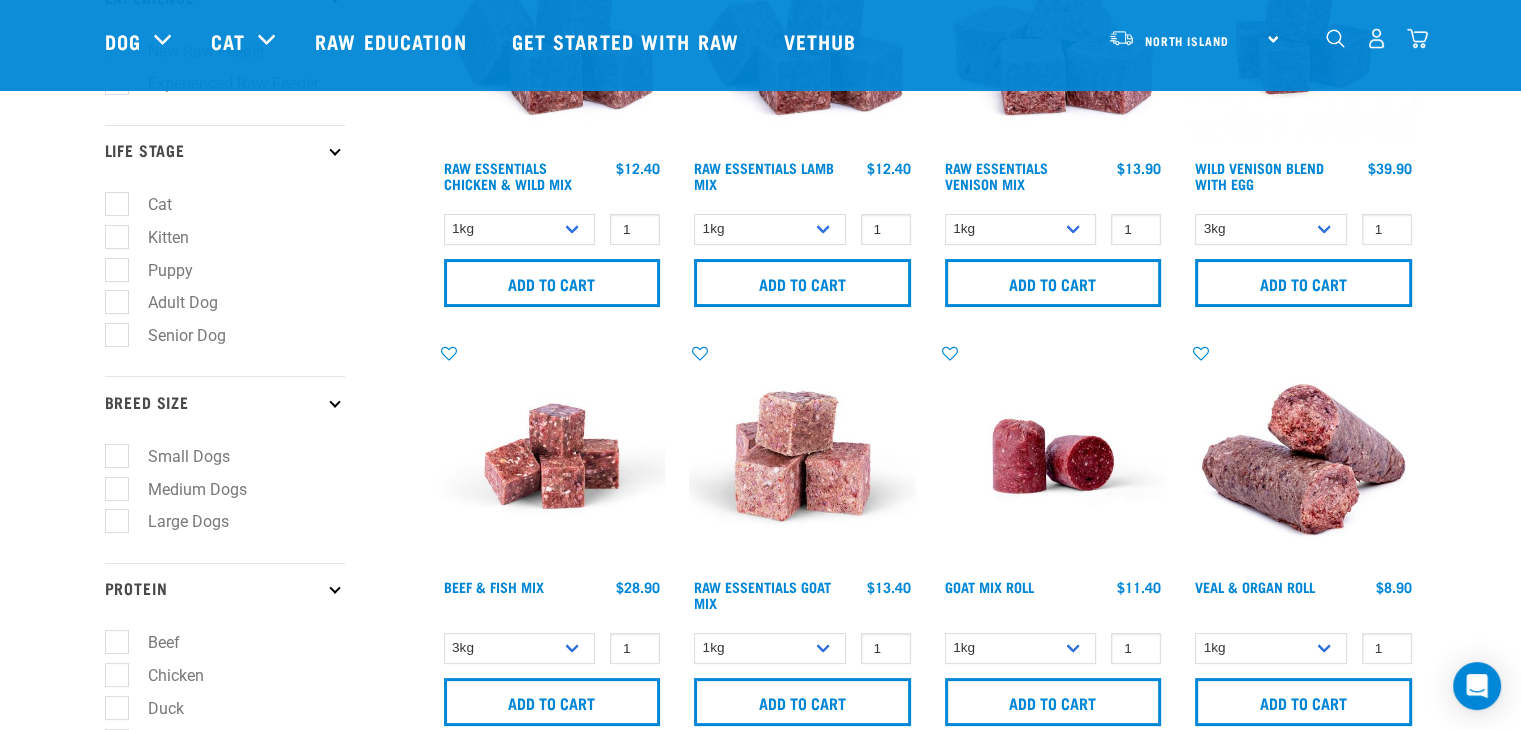 scroll, scrollTop: 0, scrollLeft: 0, axis: both 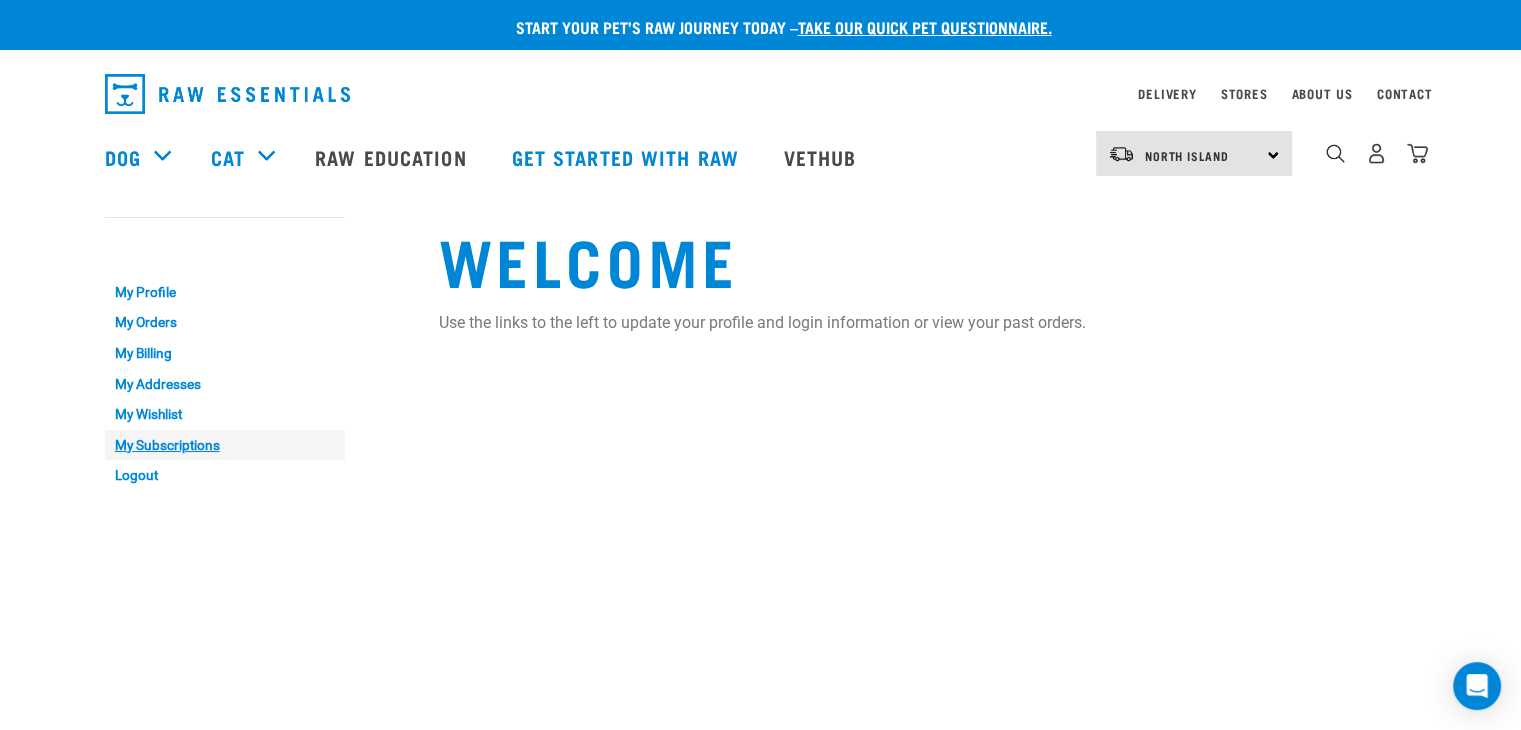click on "My Subscriptions" at bounding box center (225, 445) 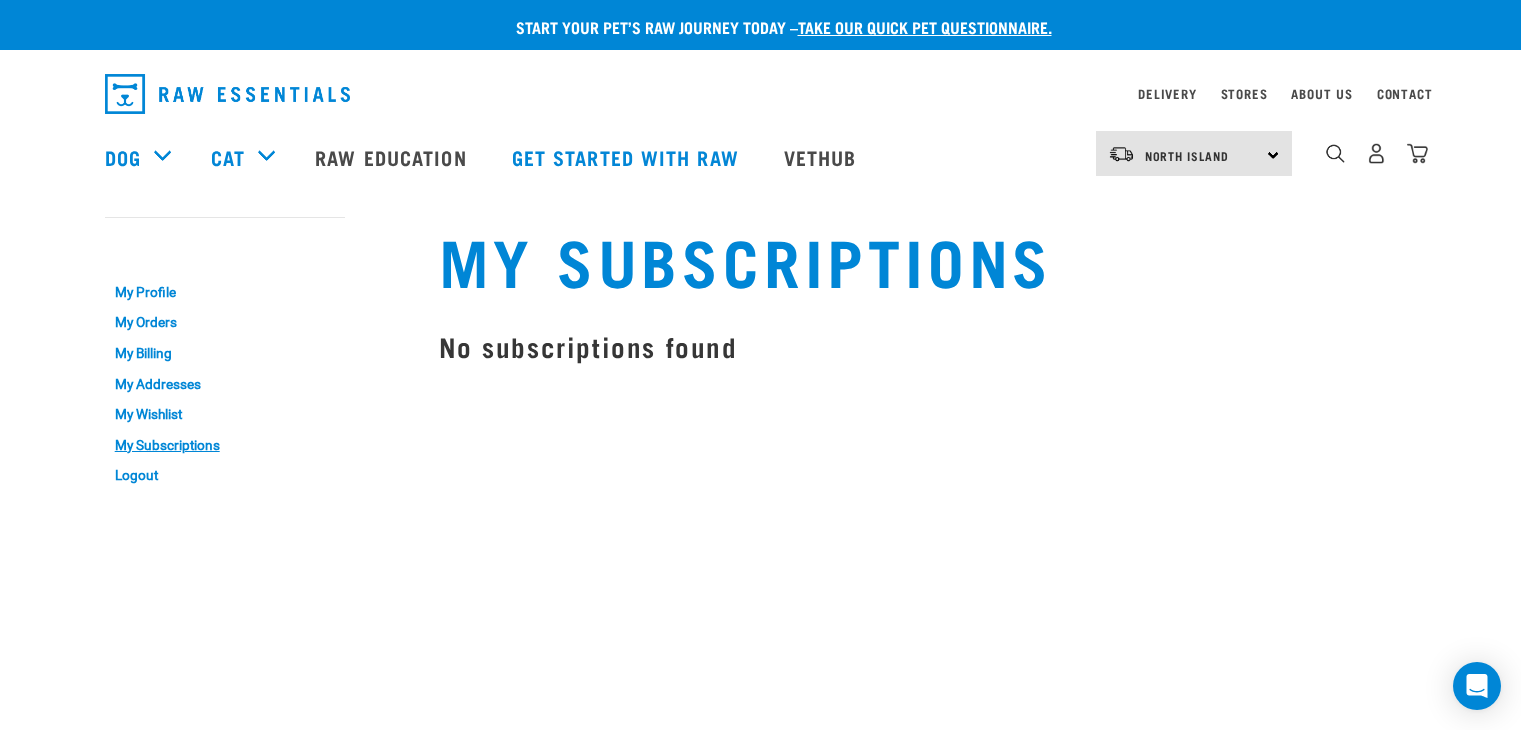 scroll, scrollTop: 0, scrollLeft: 0, axis: both 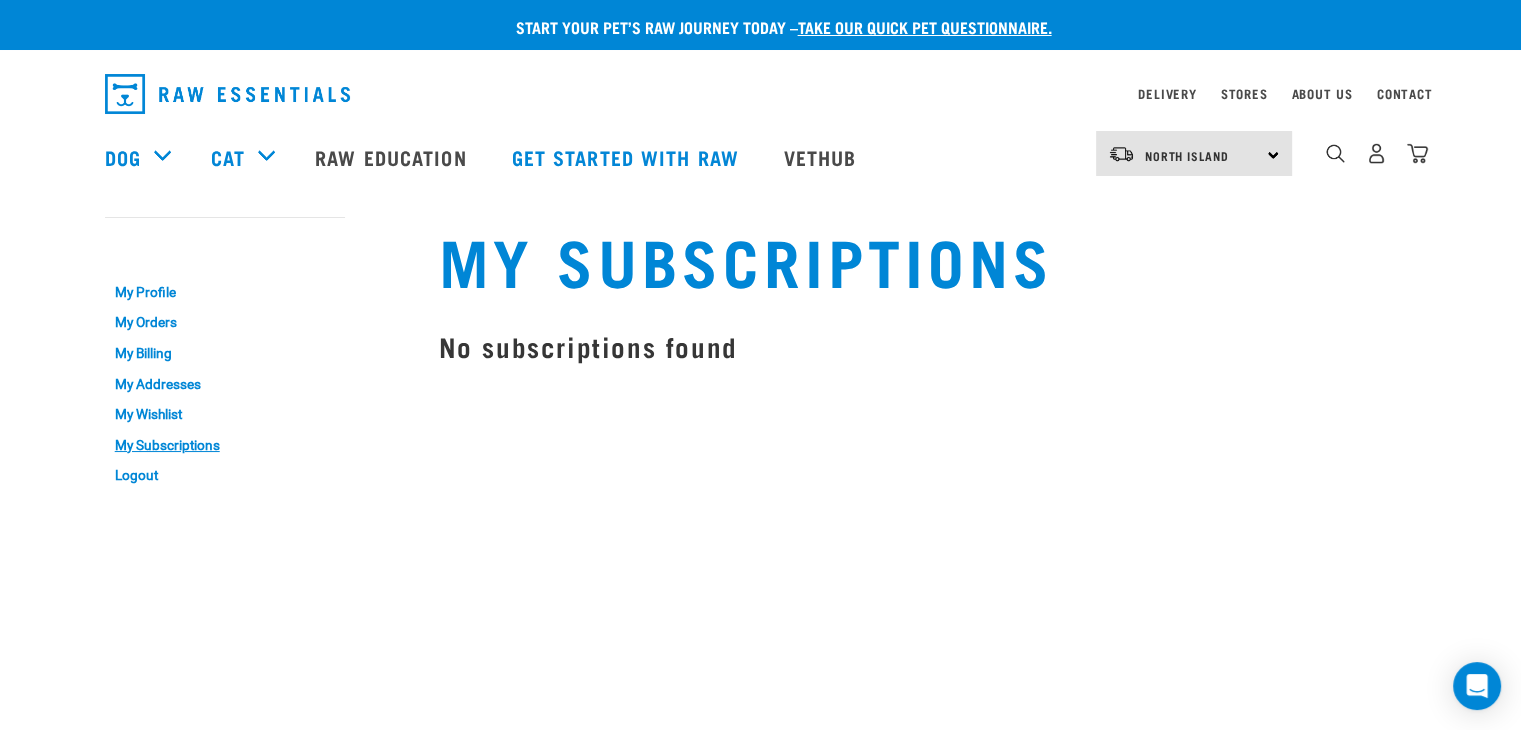 click on "No subscriptions found" at bounding box center [928, 346] 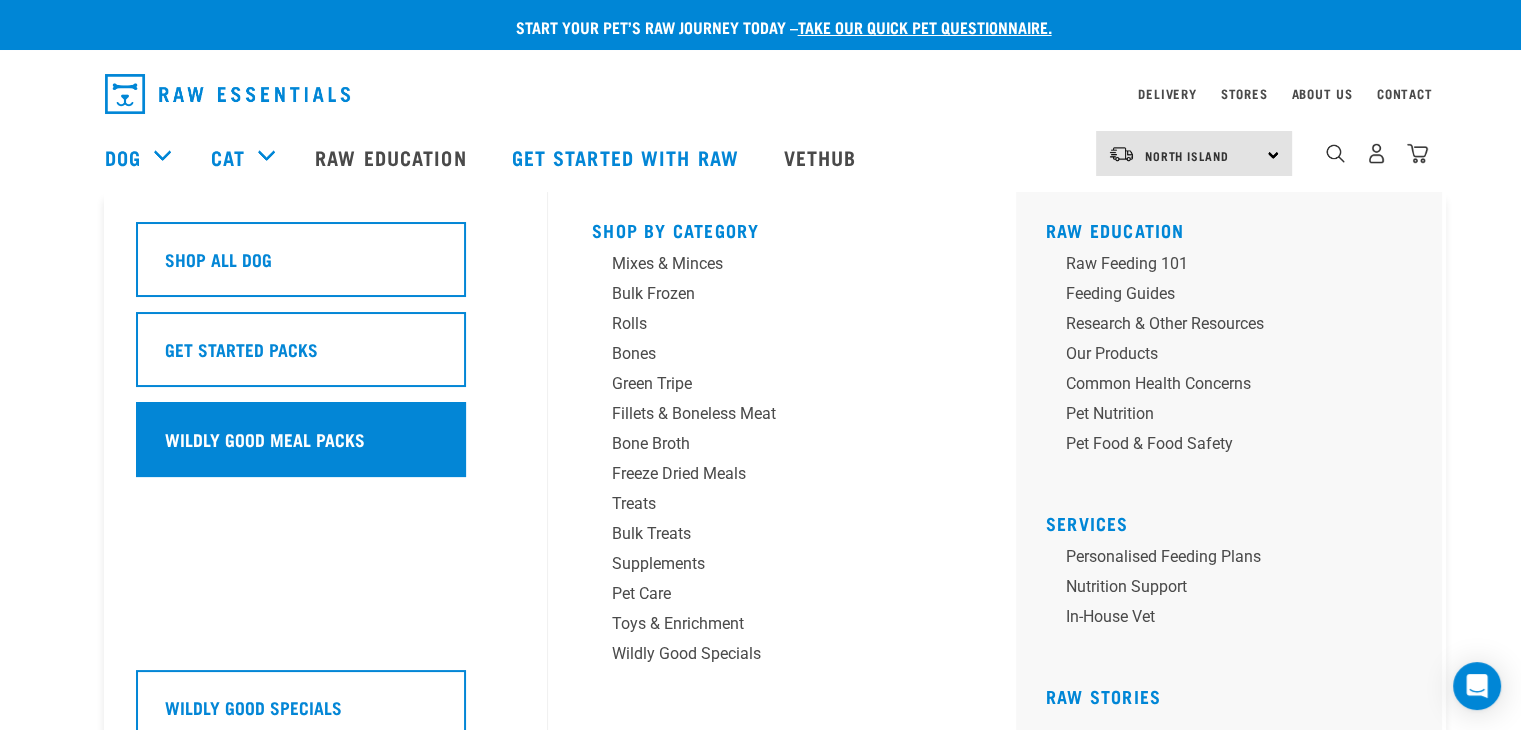 click on "Wildly Good Meal Packs" at bounding box center [301, 439] 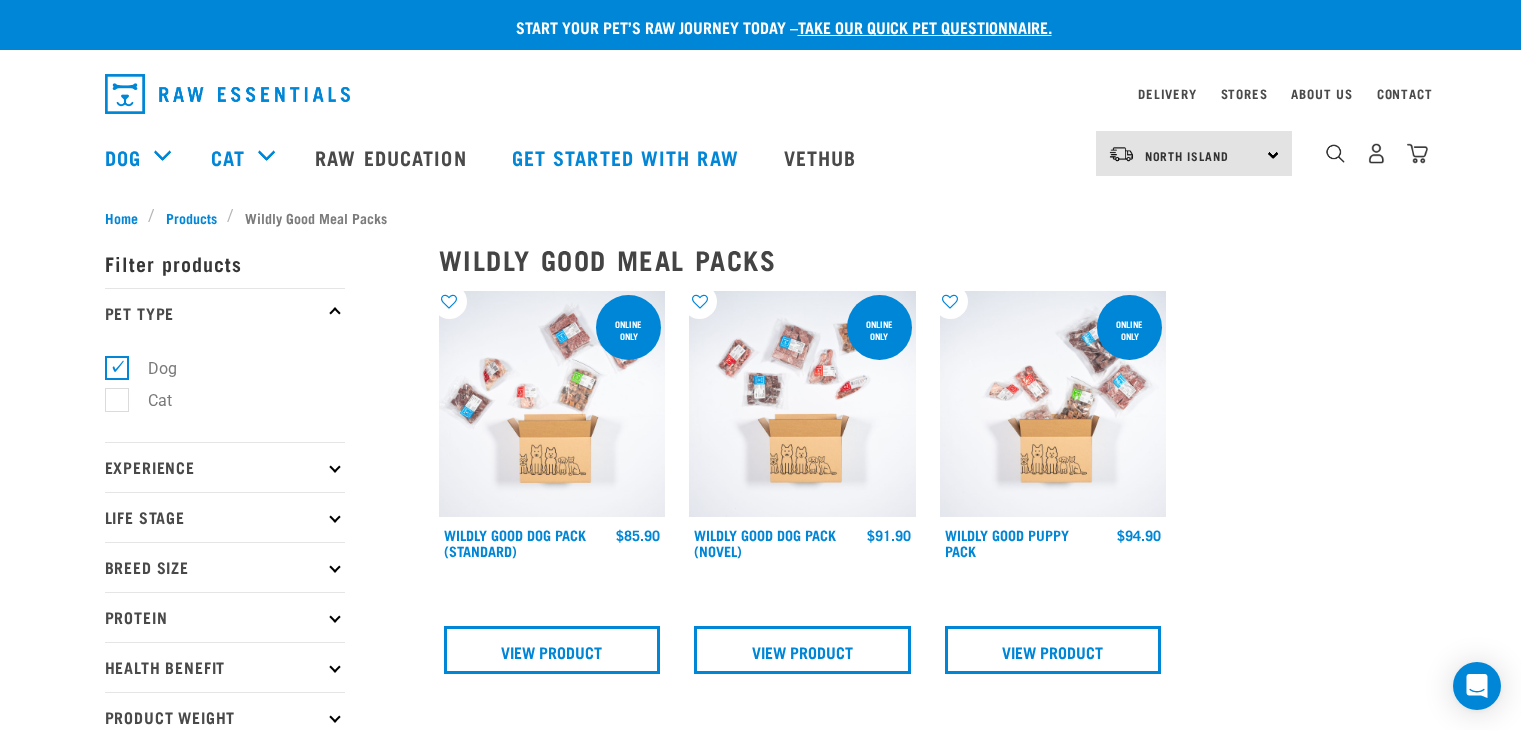 scroll, scrollTop: 0, scrollLeft: 0, axis: both 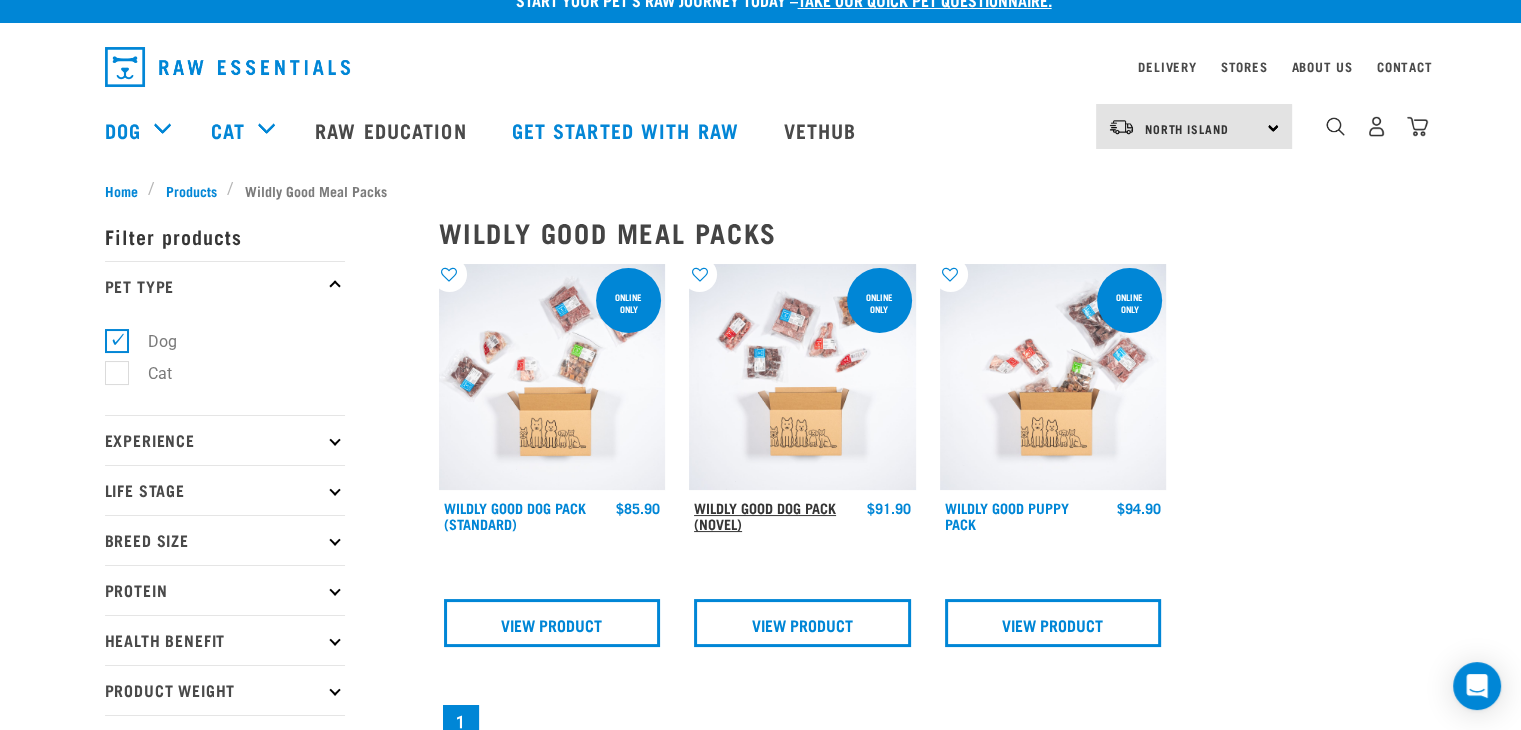 click on "Wildly Good Dog Pack (Novel)" at bounding box center (765, 515) 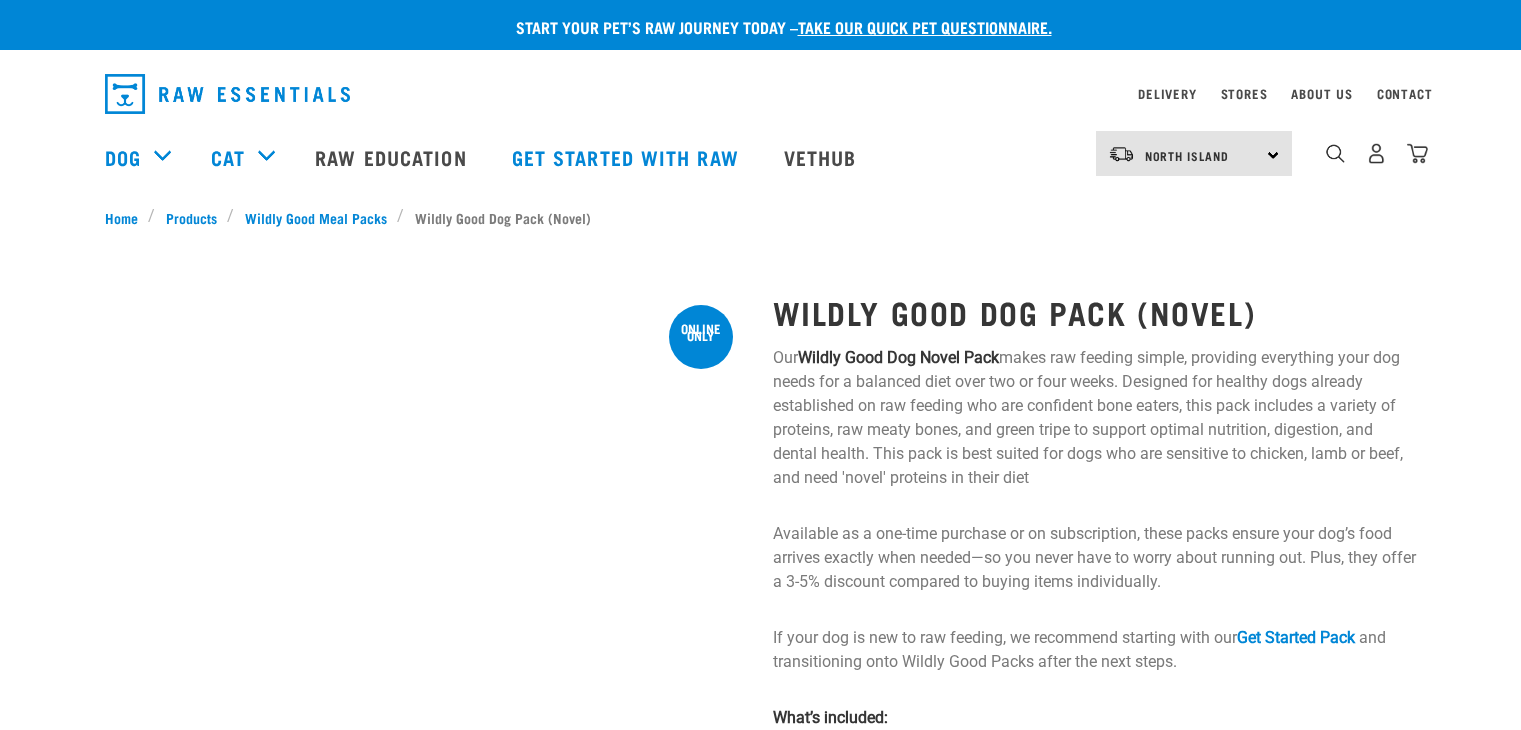 scroll, scrollTop: 0, scrollLeft: 0, axis: both 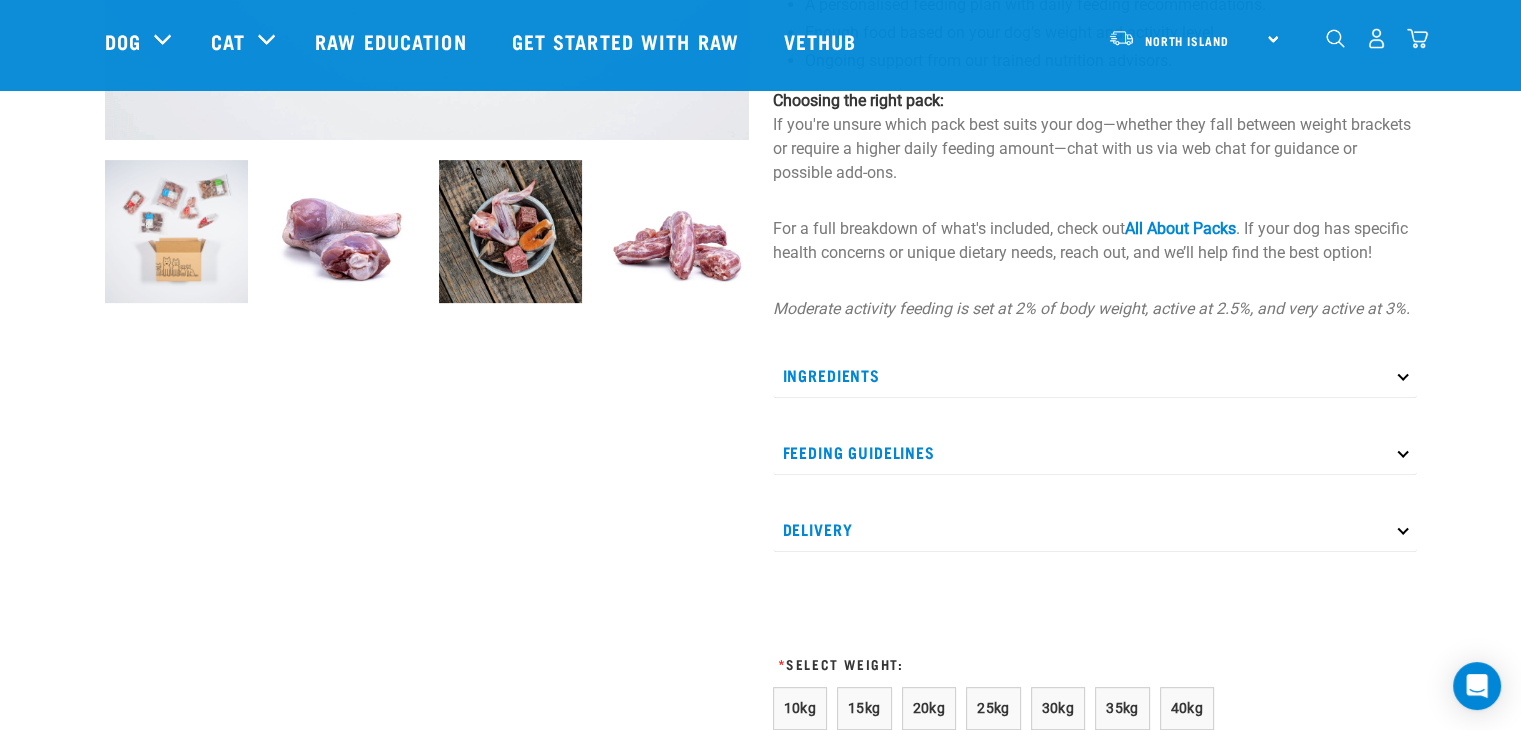 click on "Ingredients" at bounding box center [1095, 375] 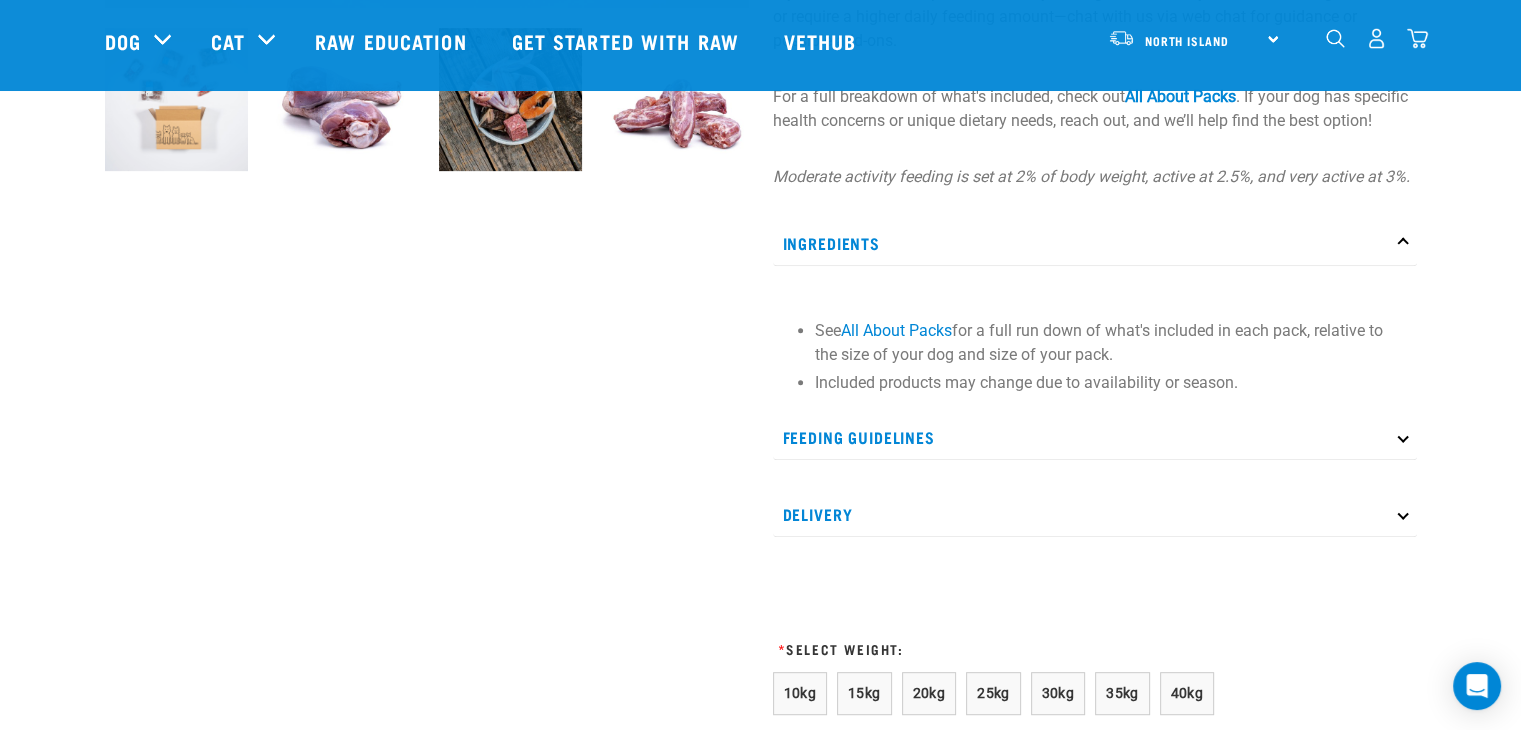 scroll, scrollTop: 784, scrollLeft: 0, axis: vertical 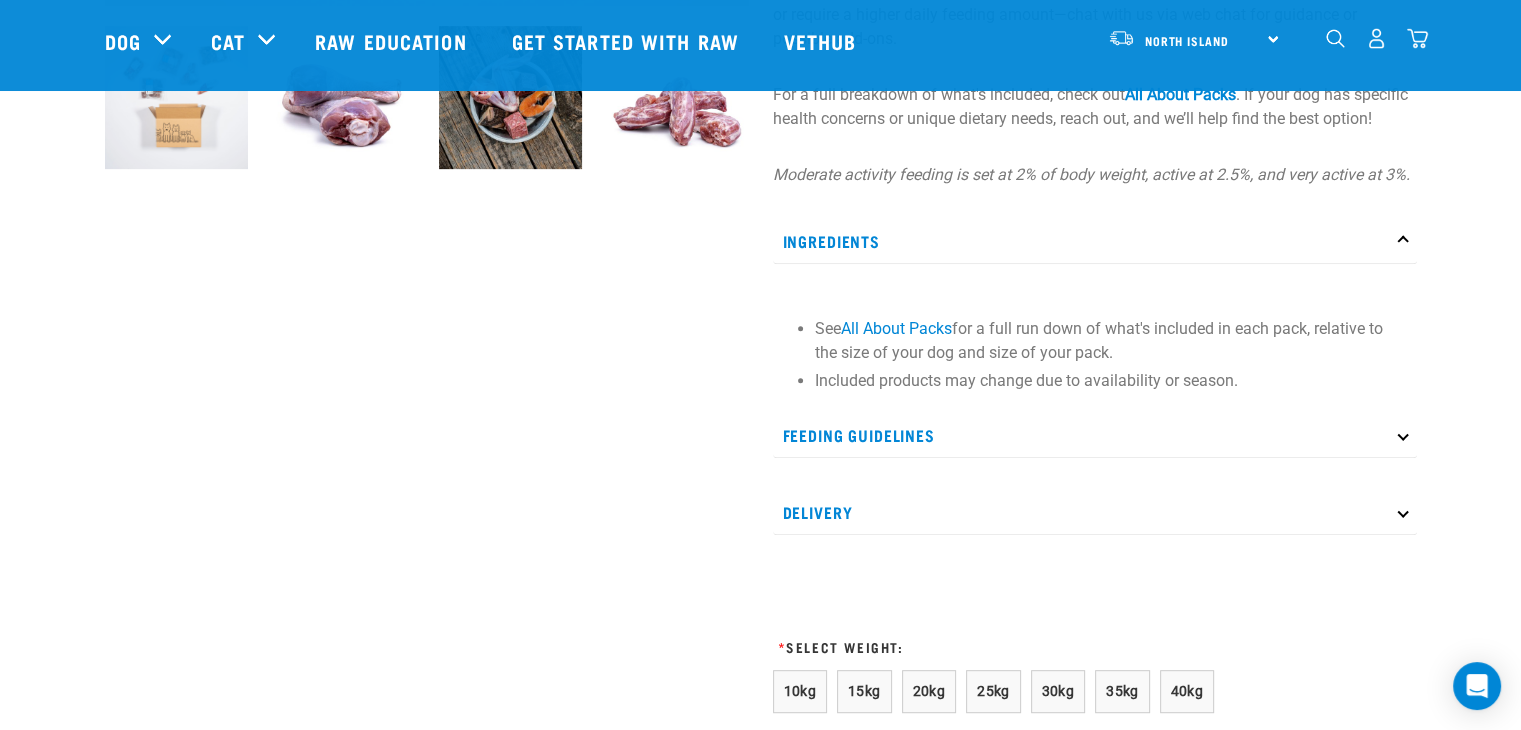 click on "Feeding Guidelines" at bounding box center (1095, 435) 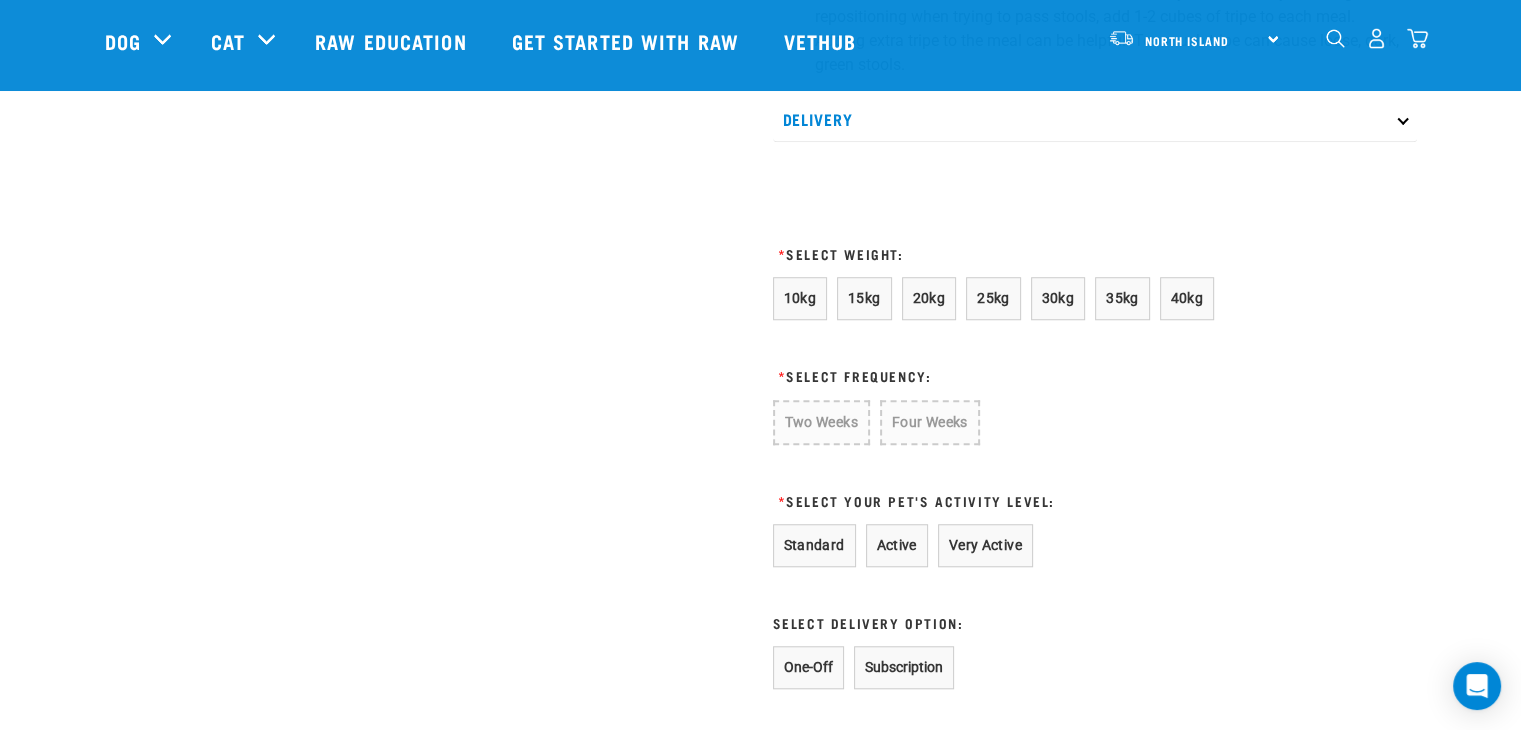 scroll, scrollTop: 1595, scrollLeft: 0, axis: vertical 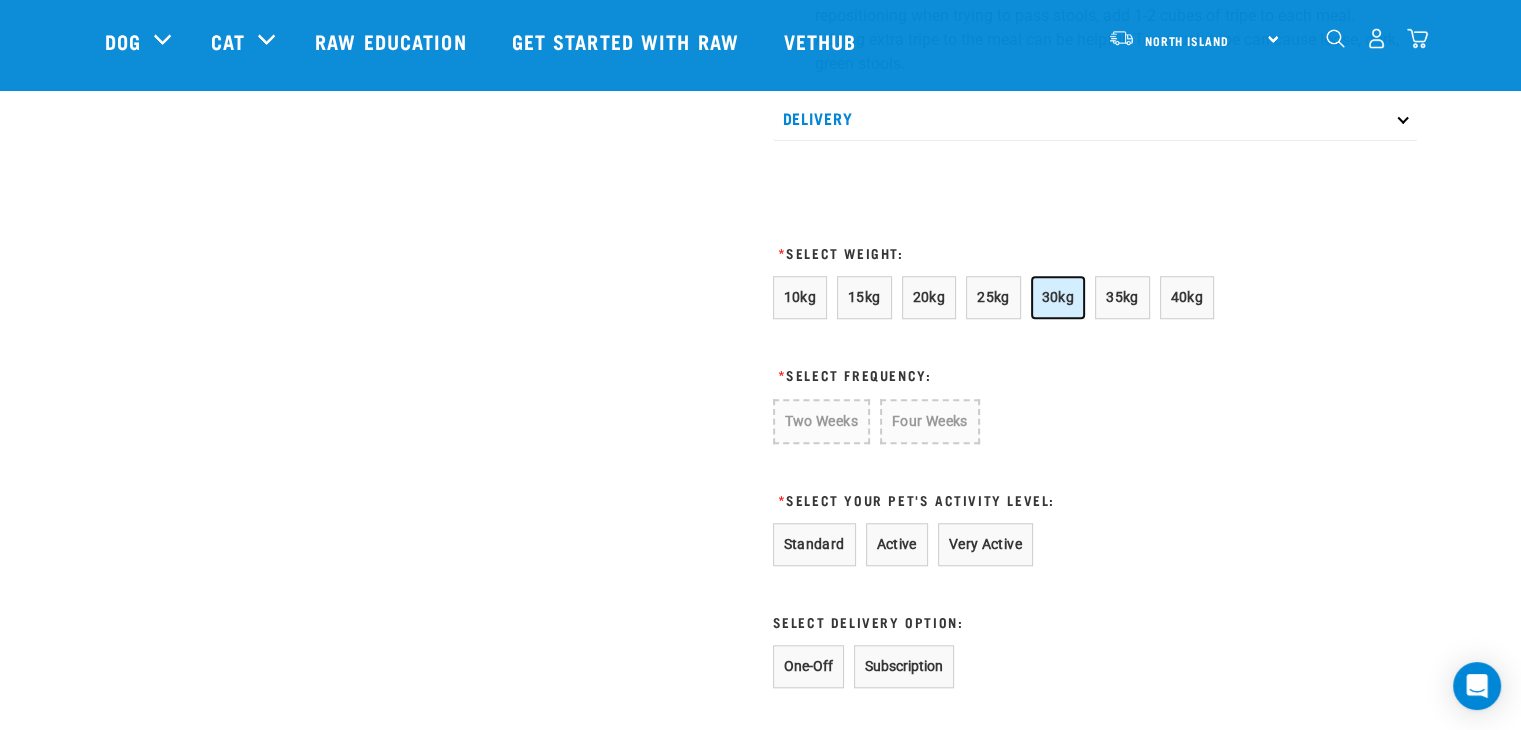 click on "30kg" at bounding box center (1058, 297) 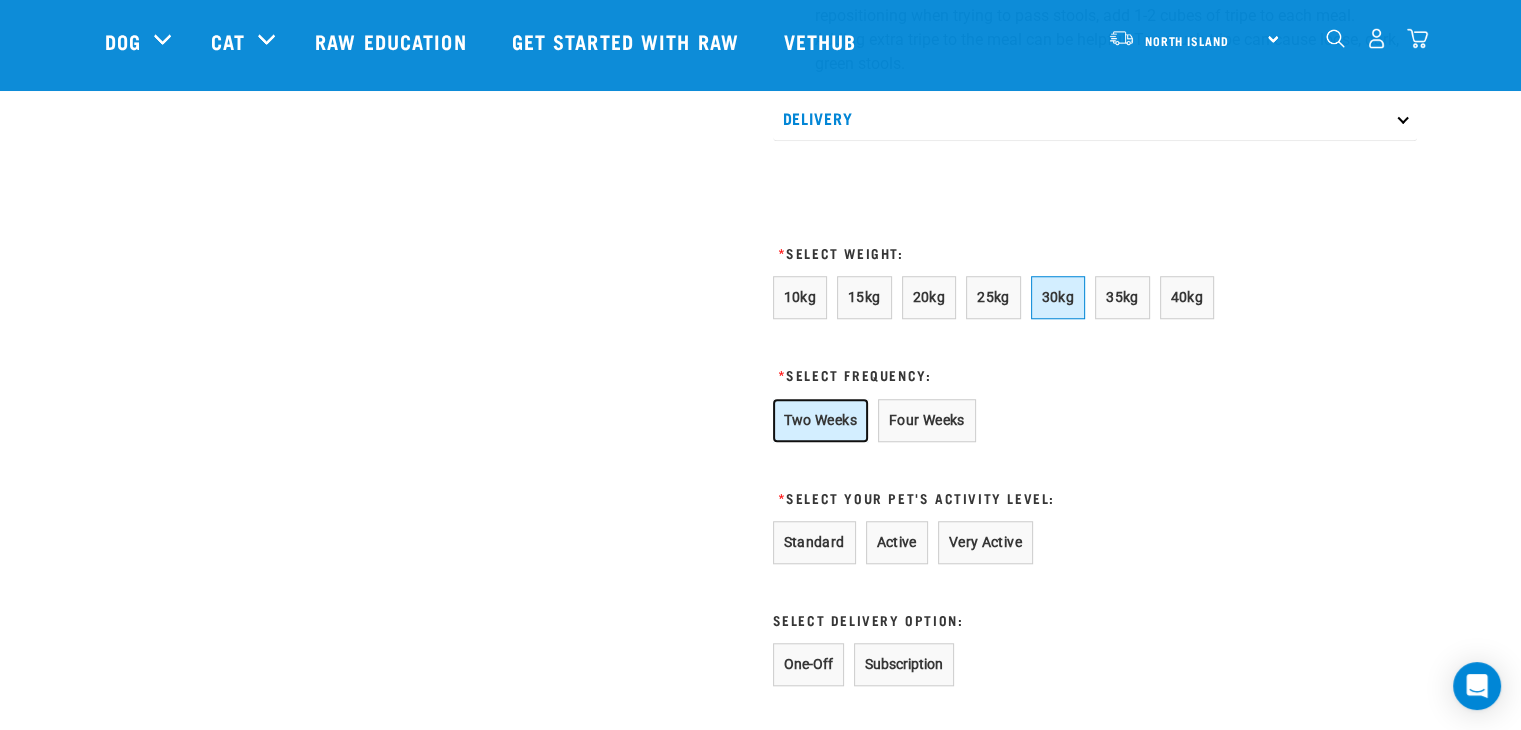click on "Two Weeks" at bounding box center [820, 420] 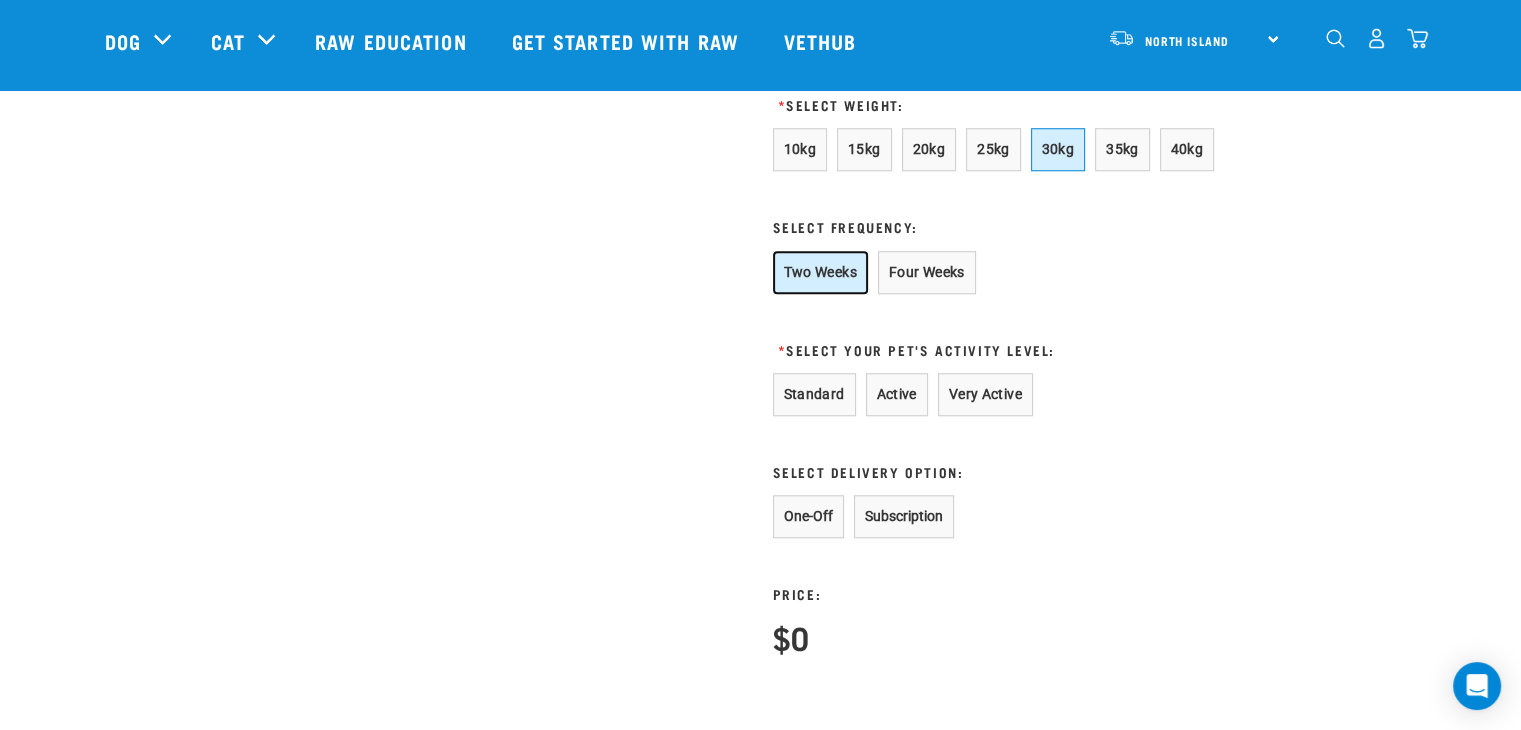 scroll, scrollTop: 1743, scrollLeft: 0, axis: vertical 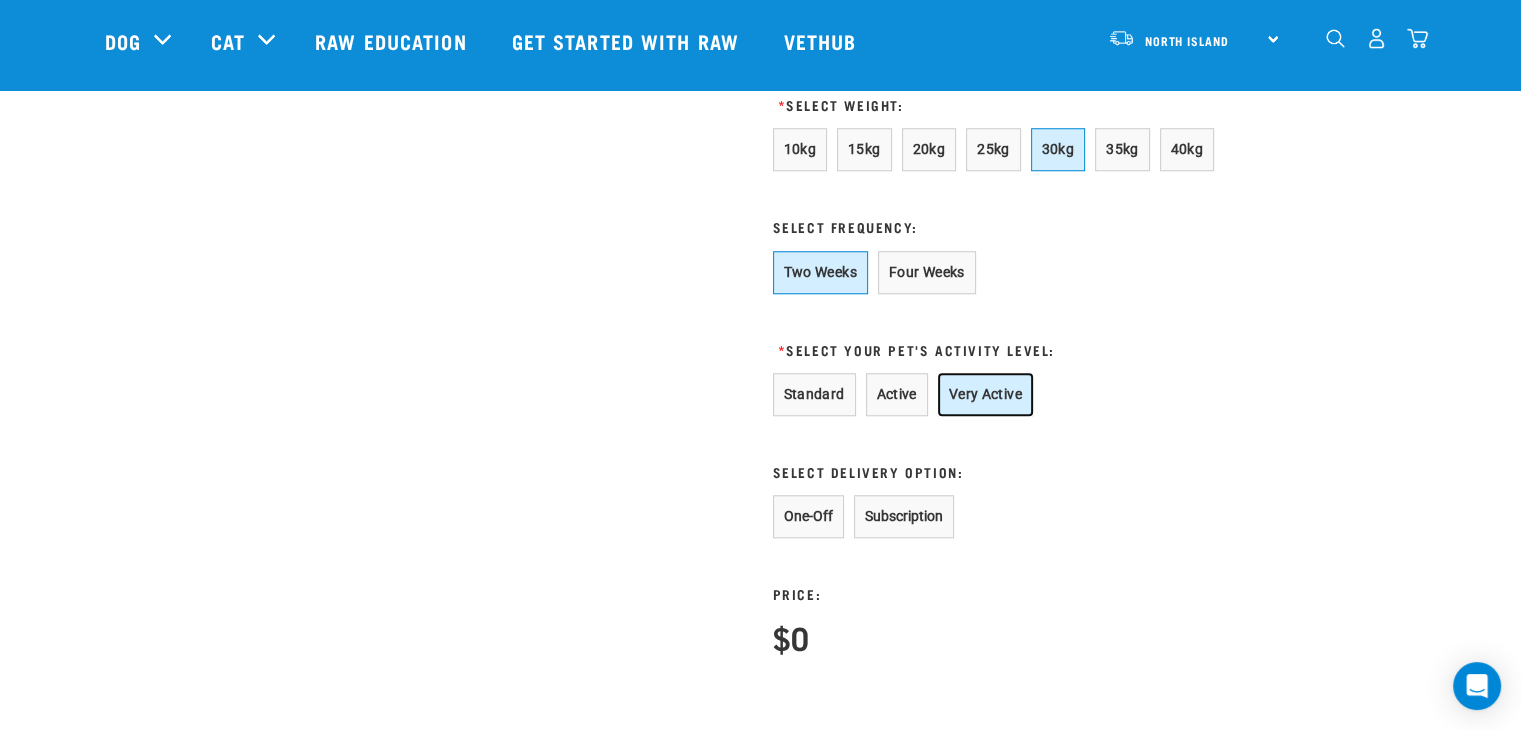 click on "Very Active" at bounding box center [985, 394] 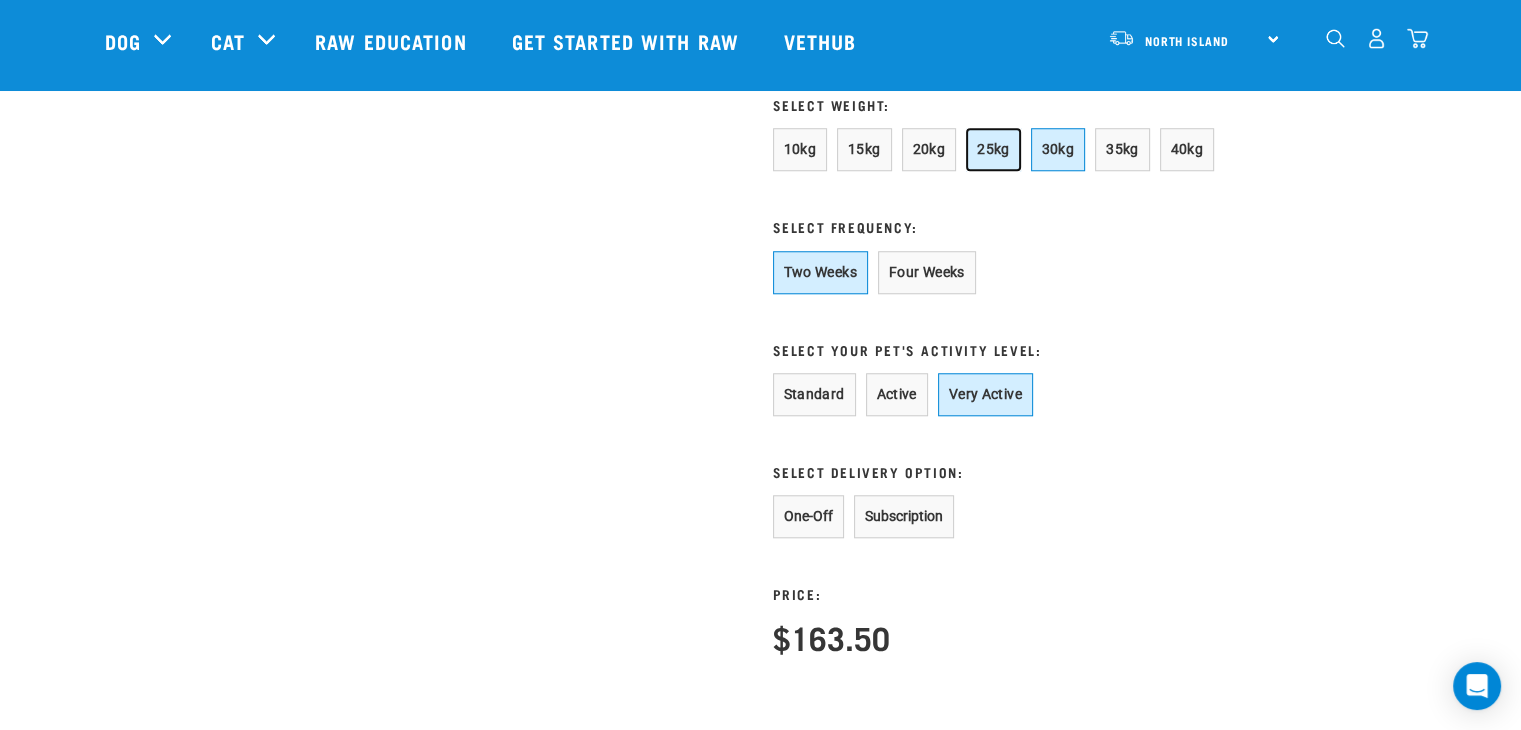 click on "25kg" at bounding box center [993, 149] 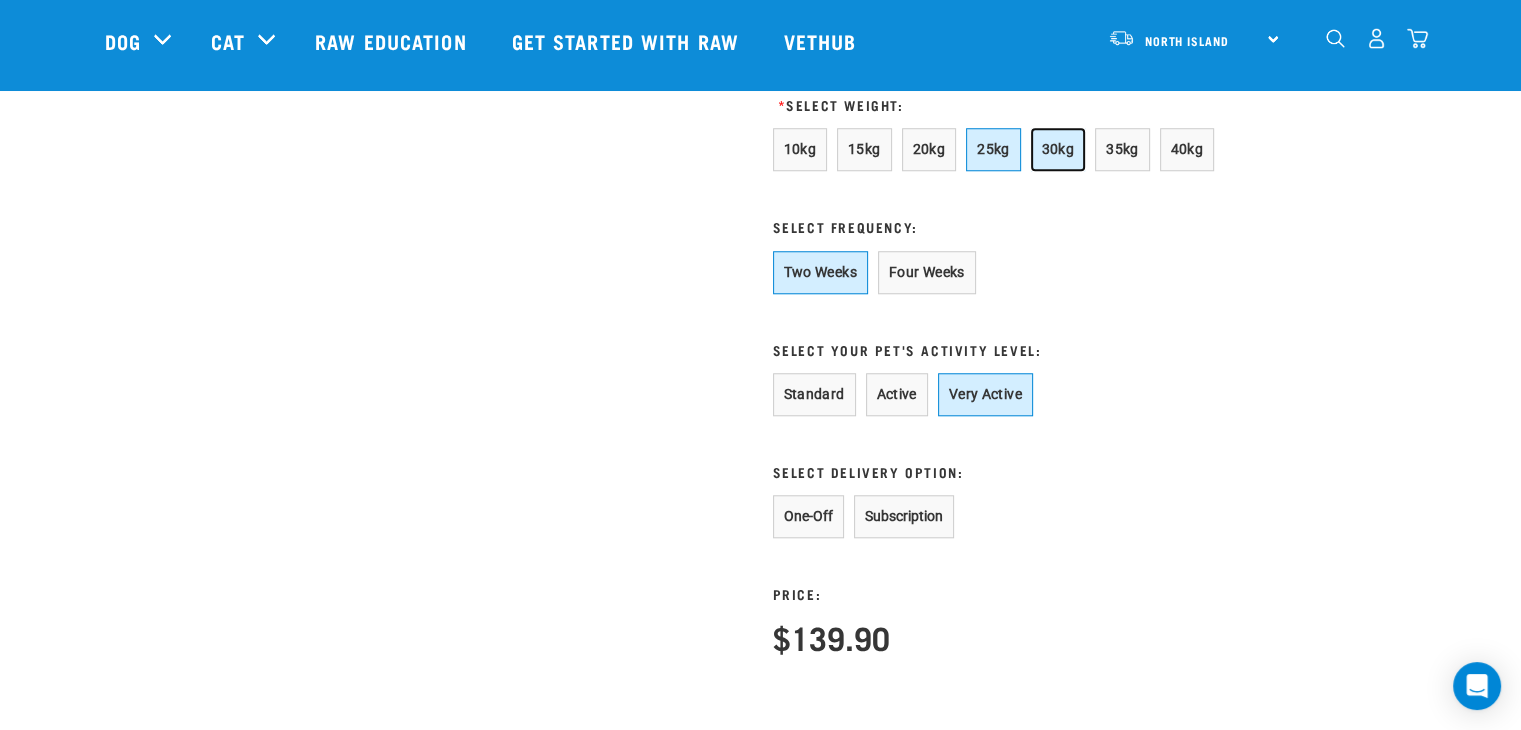 click on "30kg" at bounding box center [1058, 149] 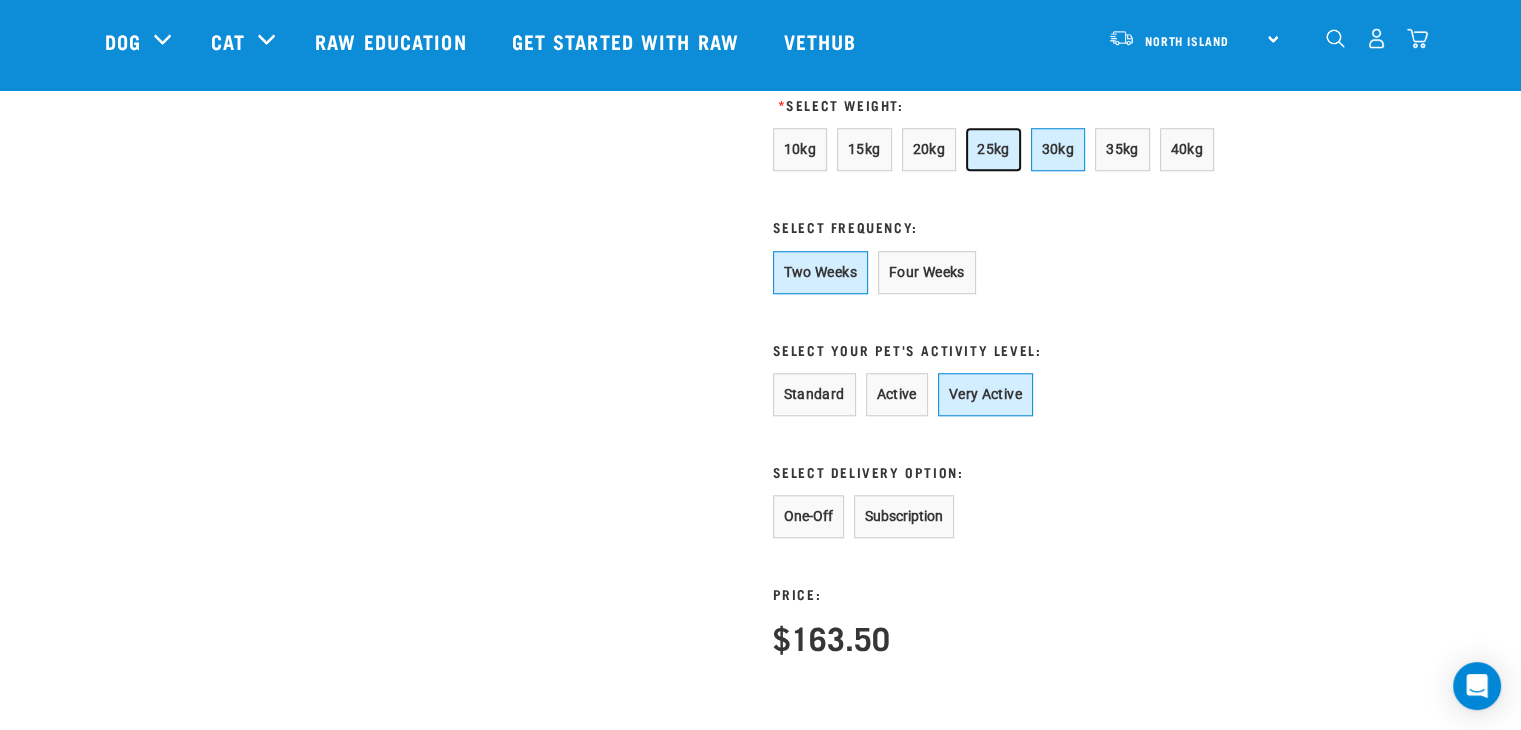click on "25kg" at bounding box center (993, 149) 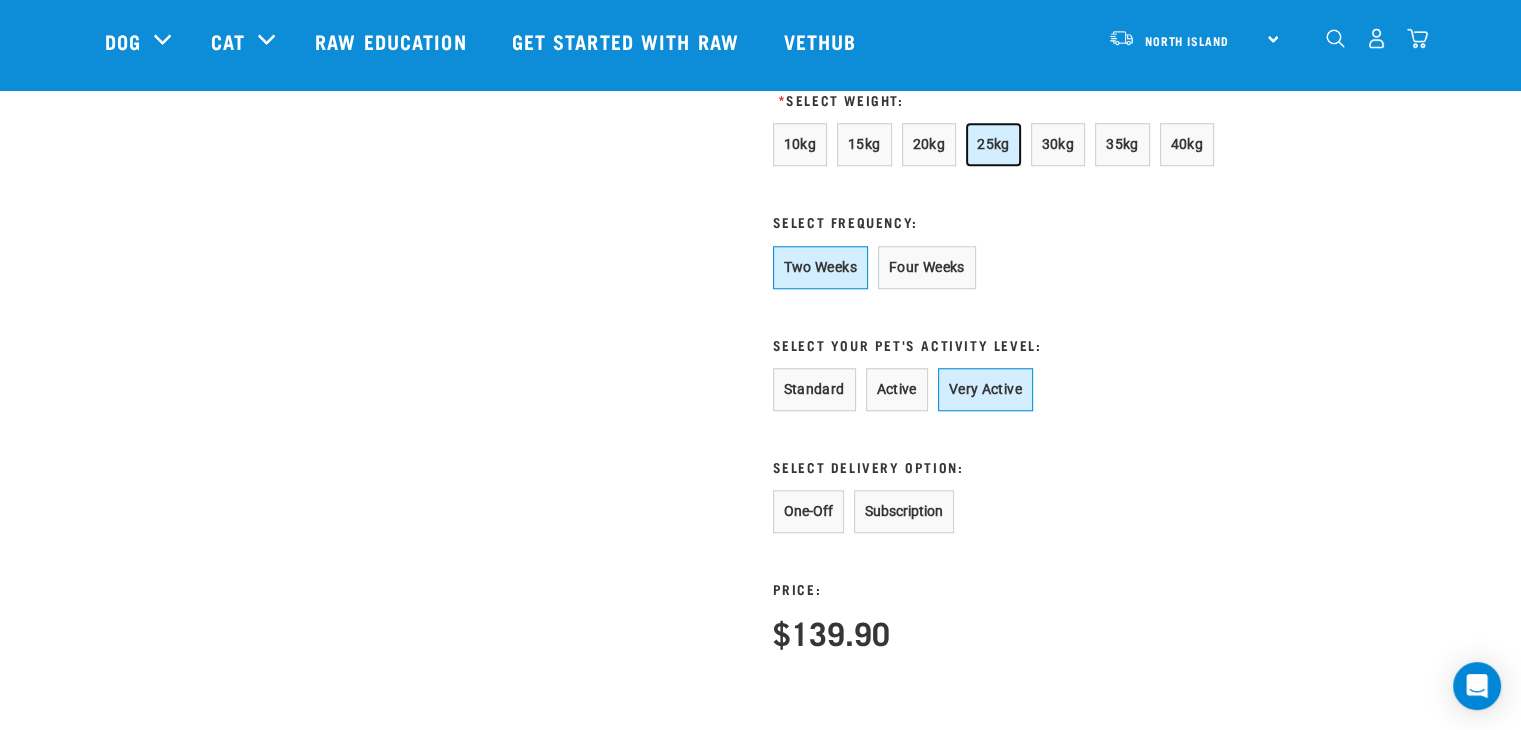 scroll, scrollTop: 1748, scrollLeft: 0, axis: vertical 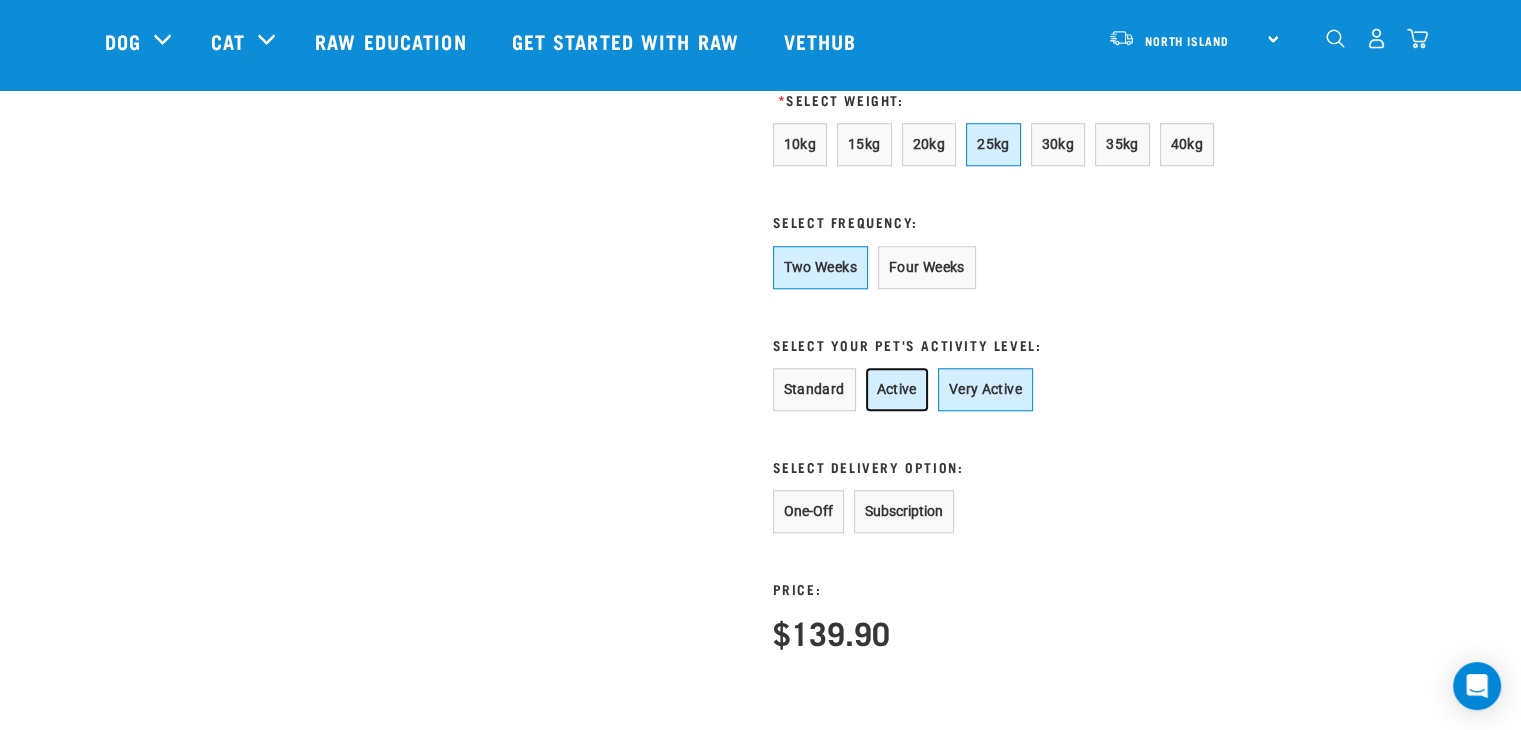 click on "Active" at bounding box center (897, 389) 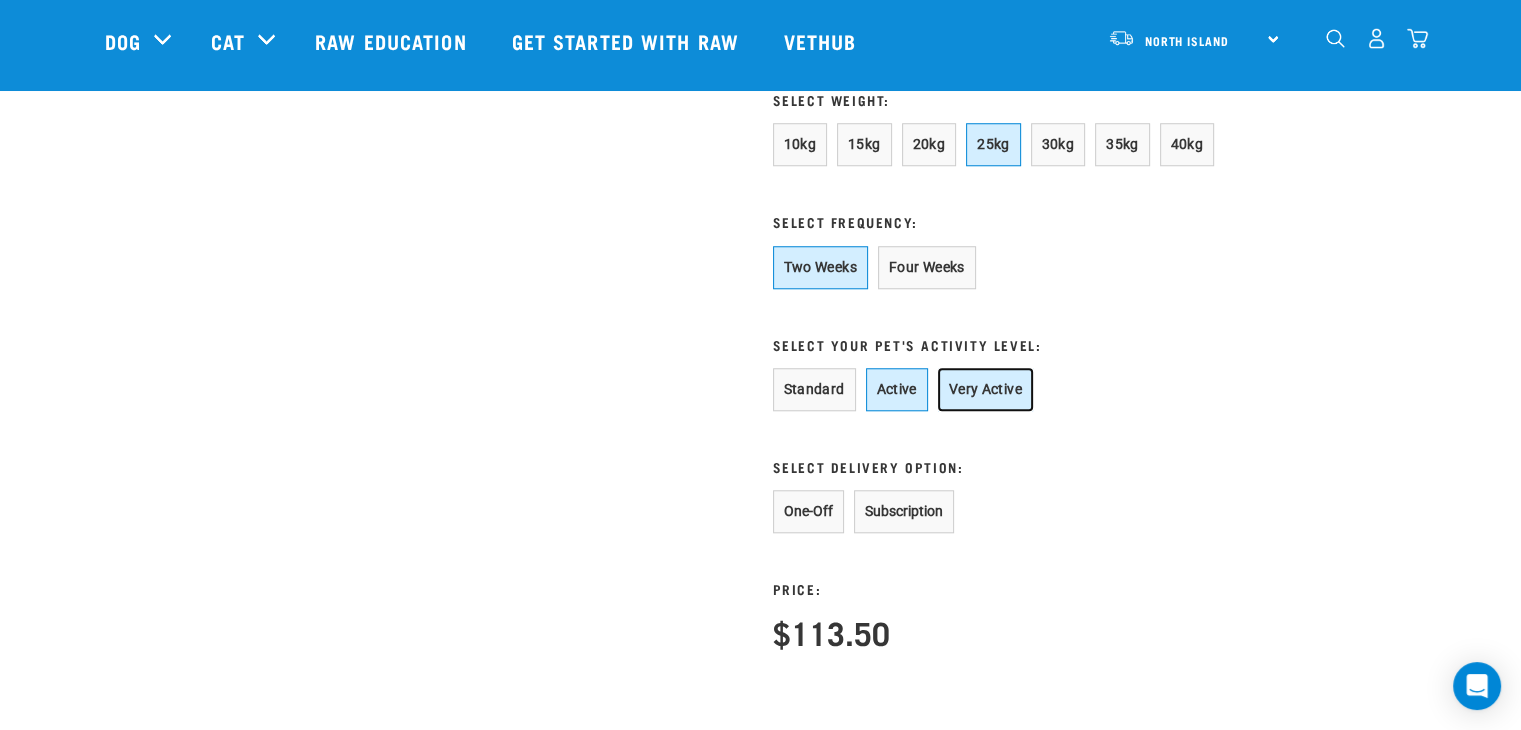 click on "Very Active" at bounding box center [985, 389] 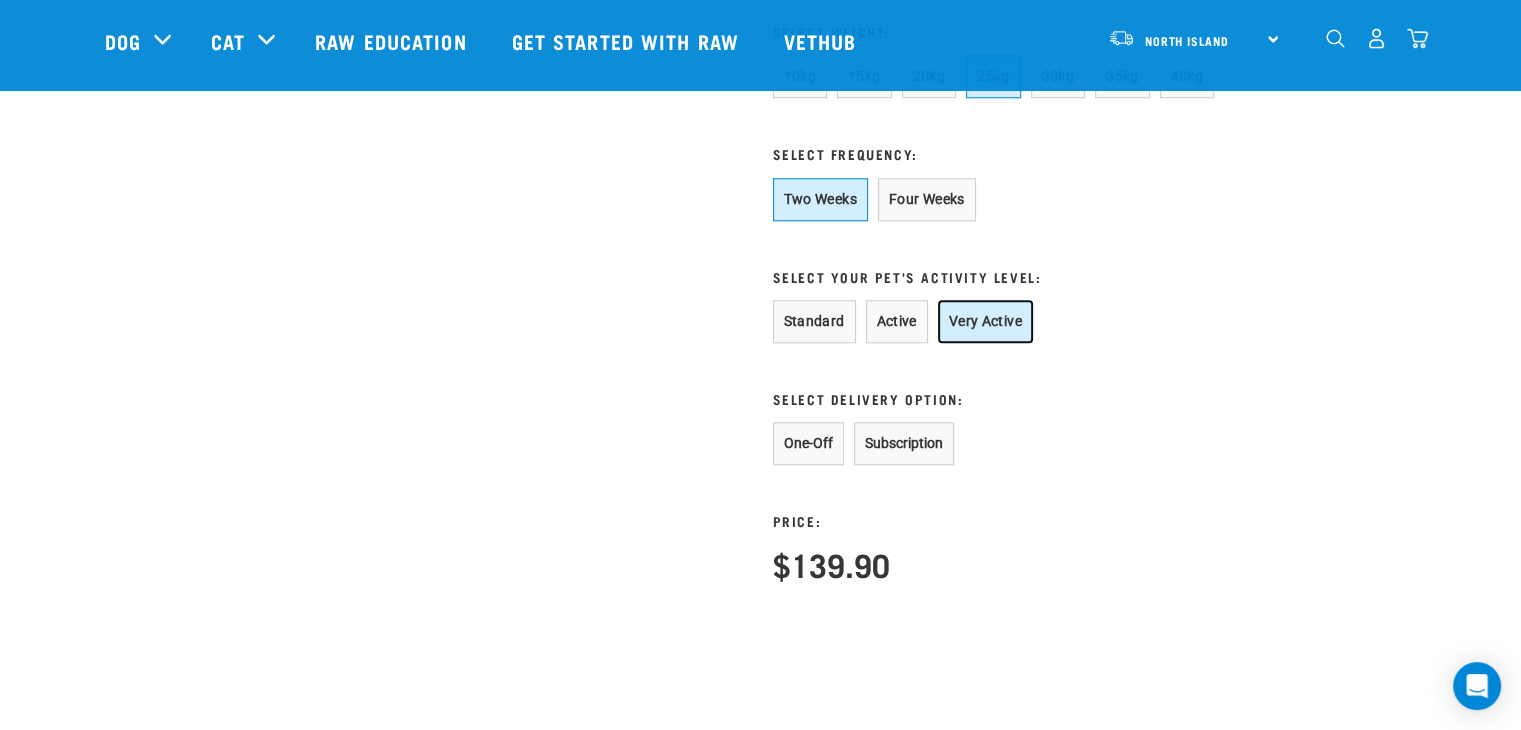 scroll, scrollTop: 1818, scrollLeft: 0, axis: vertical 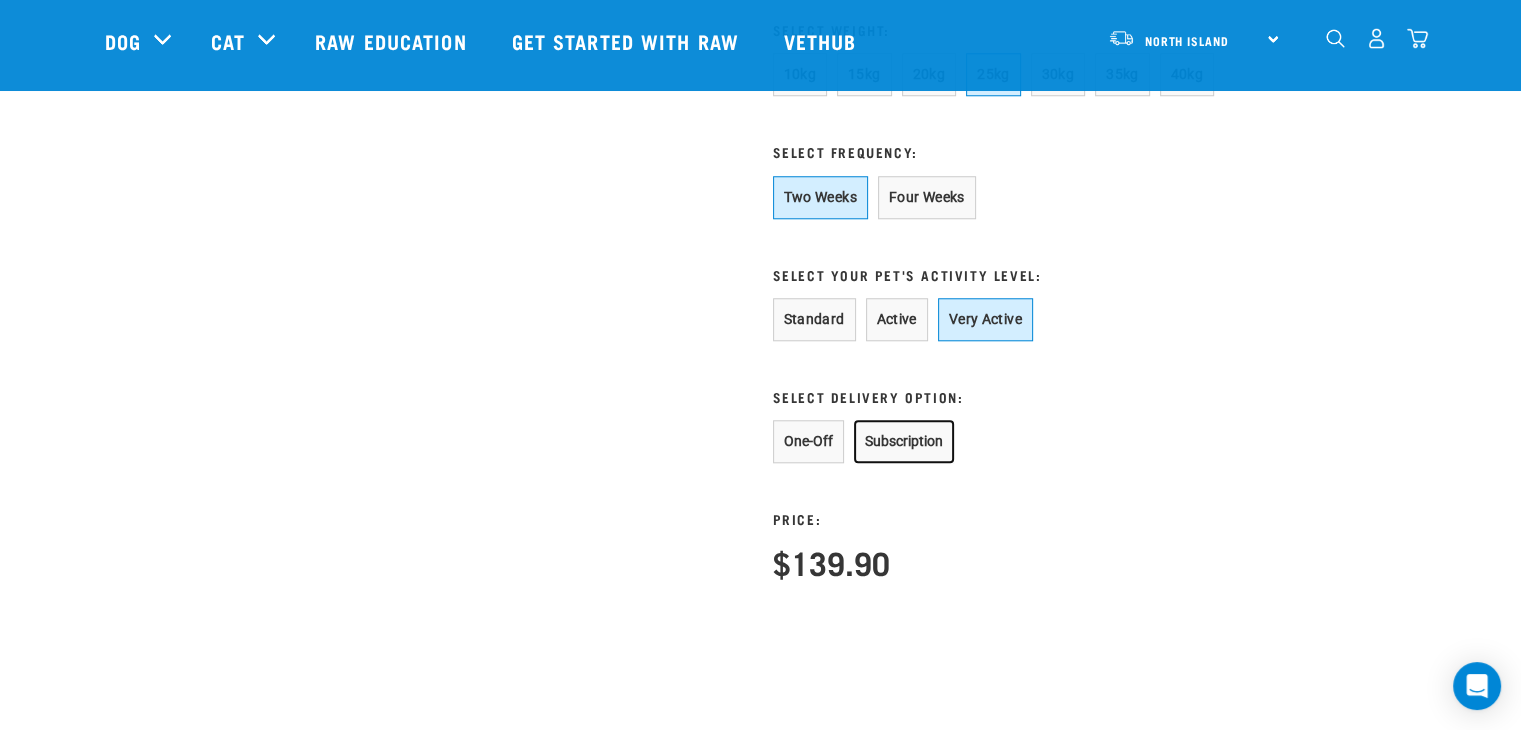 click on "Subscription" at bounding box center (904, 441) 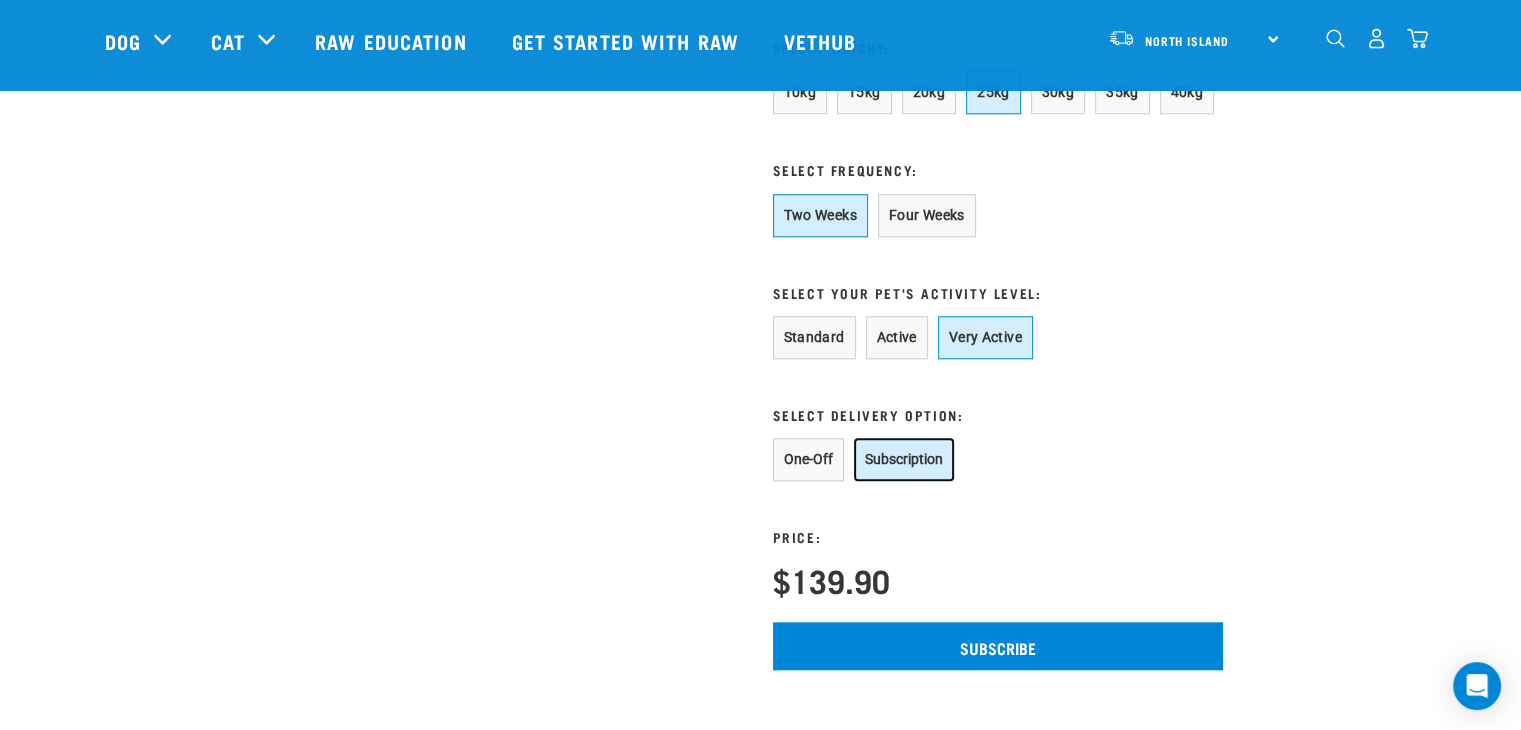 scroll, scrollTop: 1794, scrollLeft: 0, axis: vertical 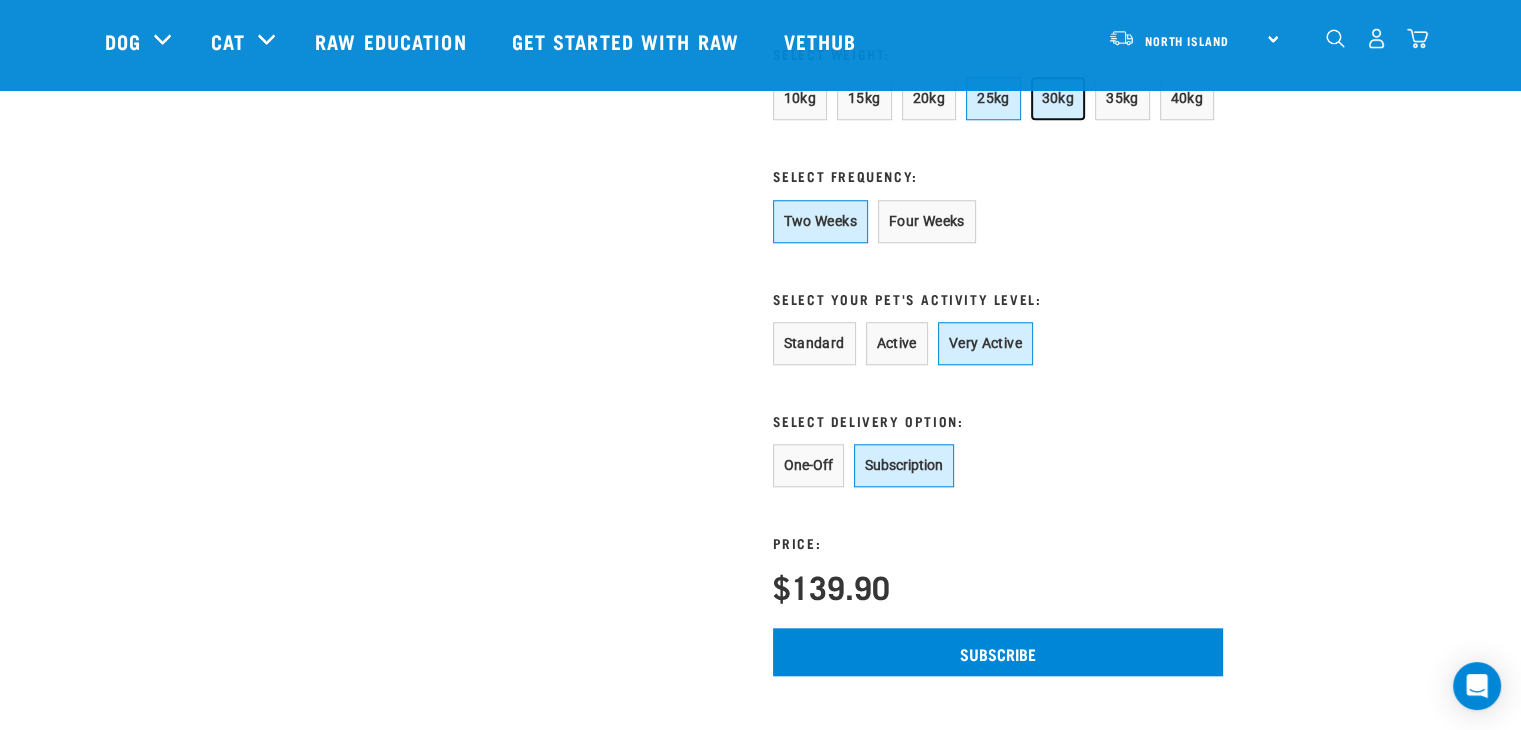 click on "30kg" at bounding box center [1058, 98] 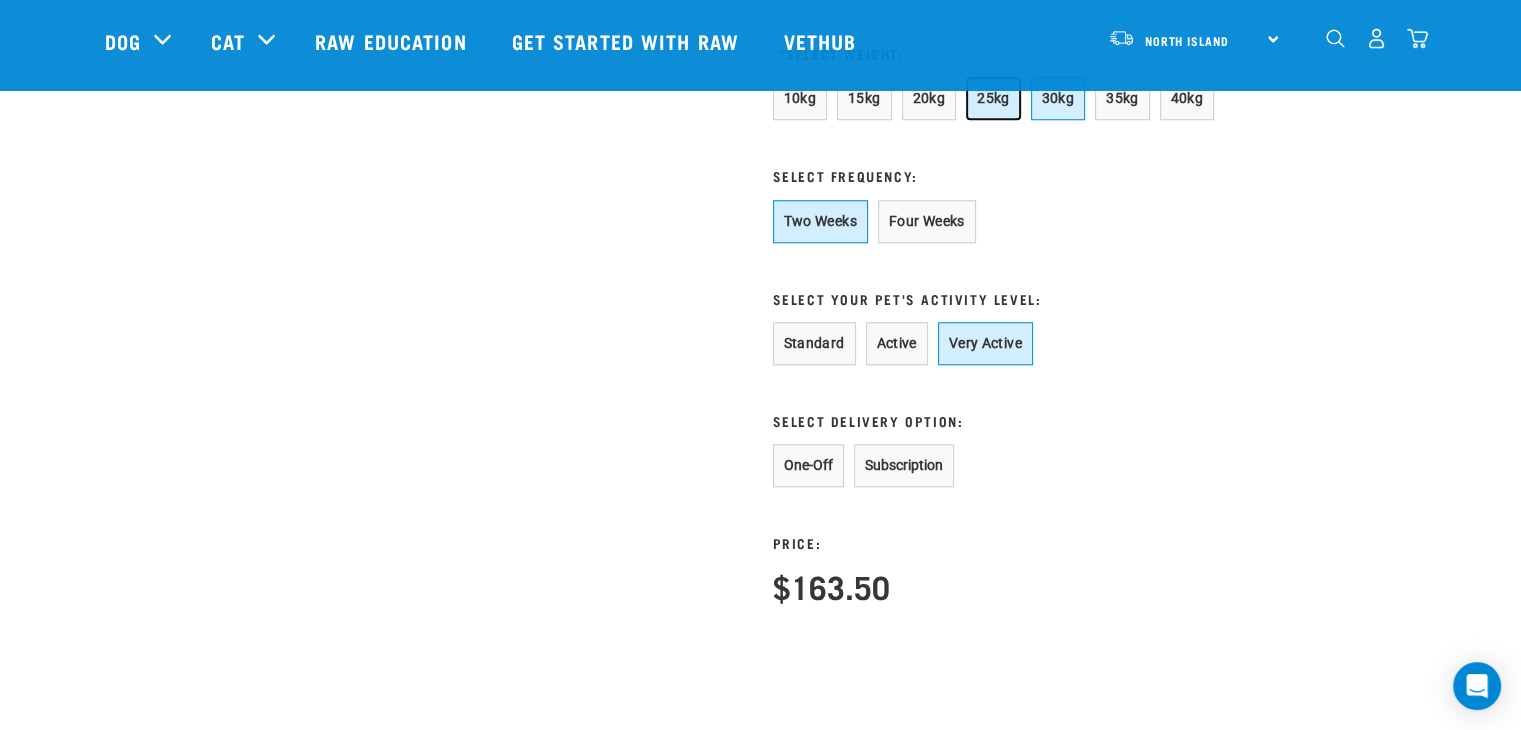 click on "25kg" at bounding box center [993, 98] 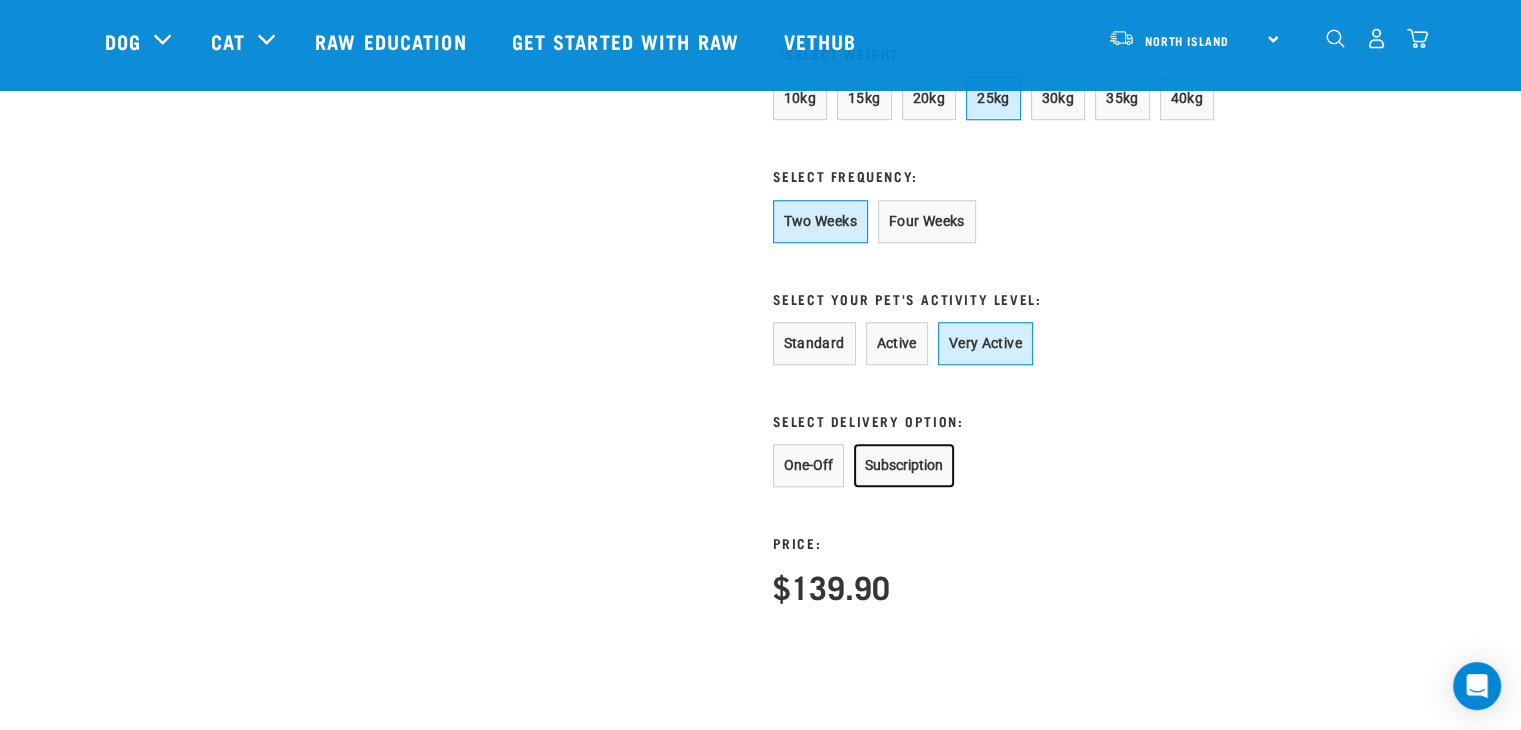 click on "Subscription" at bounding box center (904, 465) 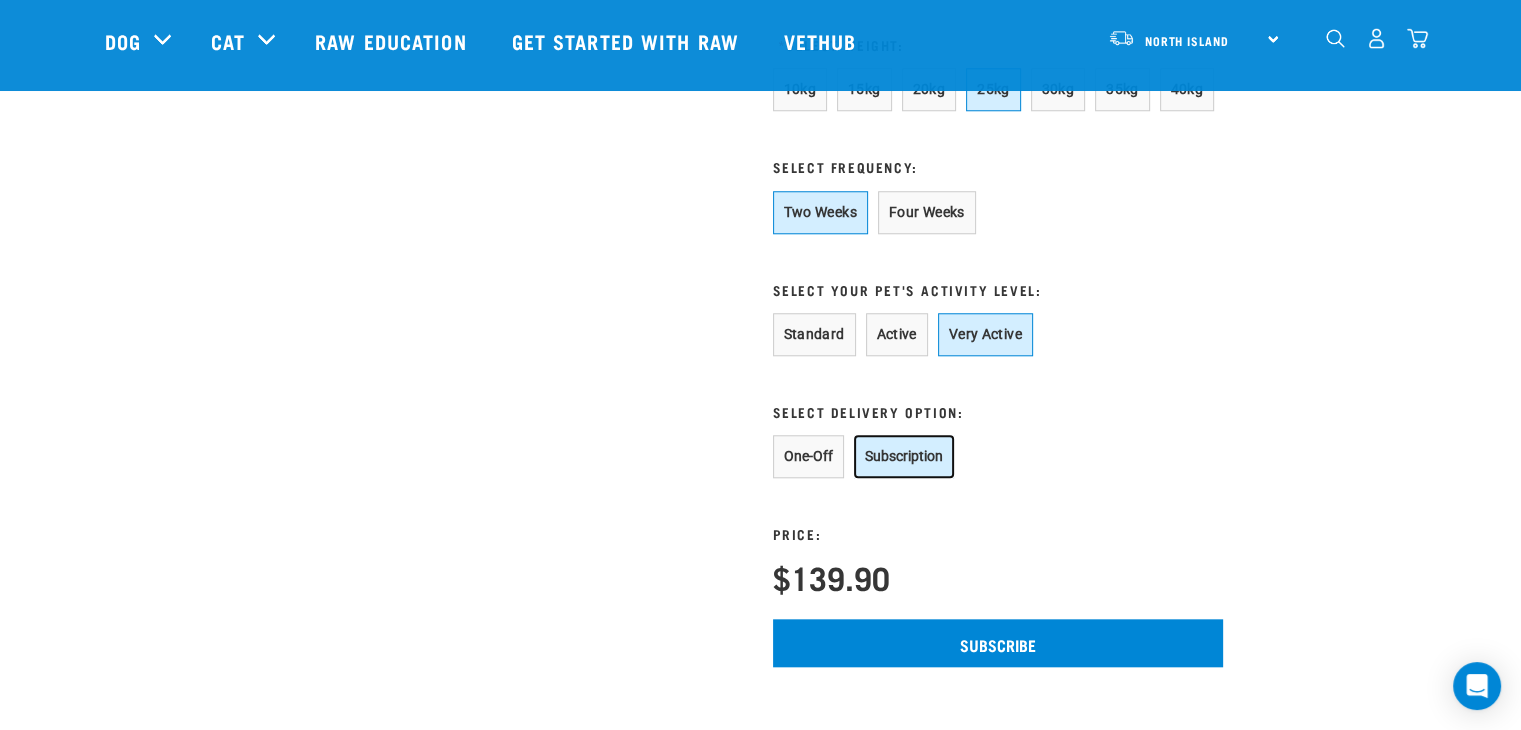 scroll, scrollTop: 1804, scrollLeft: 0, axis: vertical 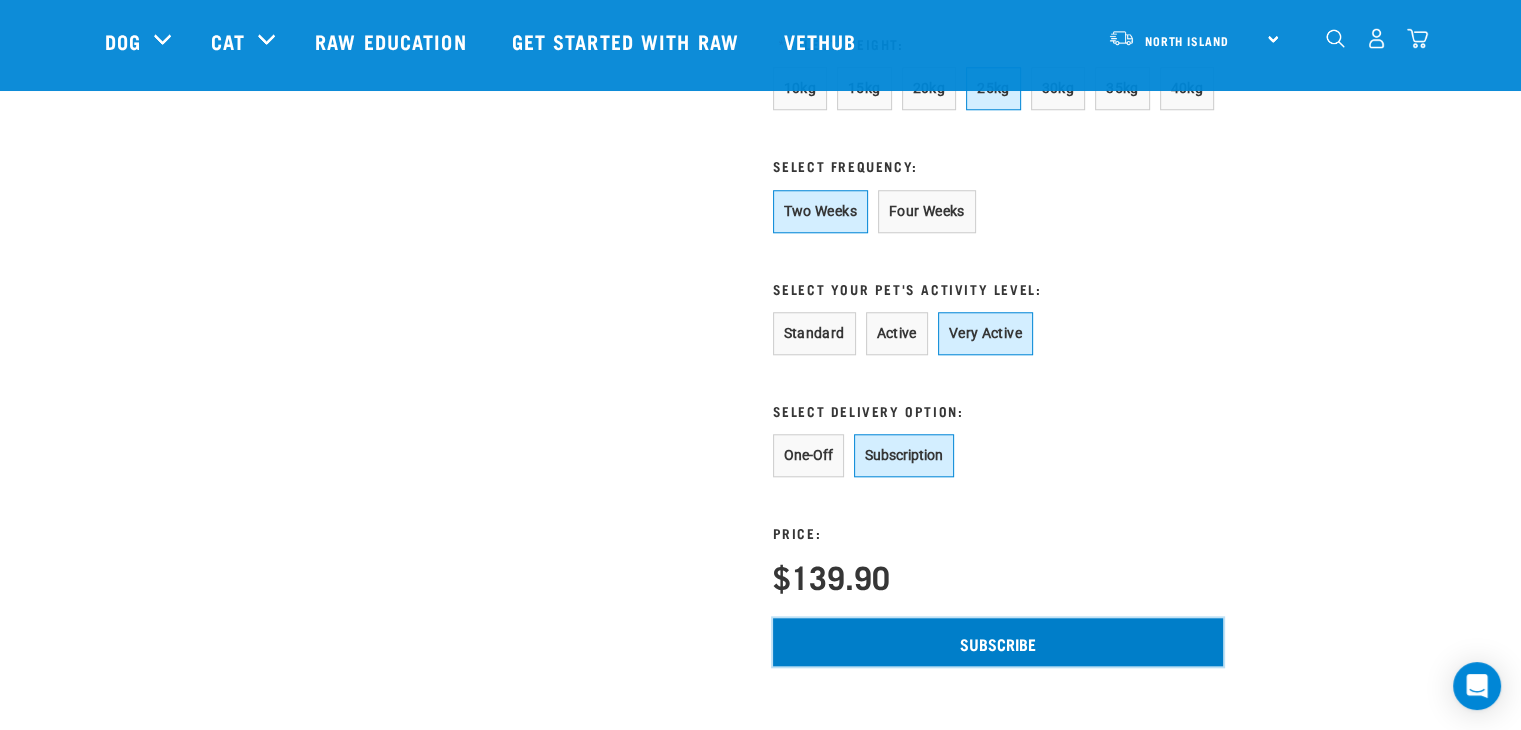 click on "Subscribe" at bounding box center [998, 642] 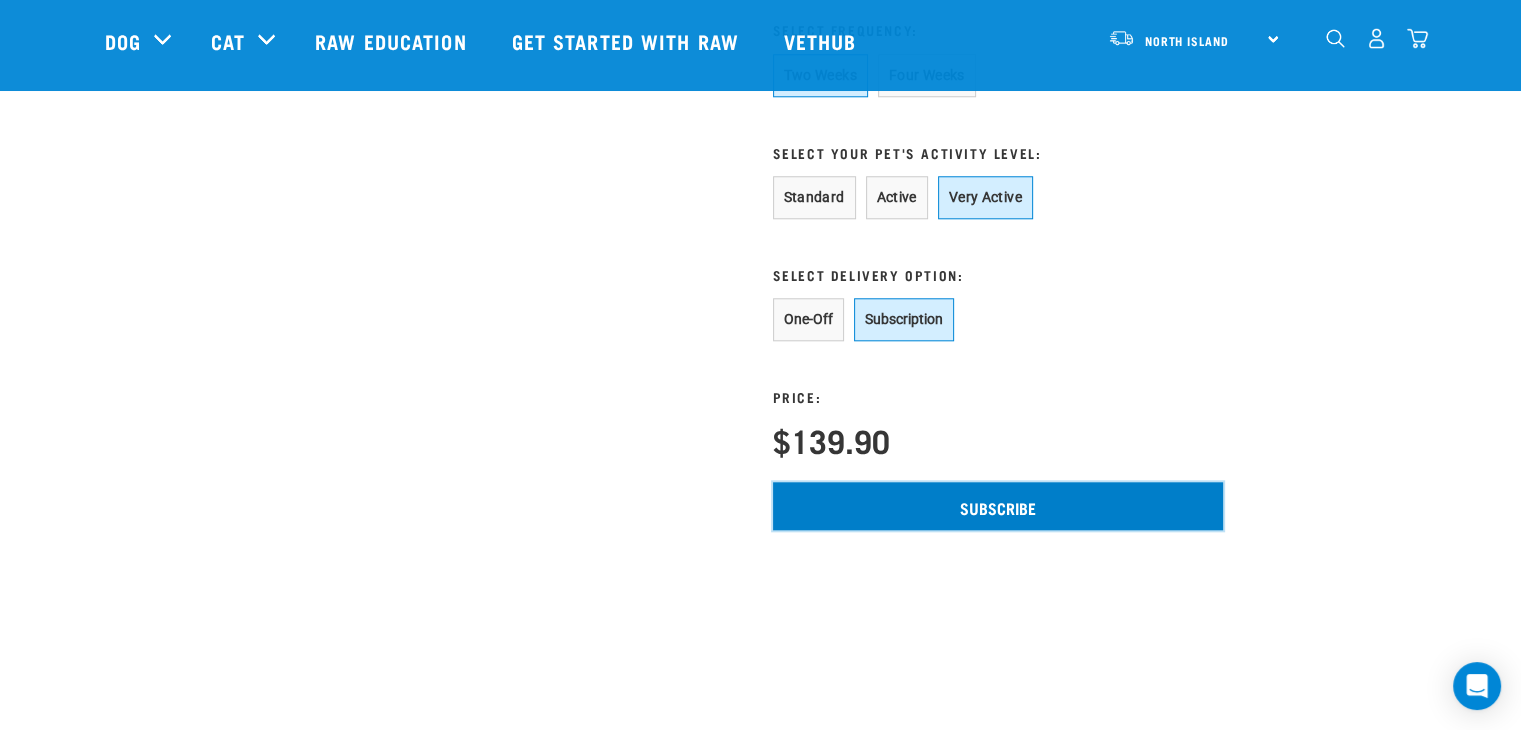 scroll, scrollTop: 1944, scrollLeft: 0, axis: vertical 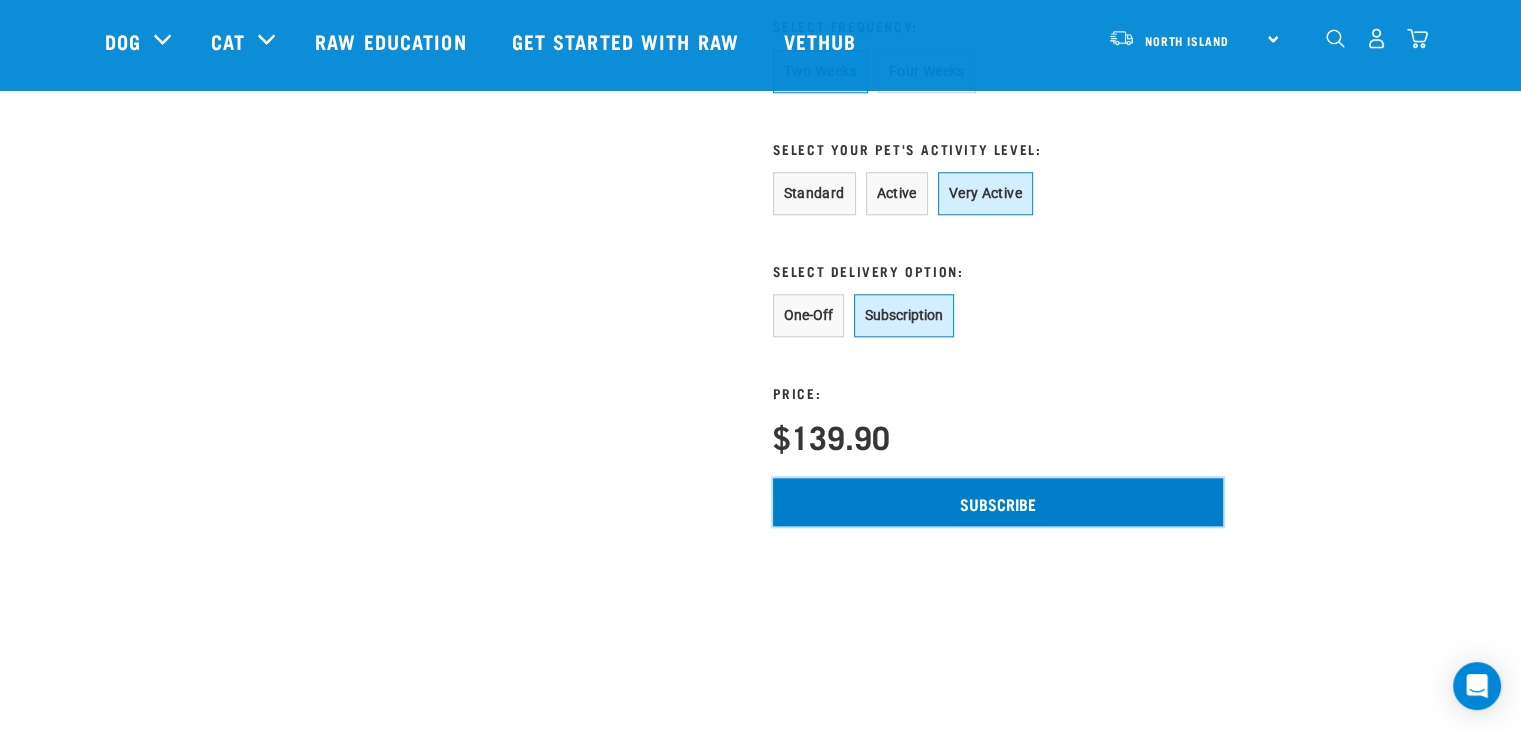 click on "Subscribe" at bounding box center (998, 502) 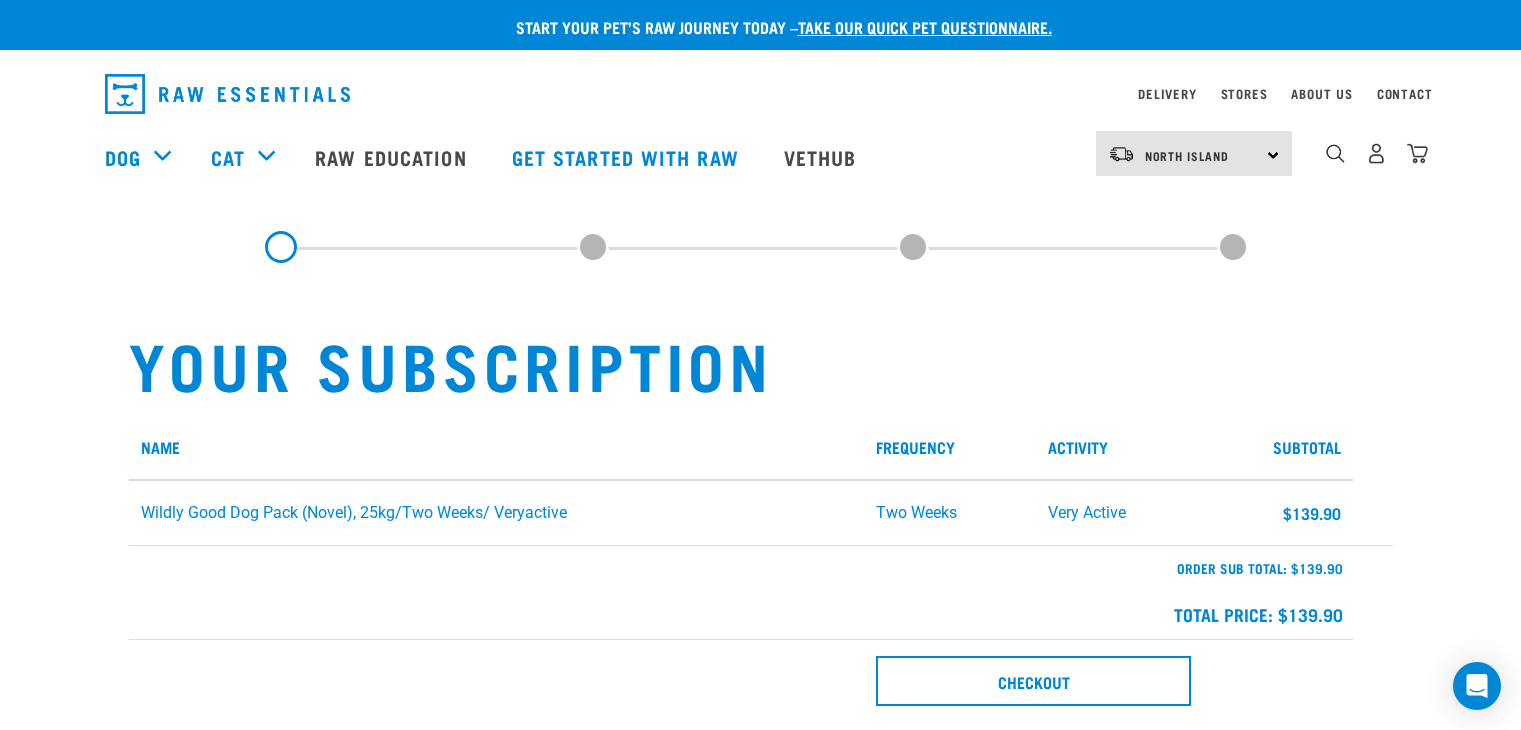 scroll, scrollTop: 0, scrollLeft: 0, axis: both 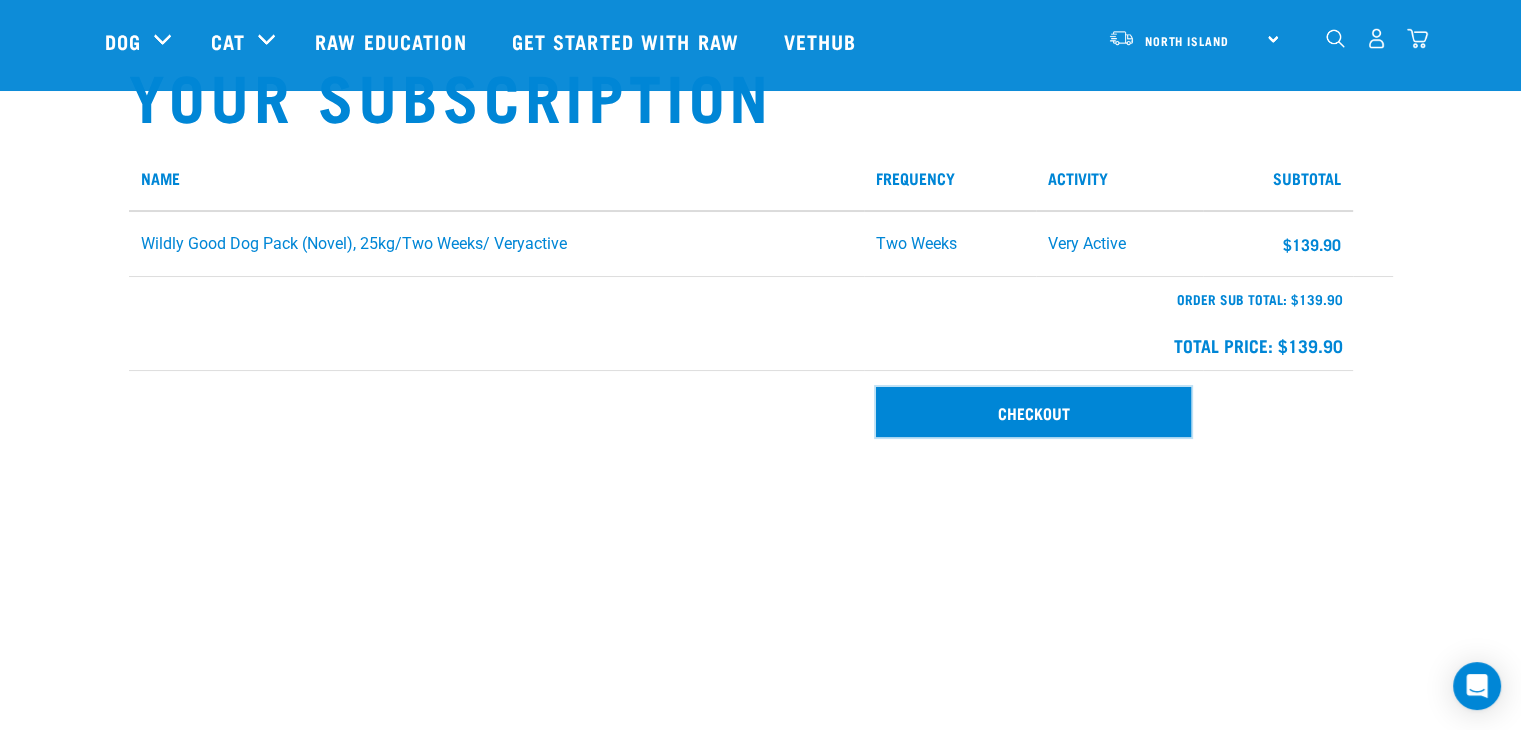 click on "Checkout" at bounding box center (1033, 412) 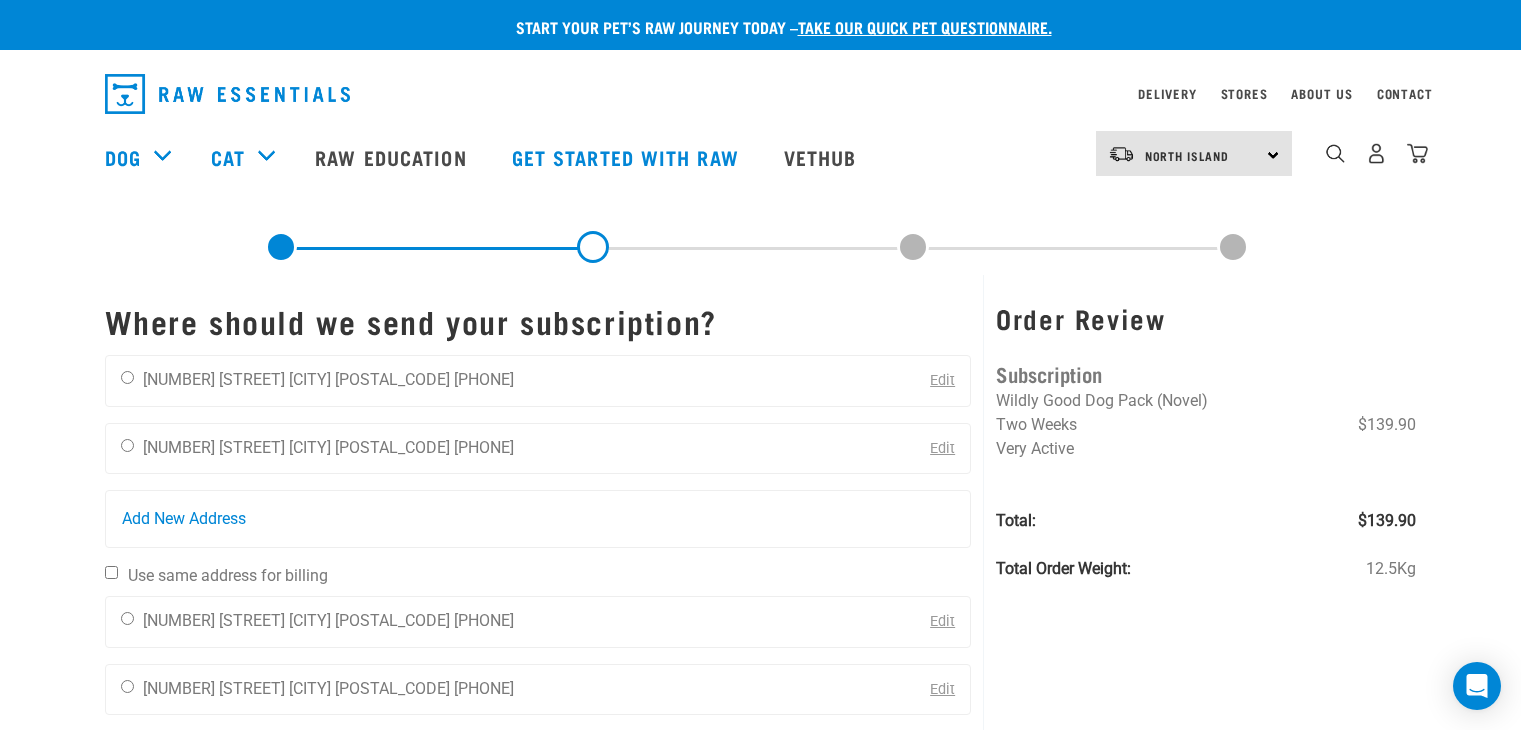 scroll, scrollTop: 0, scrollLeft: 0, axis: both 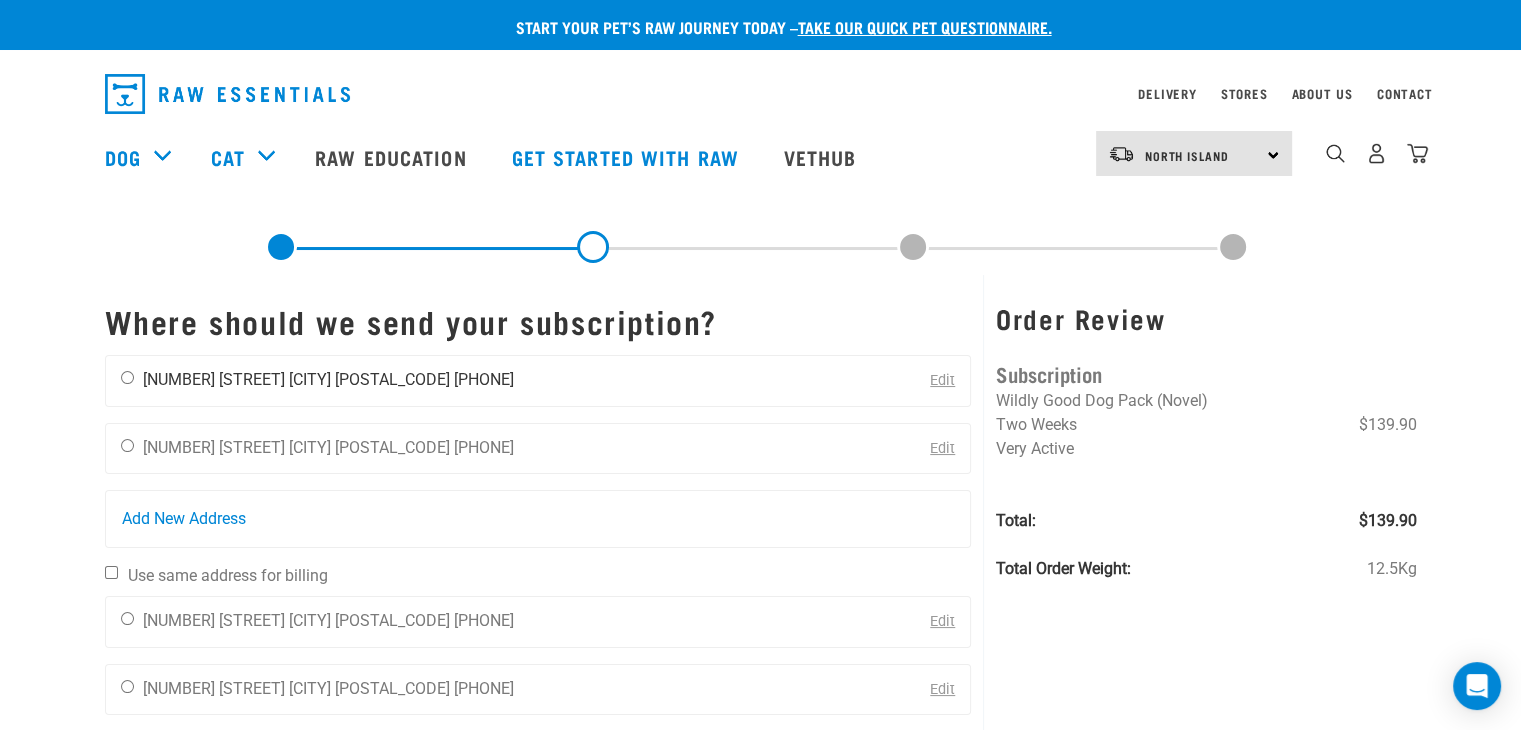 click on "[NUMBER] [STREET]" at bounding box center (214, 379) 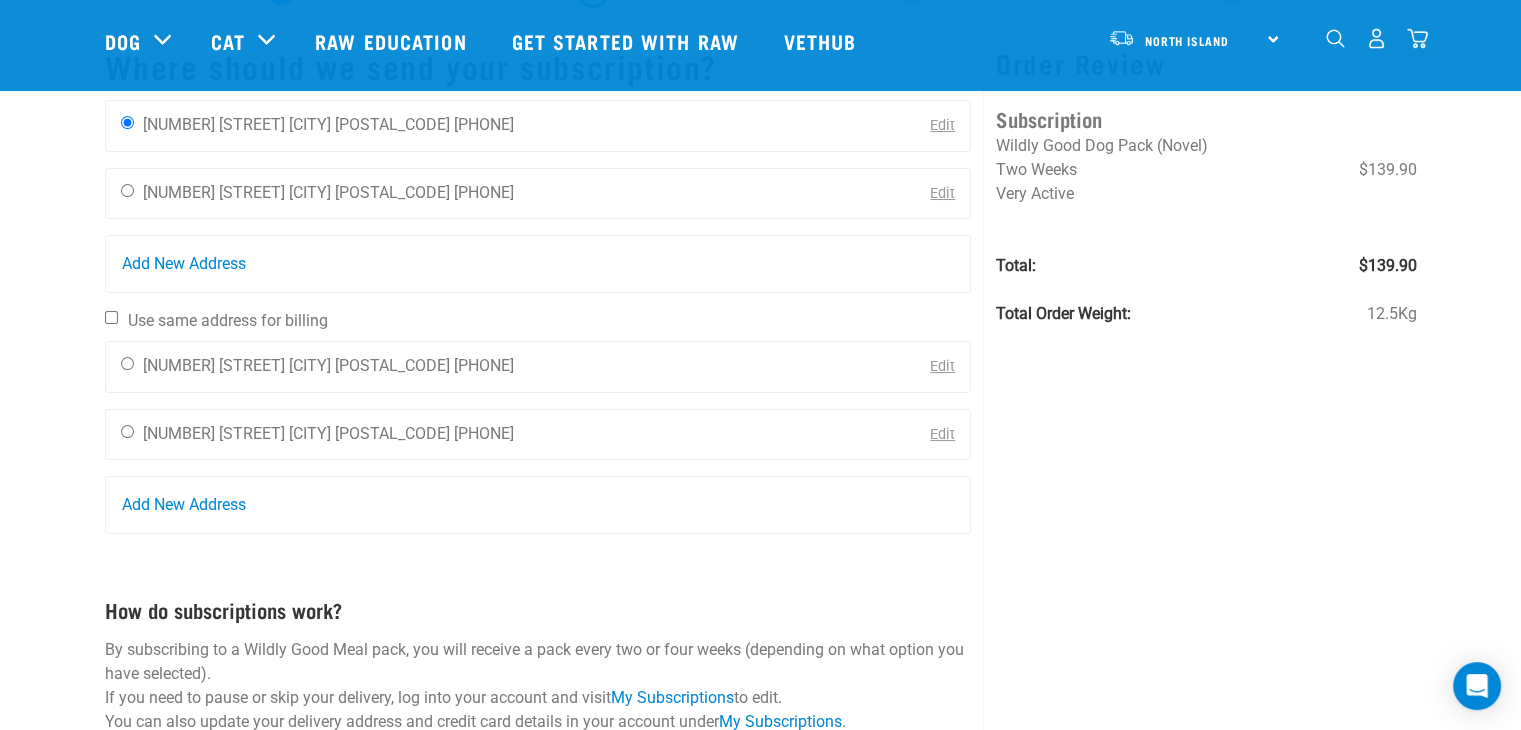 scroll, scrollTop: 110, scrollLeft: 0, axis: vertical 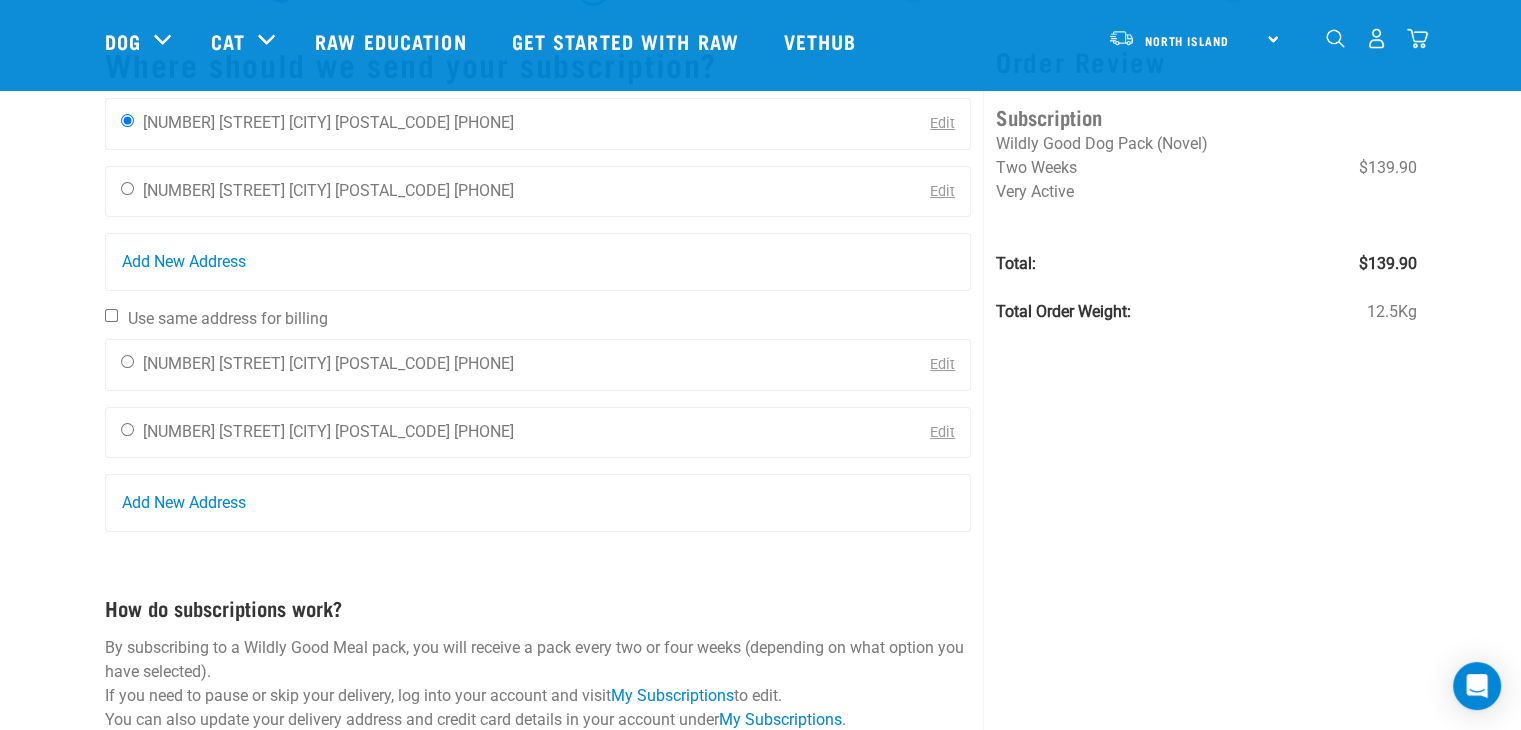 click on "Use same address for
billing" at bounding box center [111, 315] 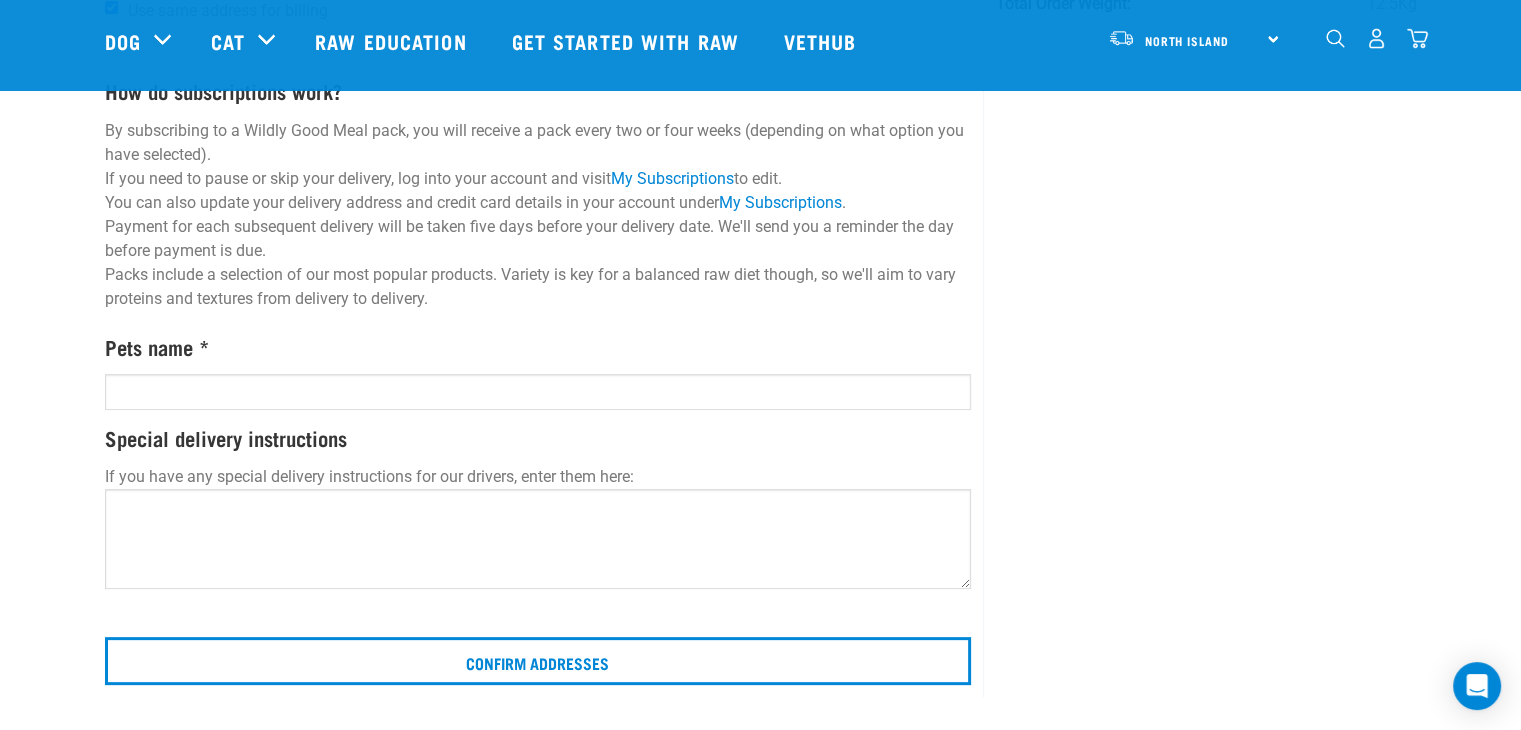 scroll, scrollTop: 419, scrollLeft: 0, axis: vertical 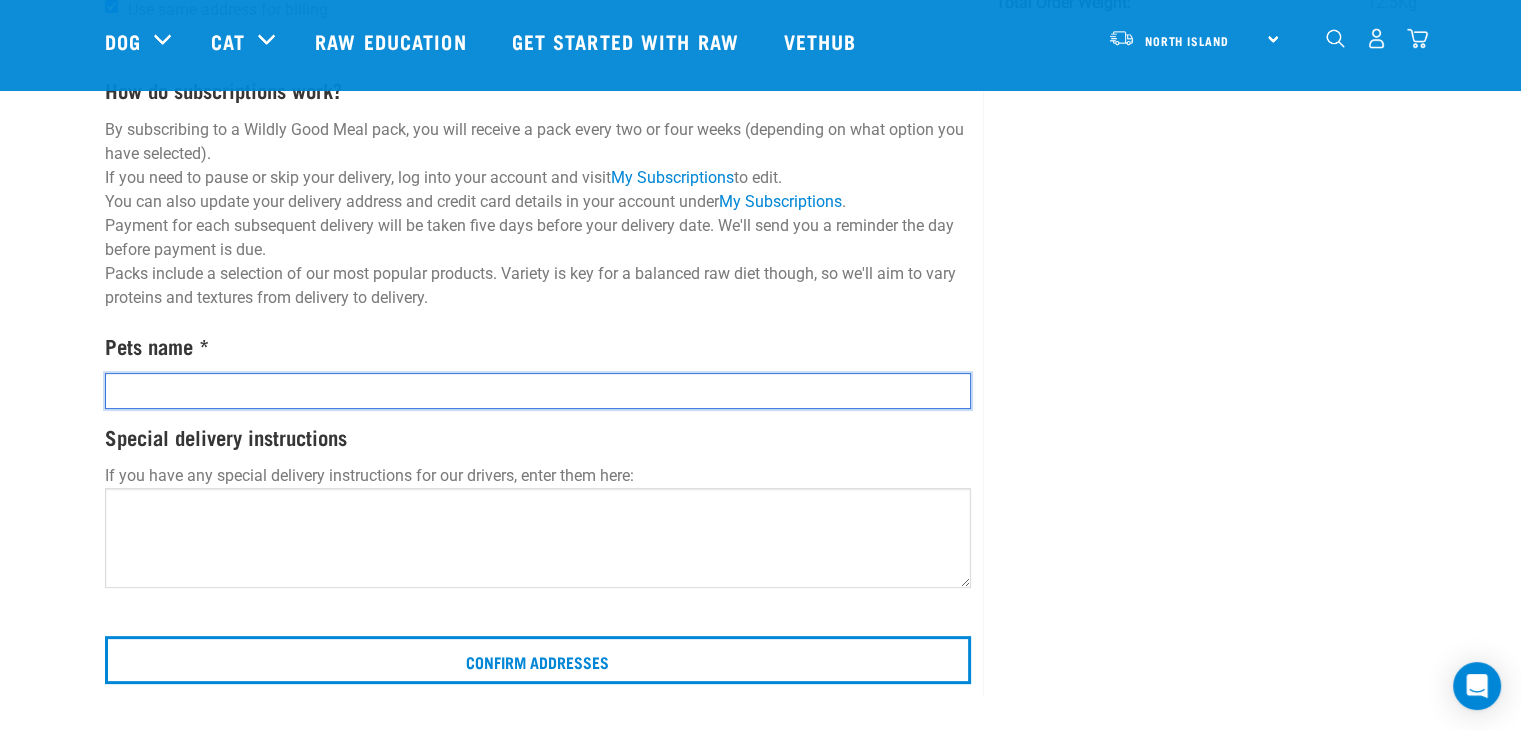 click at bounding box center [538, 391] 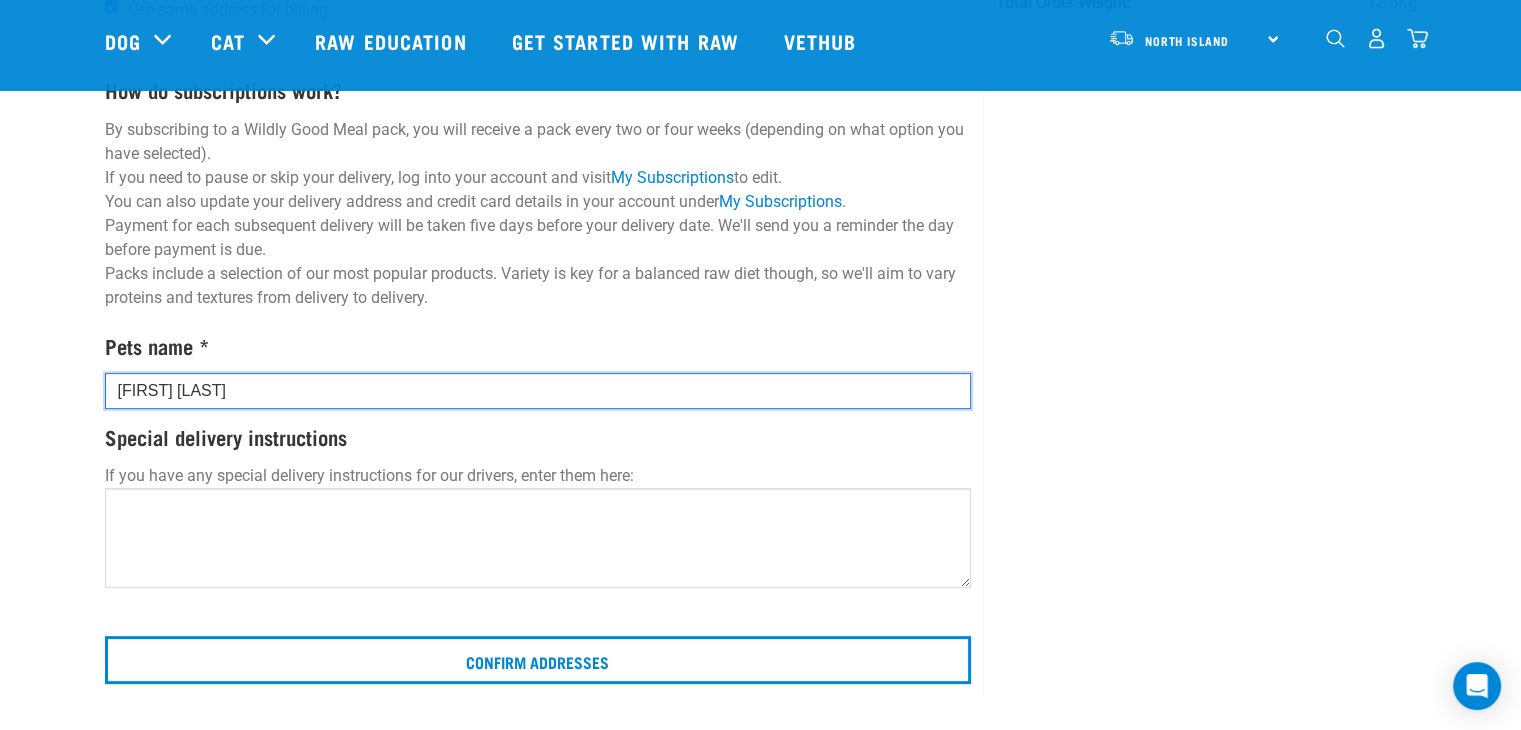 click on "[FIRST] [LAST]" at bounding box center (538, 391) 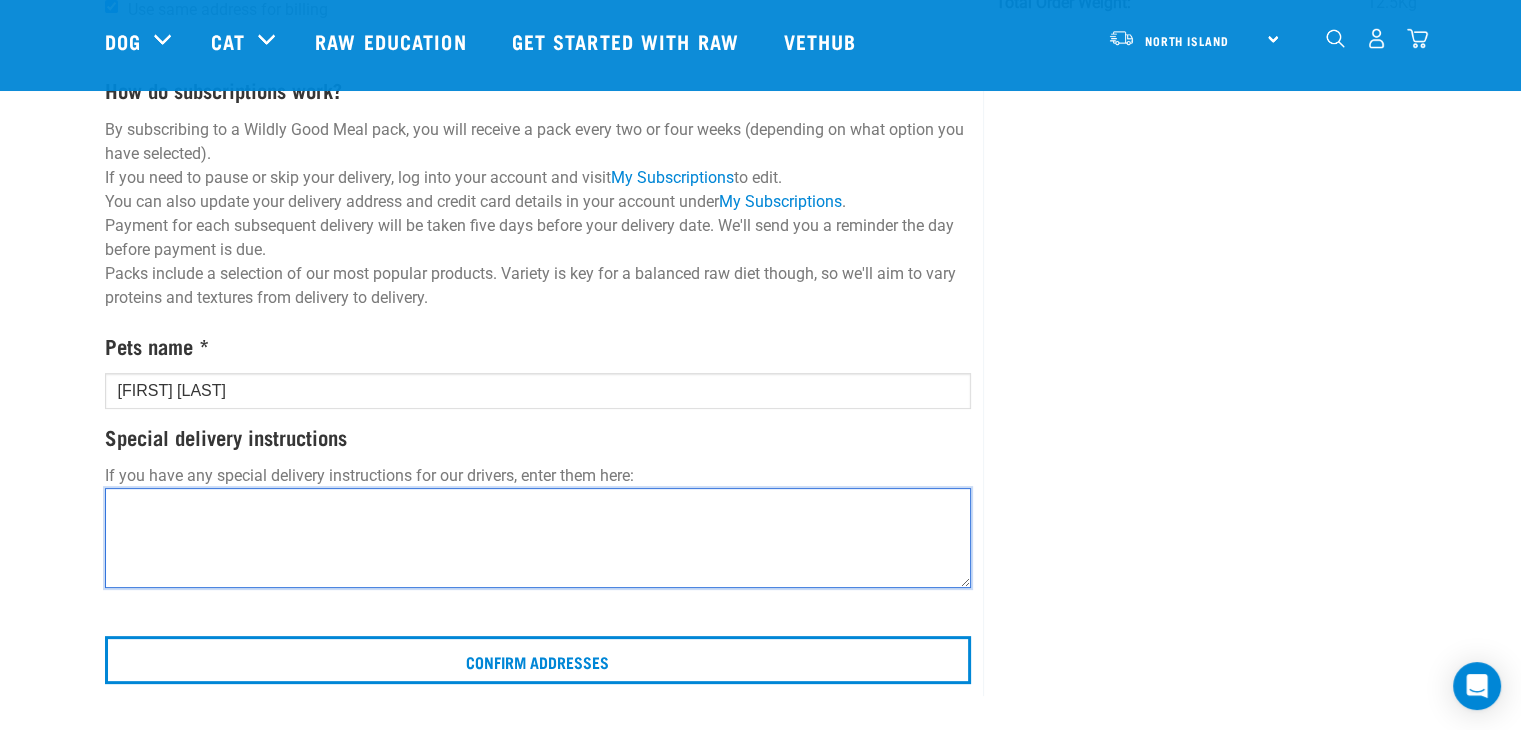 click at bounding box center [538, 538] 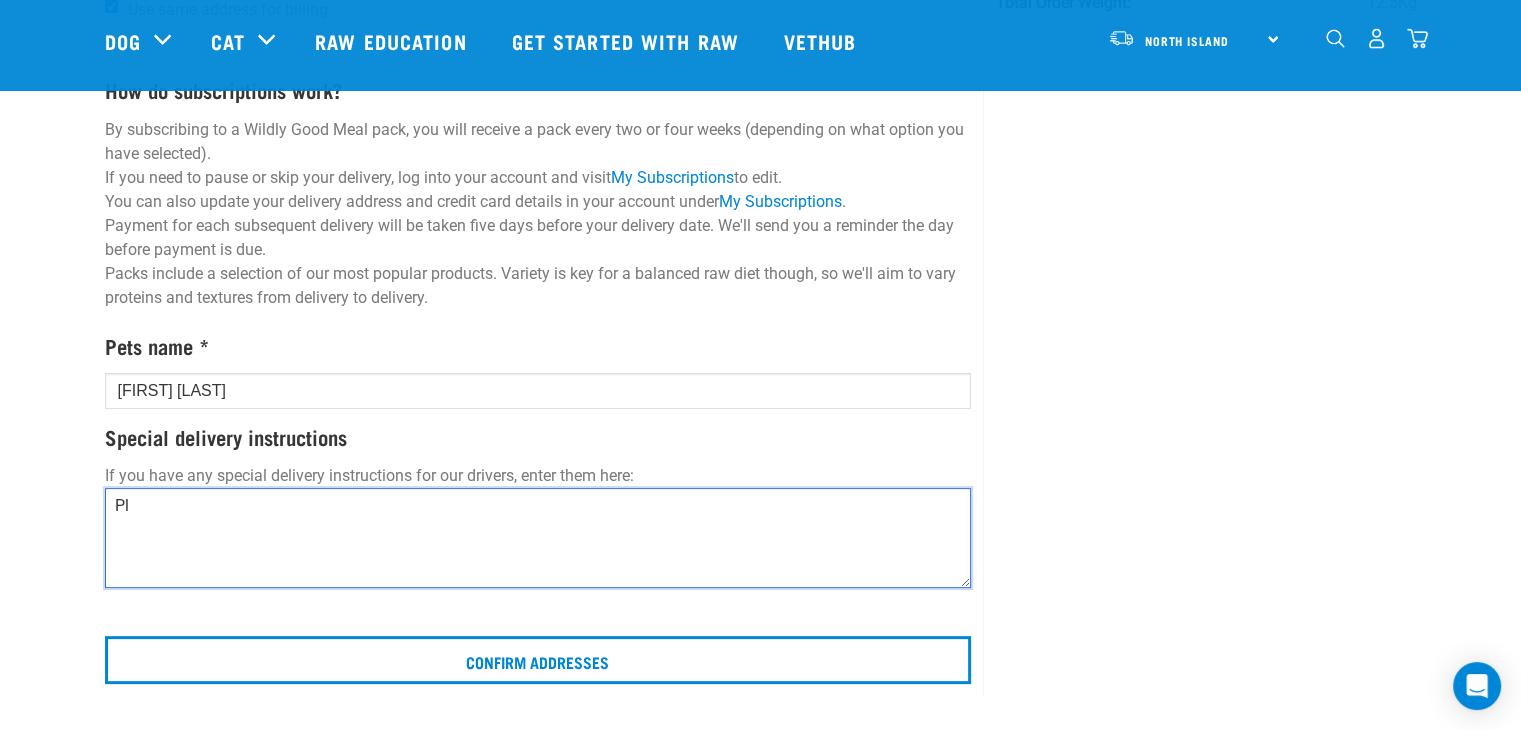 type on "P" 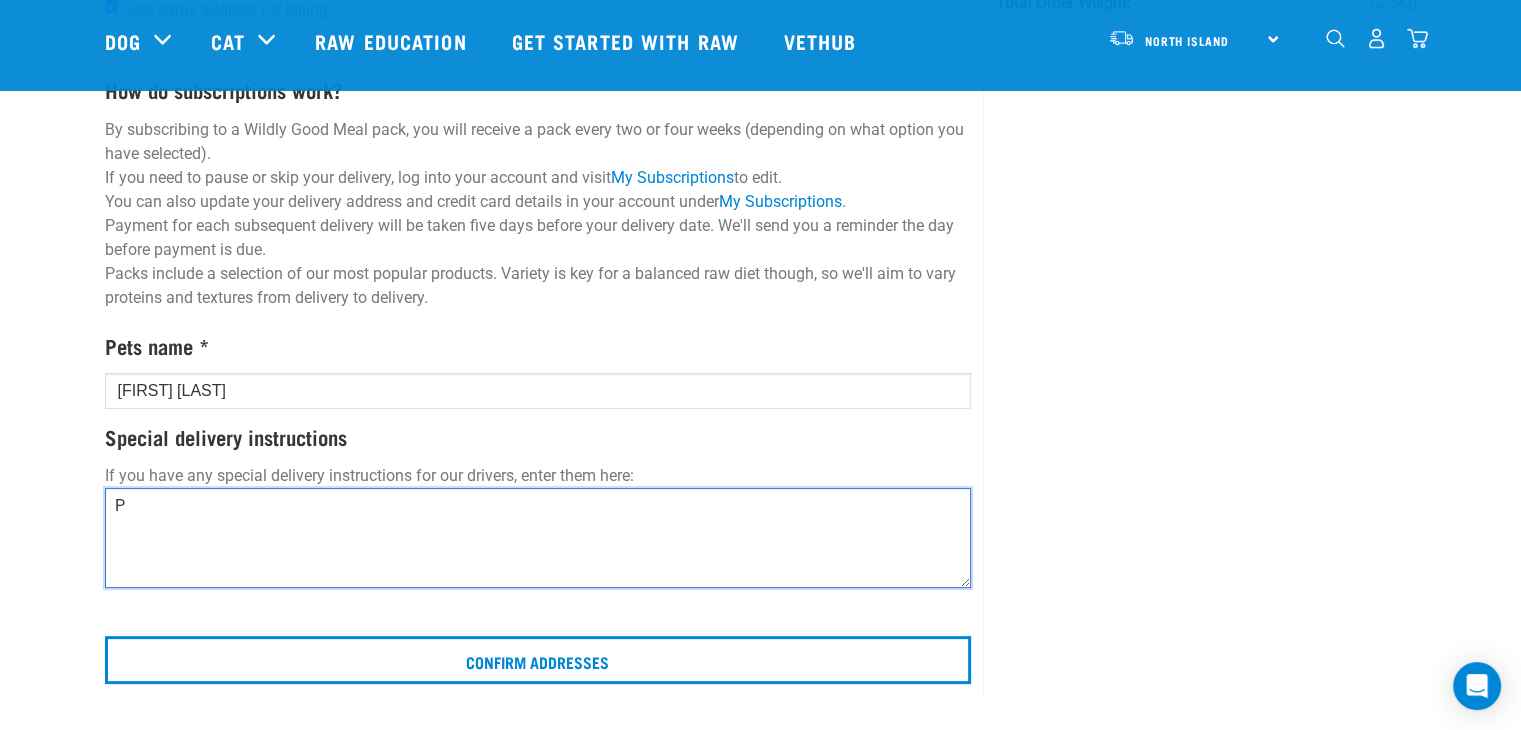 type 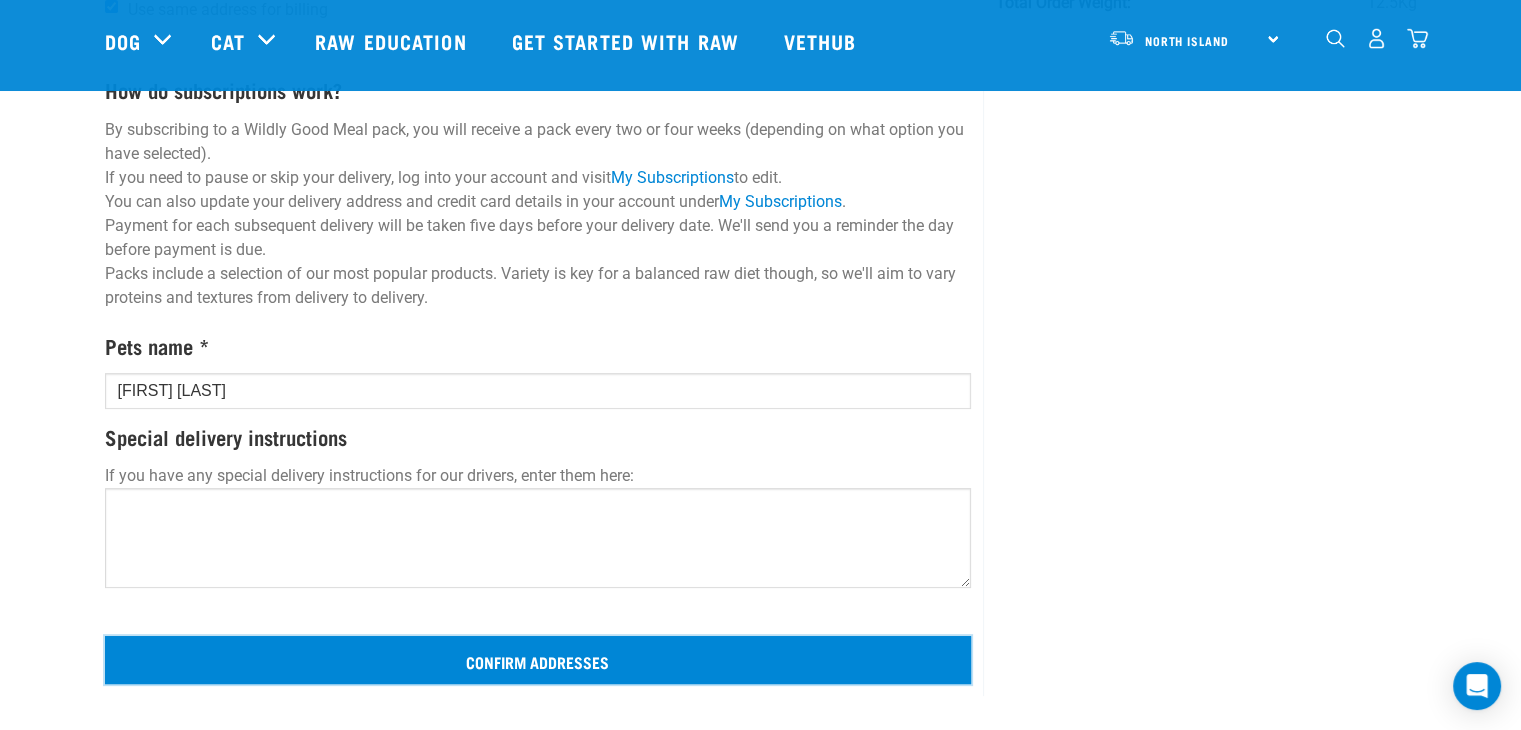 click on "Confirm addresses" at bounding box center [538, 660] 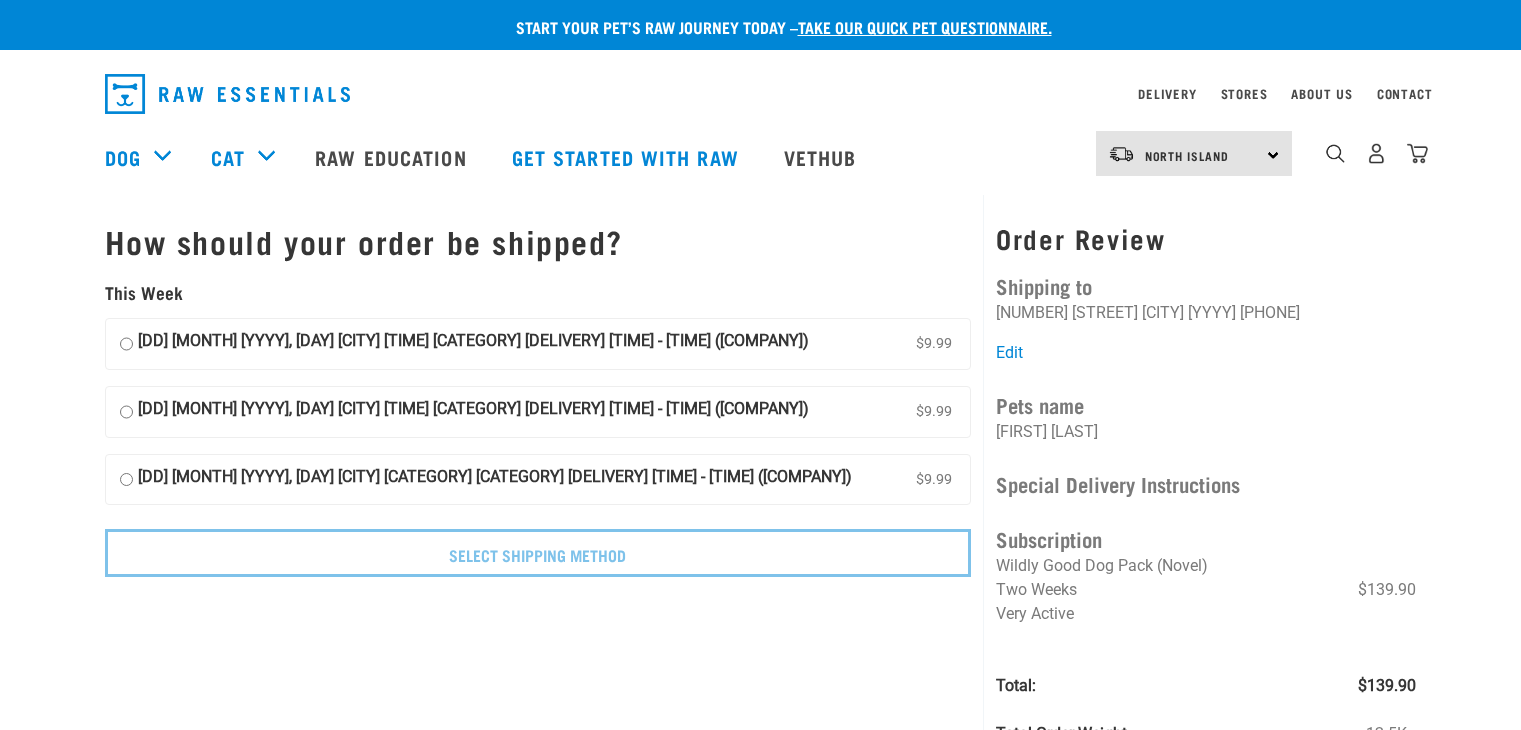 scroll, scrollTop: 0, scrollLeft: 0, axis: both 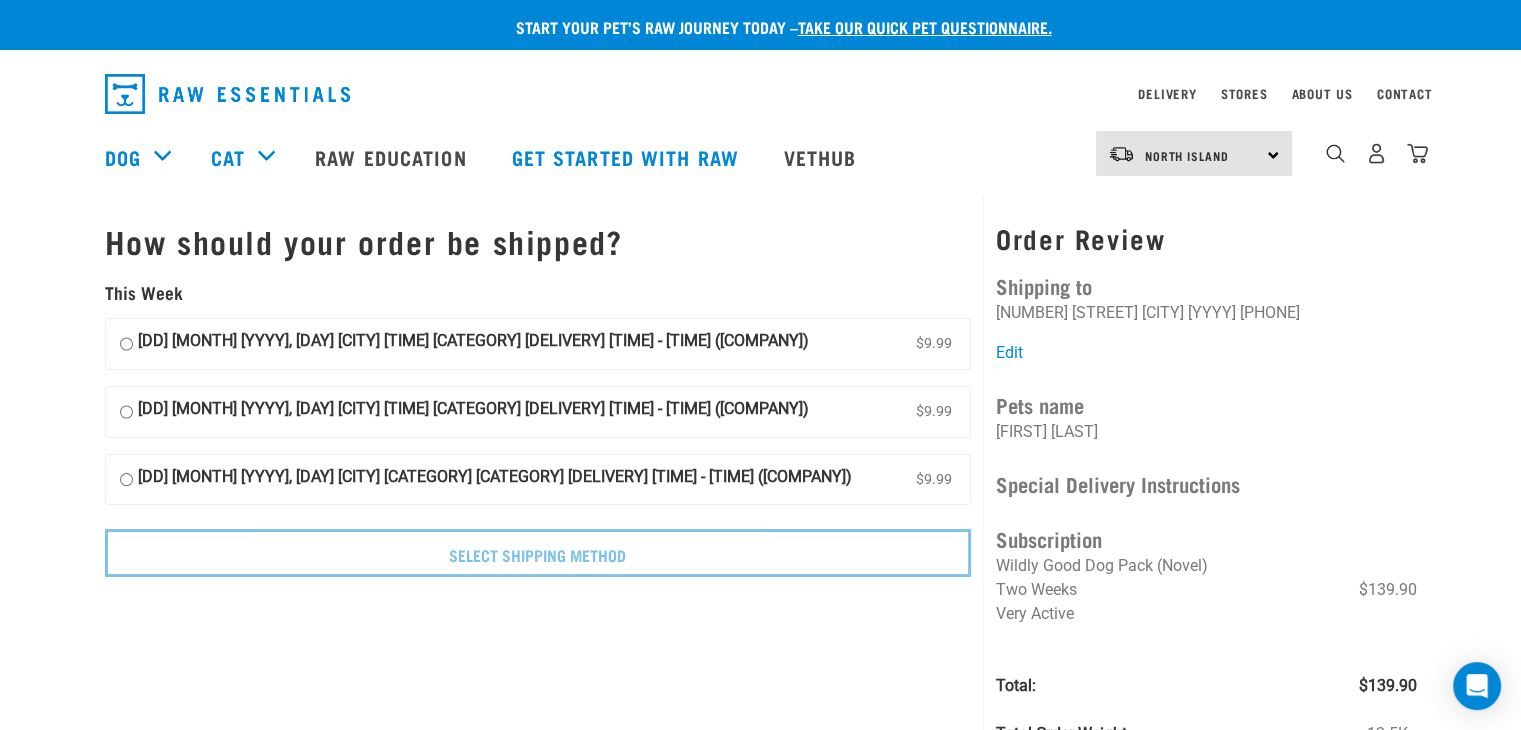 click on "[DD] [MONTH] [YYYY], [DAY] [CITY]  [TIME] [CATEGORY] [DELIVERY] [TIME] - [TIME] ([COMPANY])
[PRICE]
[NUMBER]" at bounding box center (126, 344) 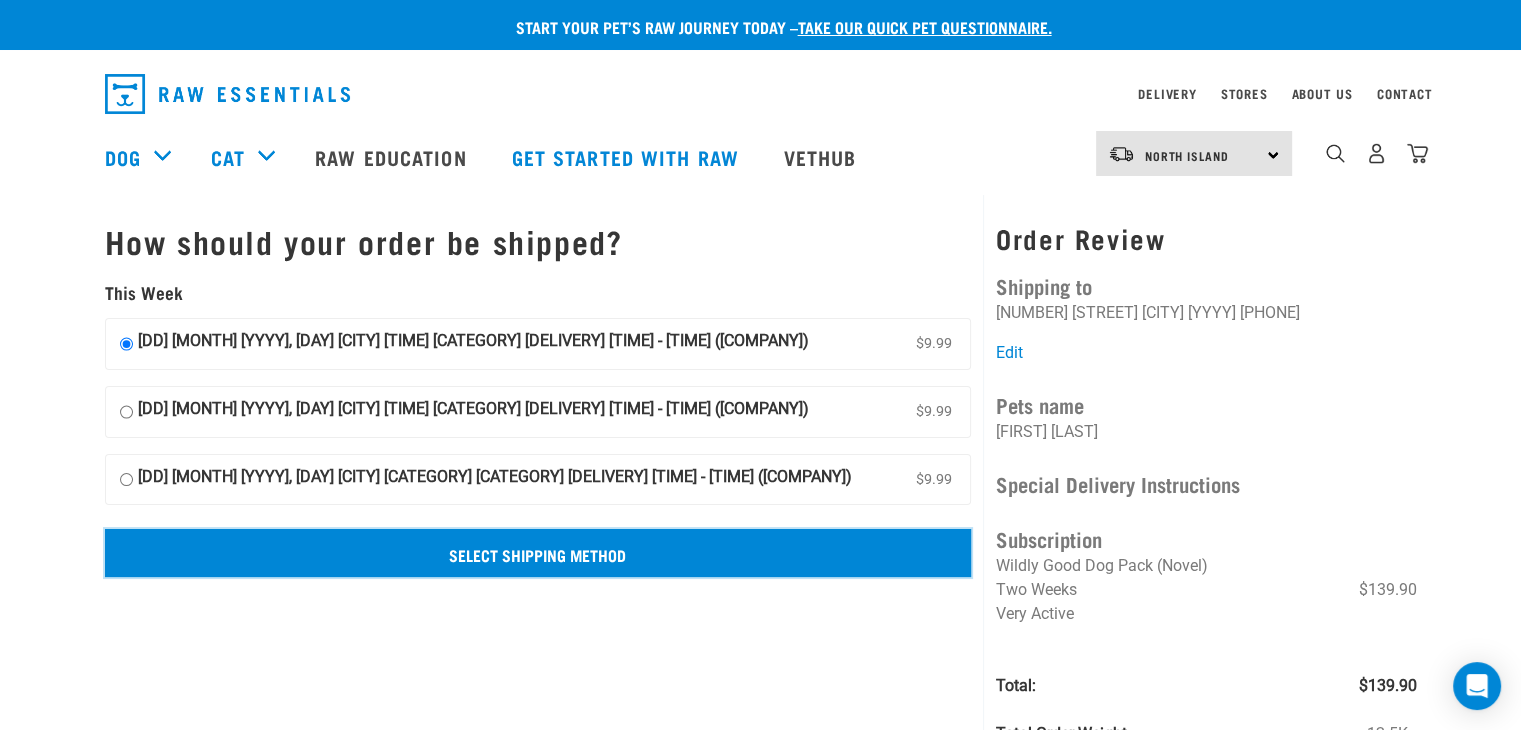 click on "Select Shipping Method" at bounding box center (538, 553) 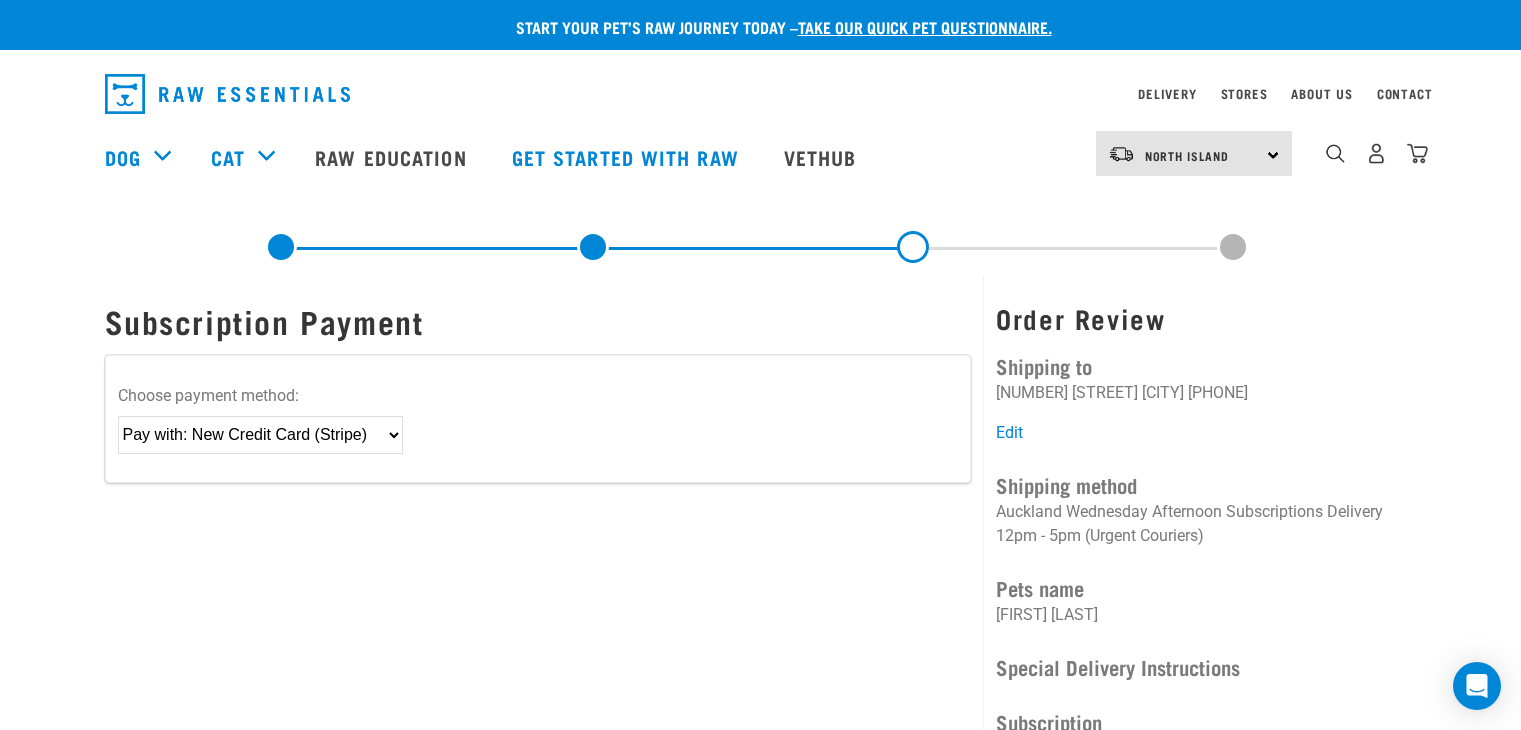 scroll, scrollTop: 0, scrollLeft: 0, axis: both 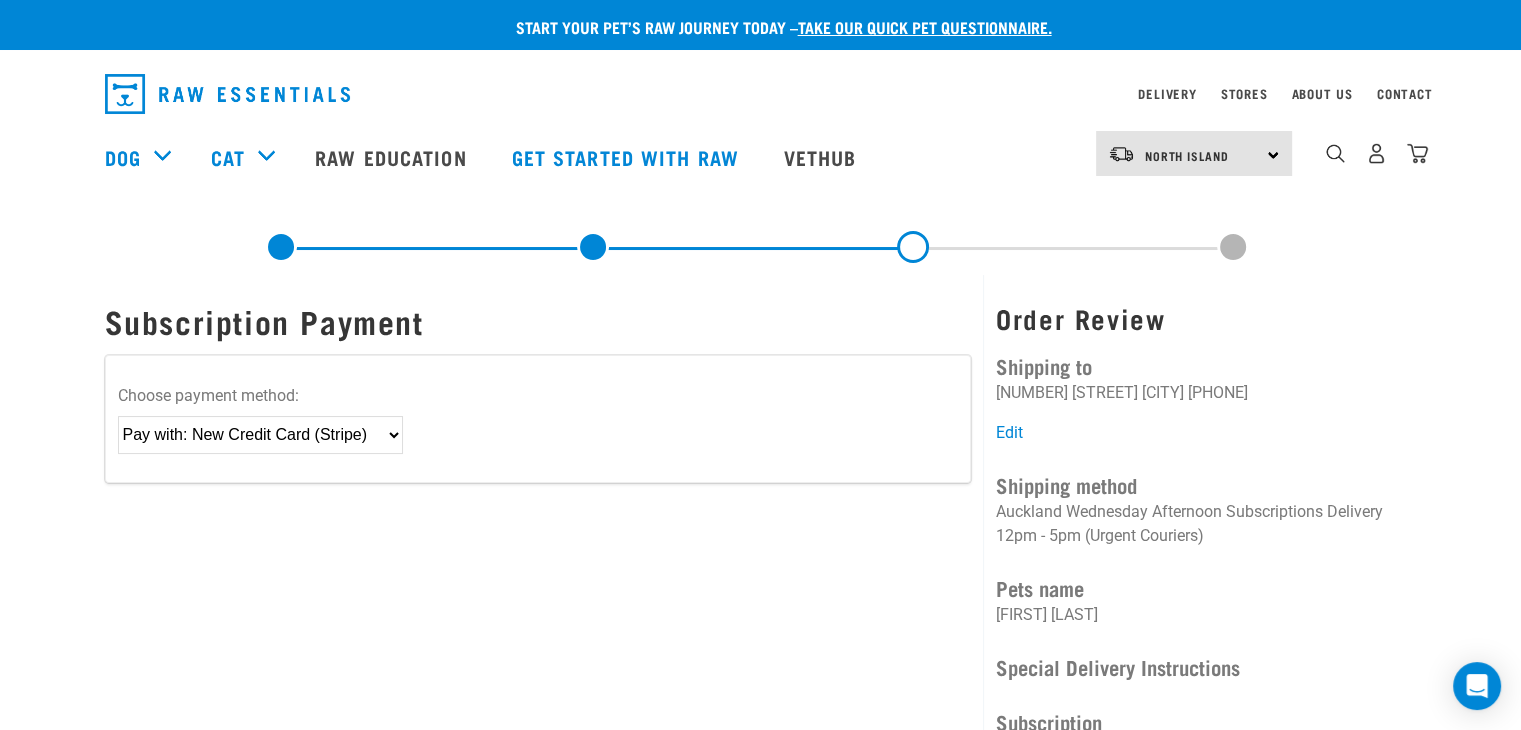 click on "Please choose...
Pay with: New Credit Card (Stripe)" at bounding box center [260, 435] 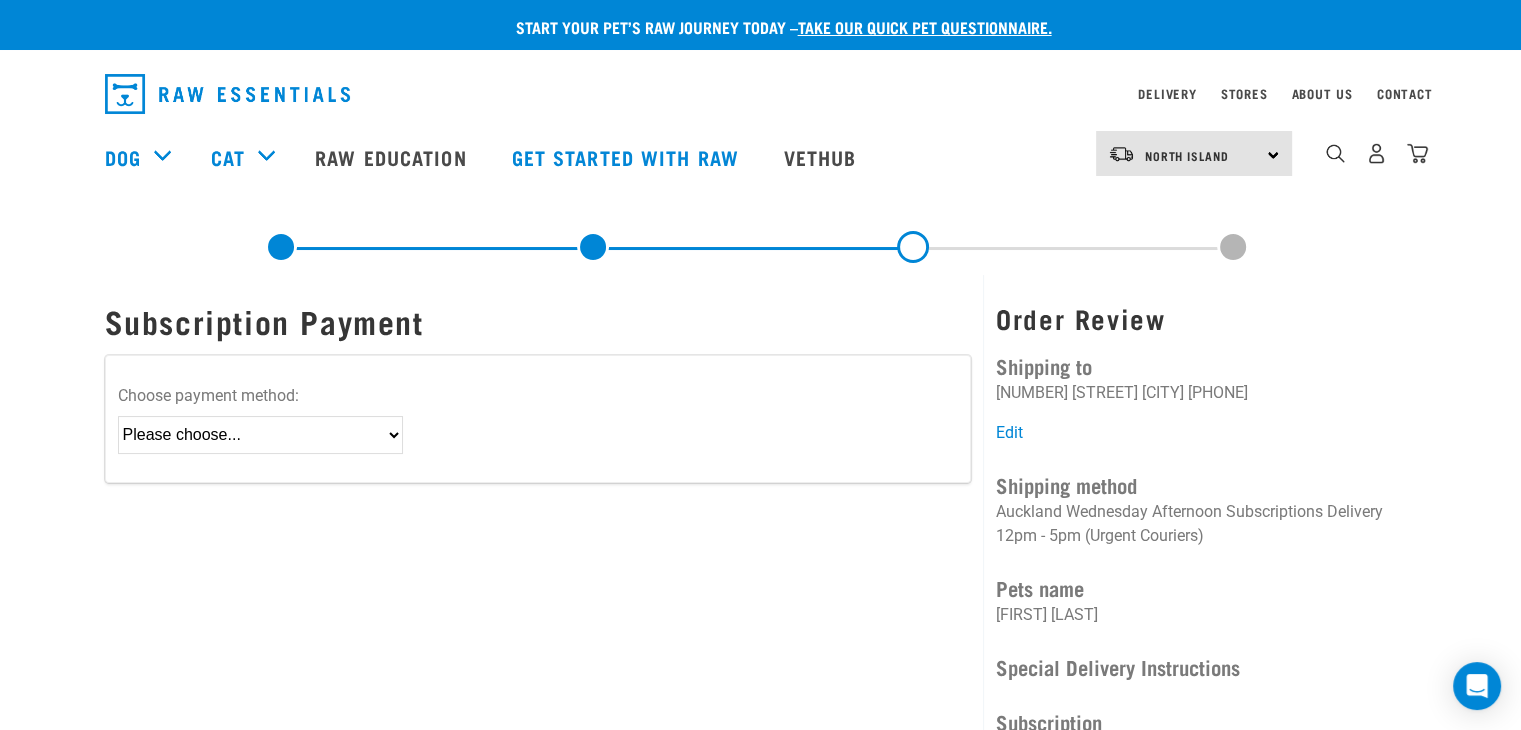 click on "Please choose...
Pay with: New Credit Card (Stripe)" at bounding box center (260, 435) 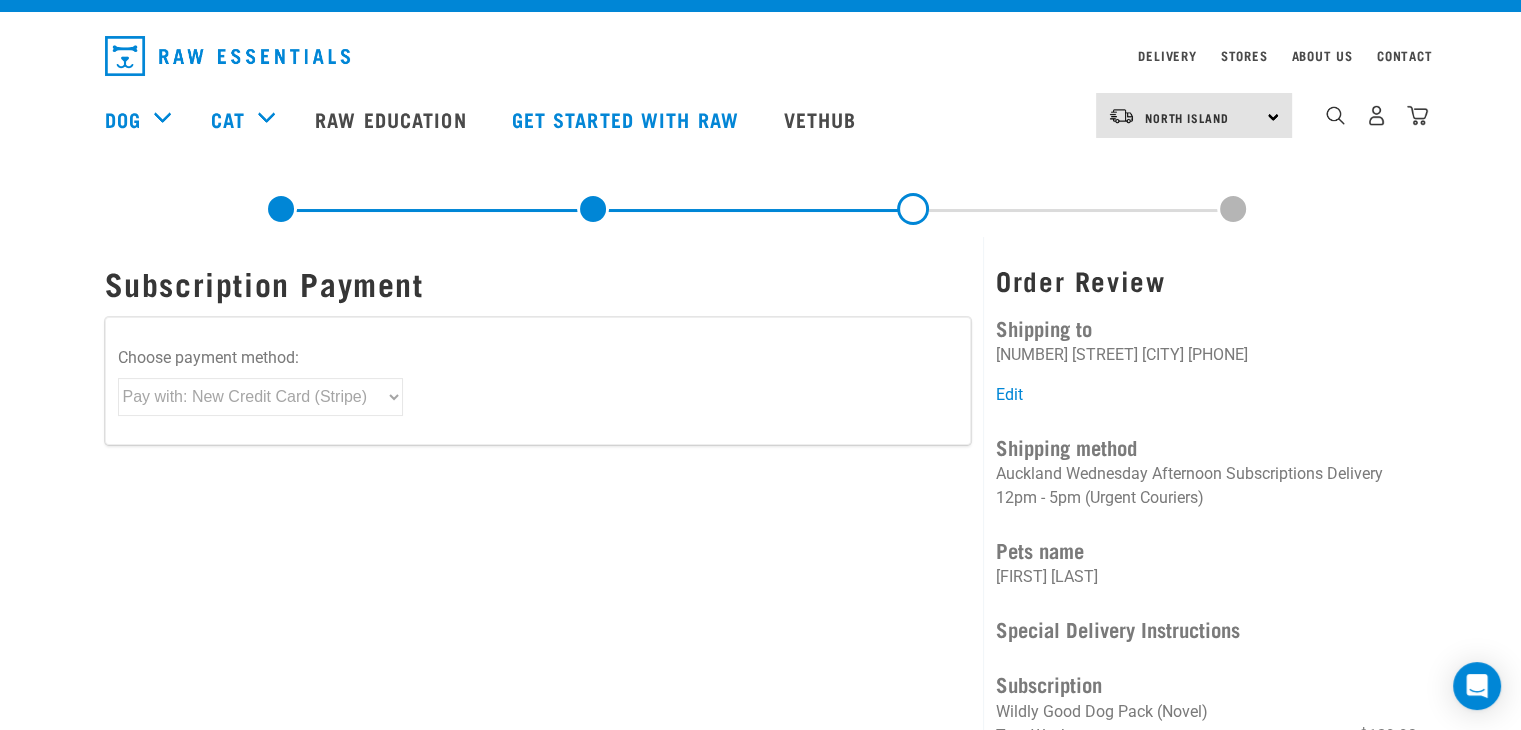 scroll, scrollTop: 39, scrollLeft: 0, axis: vertical 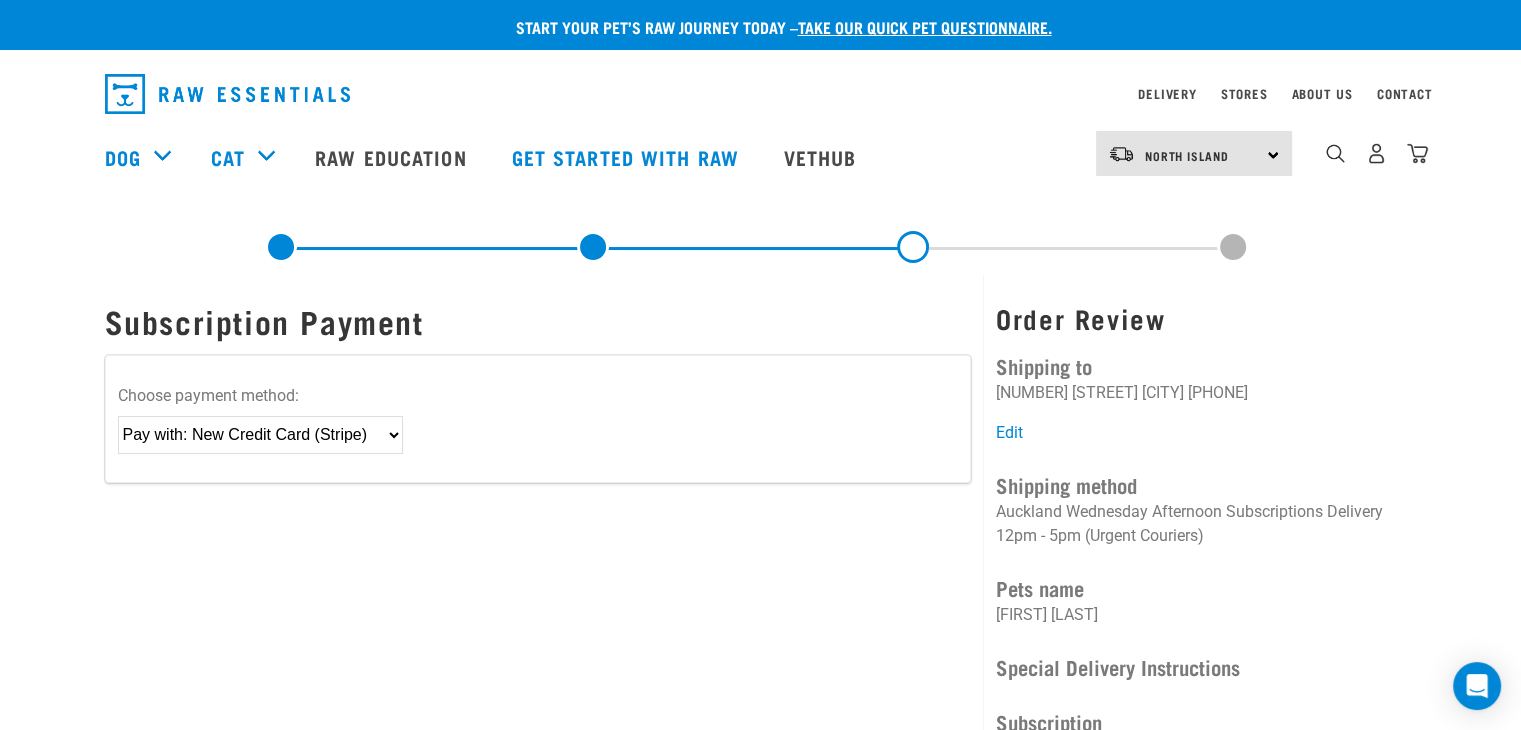 click on "Please choose...
Pay with: New Credit Card (Stripe)" at bounding box center [260, 435] 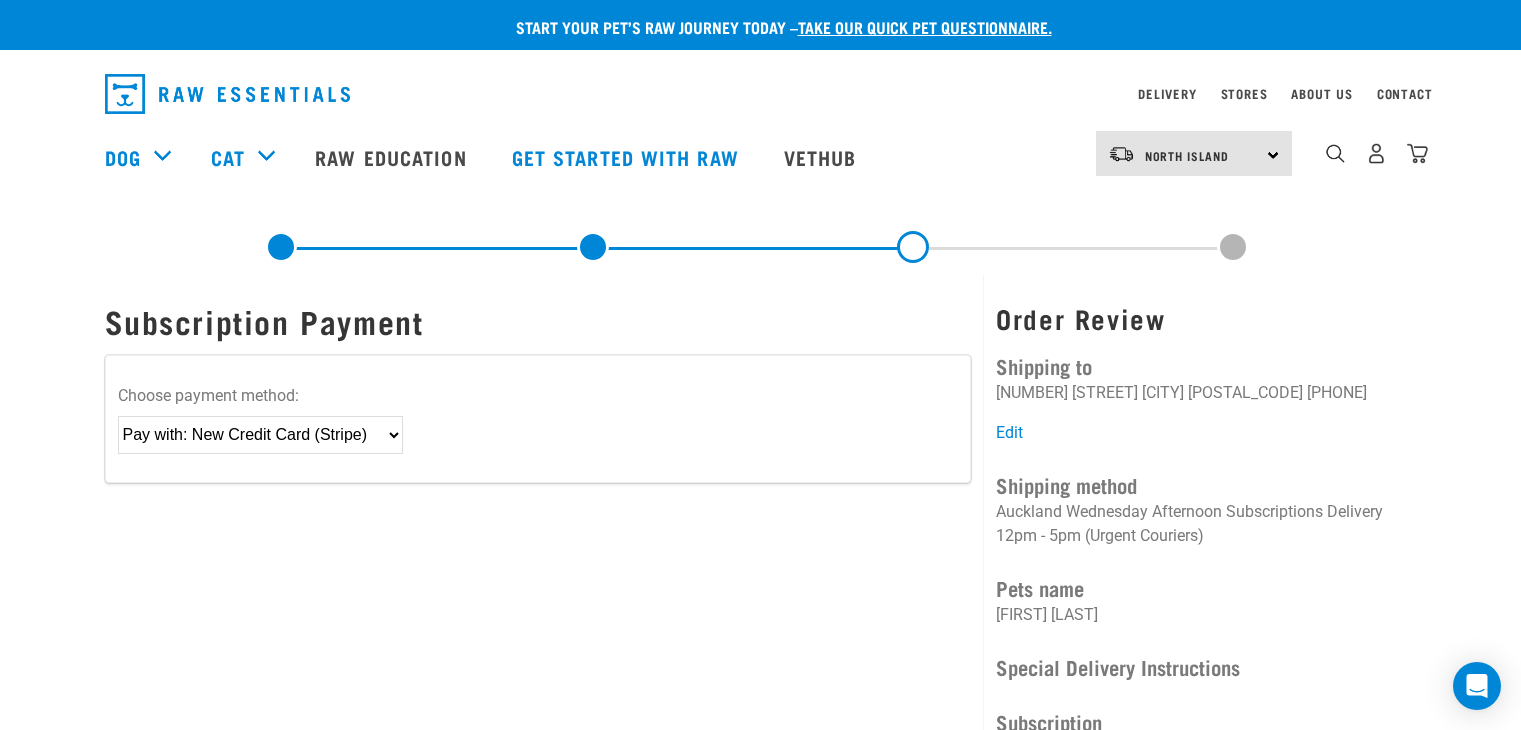 scroll, scrollTop: 39, scrollLeft: 0, axis: vertical 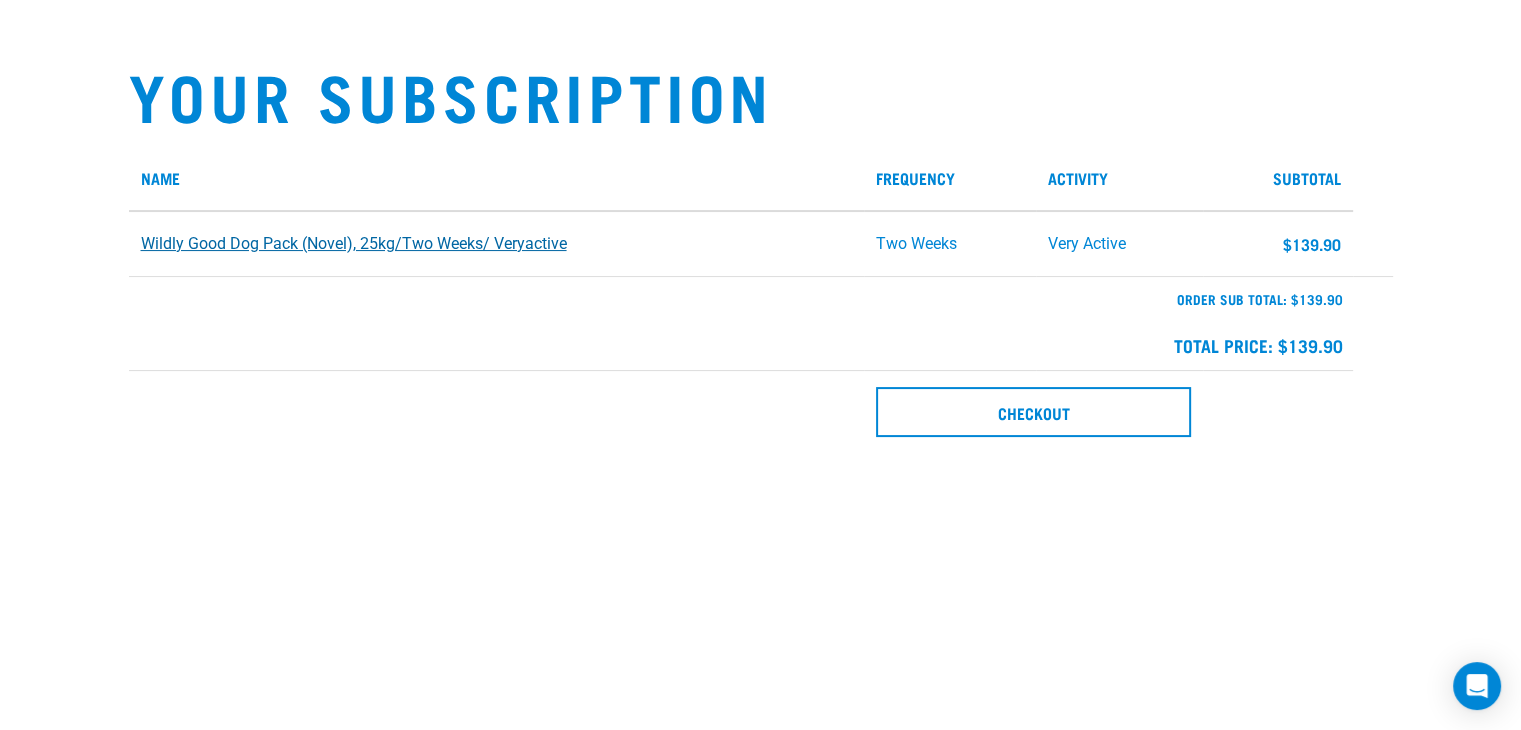 click on "Wildly Good Dog Pack (Novel),
25kg/Two Weeks/
Veryactive" at bounding box center [354, 243] 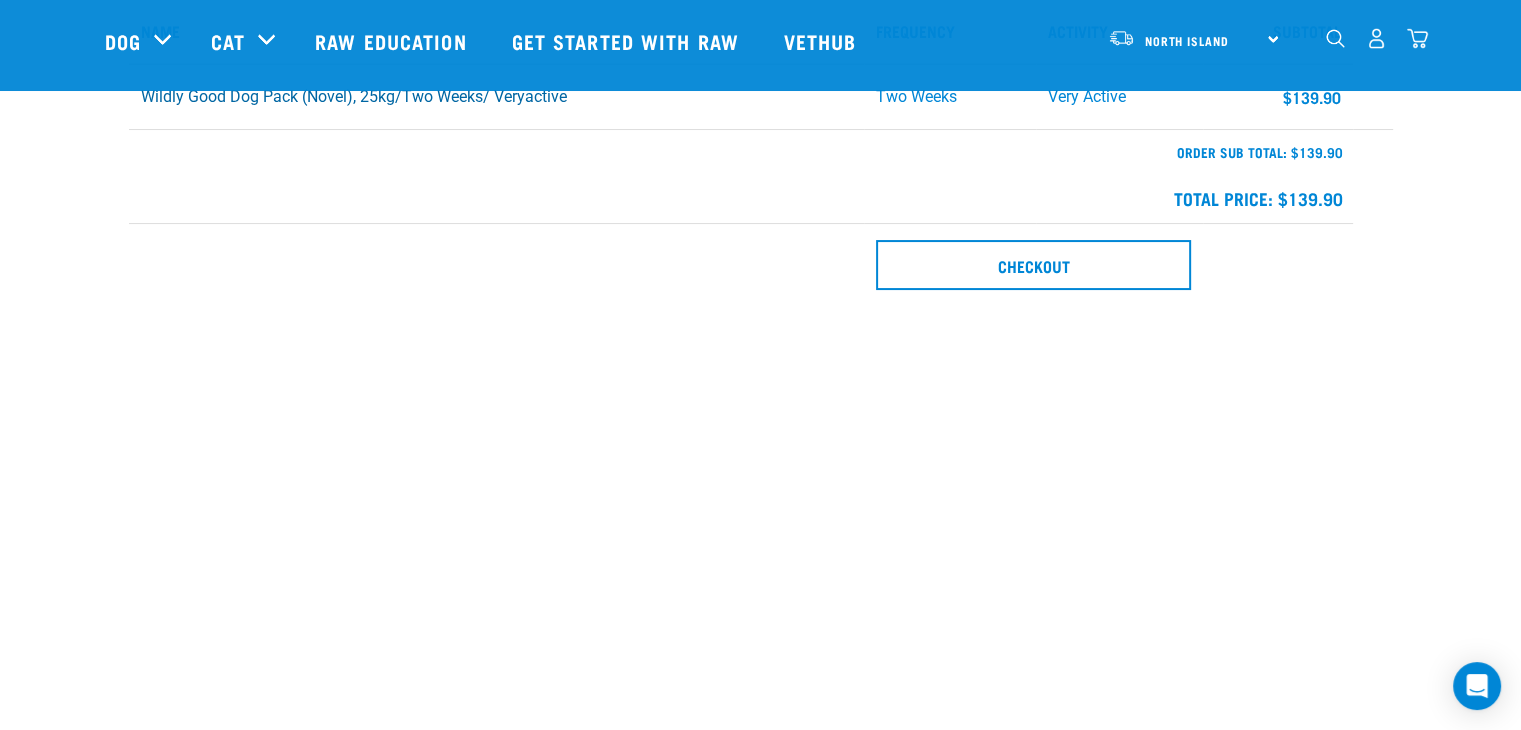 scroll, scrollTop: 0, scrollLeft: 0, axis: both 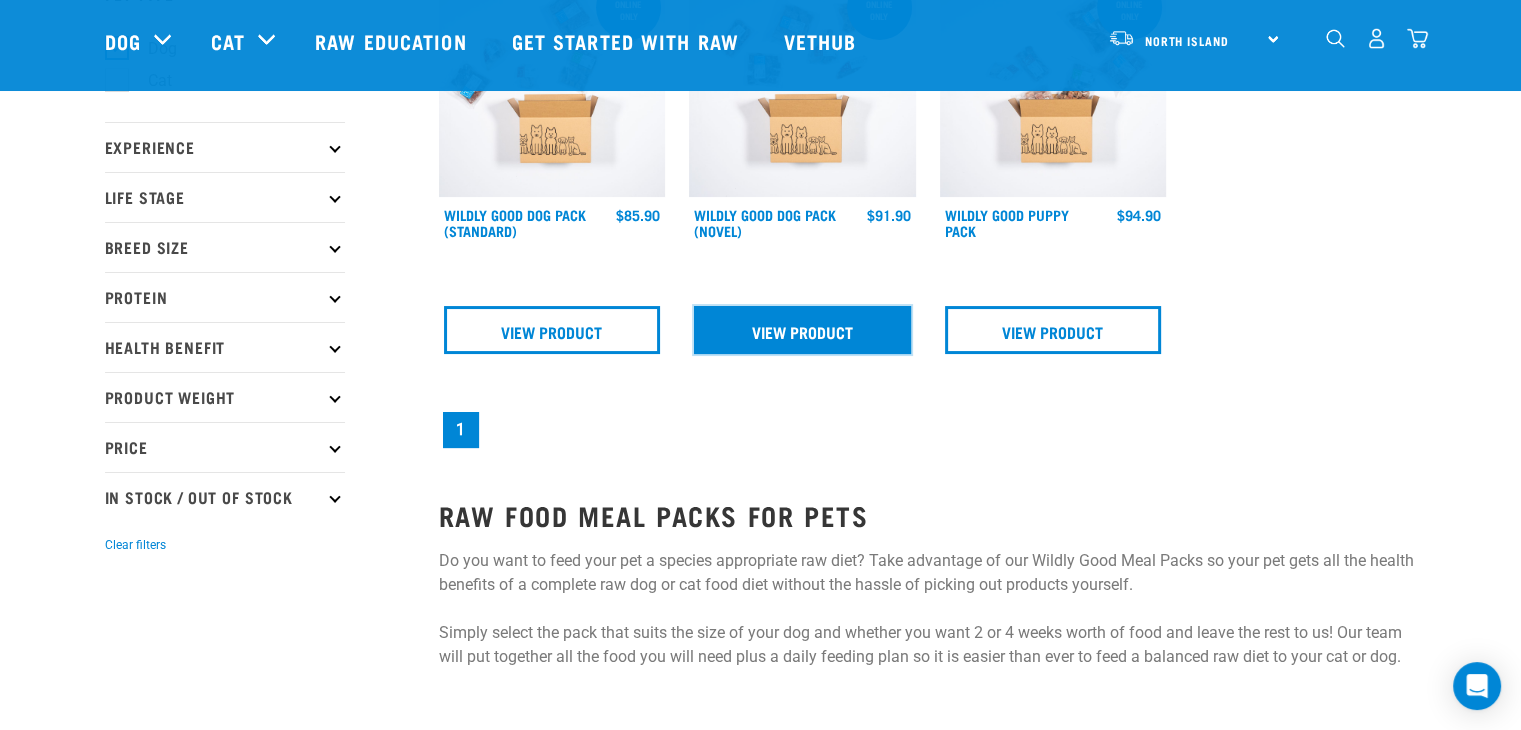 click on "View Product" at bounding box center (802, 330) 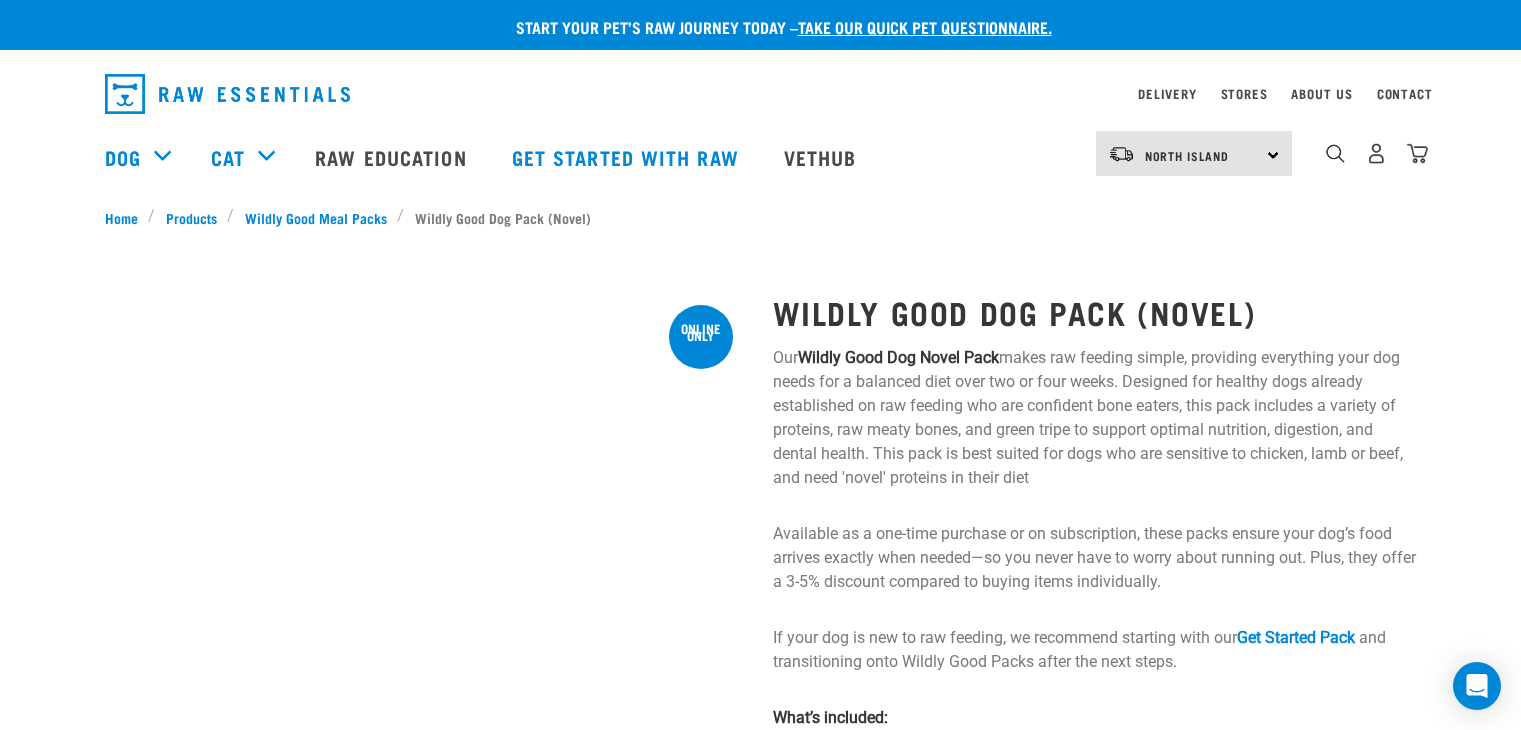 scroll, scrollTop: 0, scrollLeft: 0, axis: both 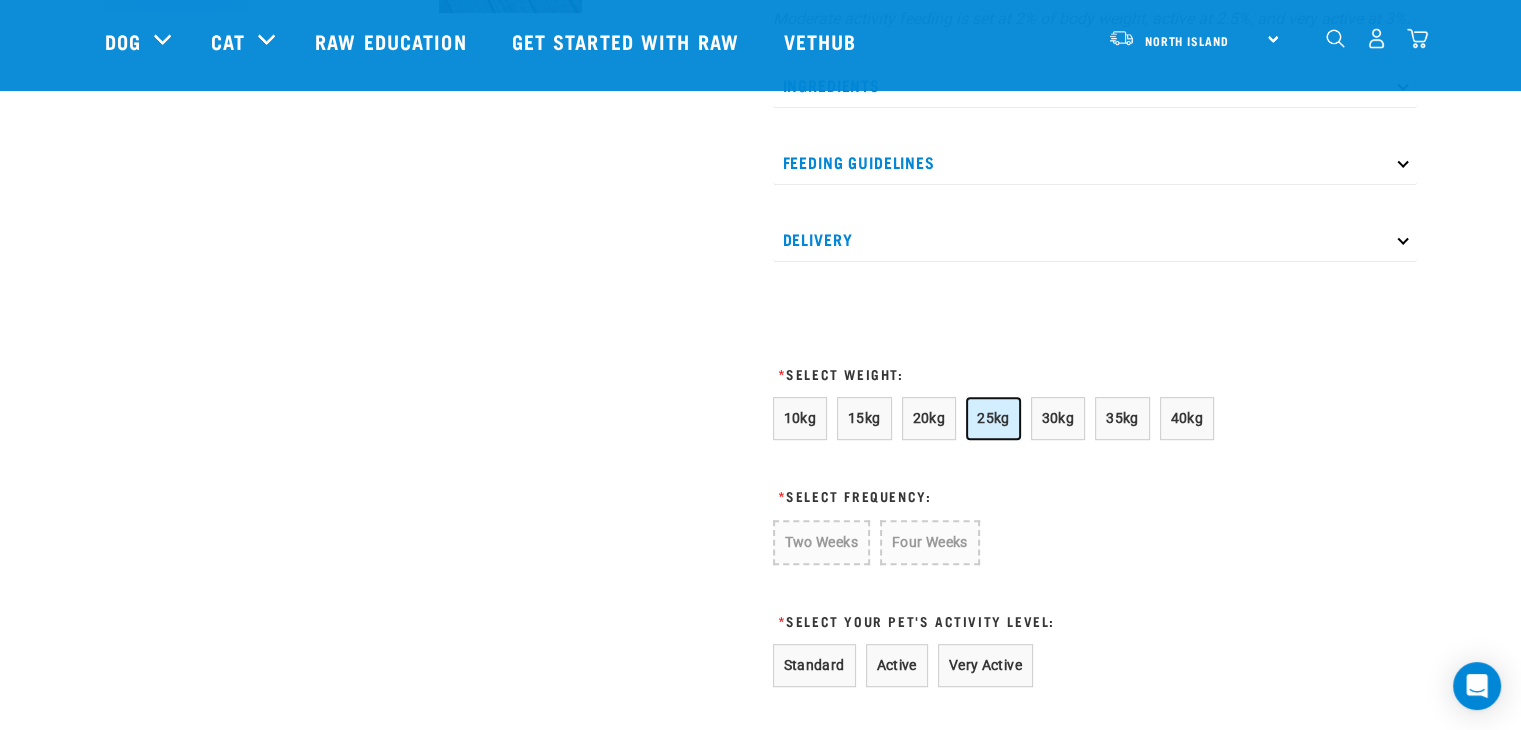 click on "25kg" at bounding box center (993, 418) 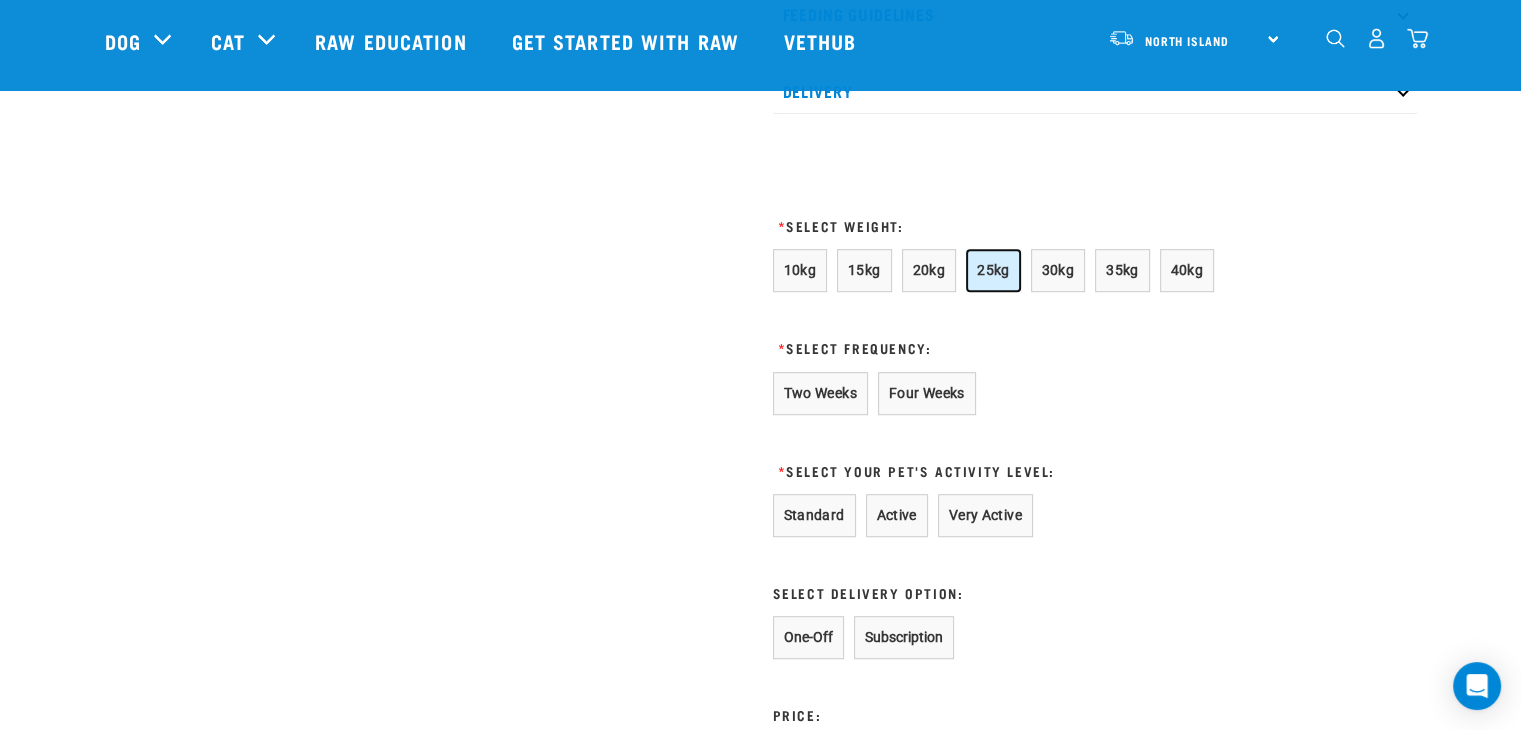 scroll, scrollTop: 1090, scrollLeft: 0, axis: vertical 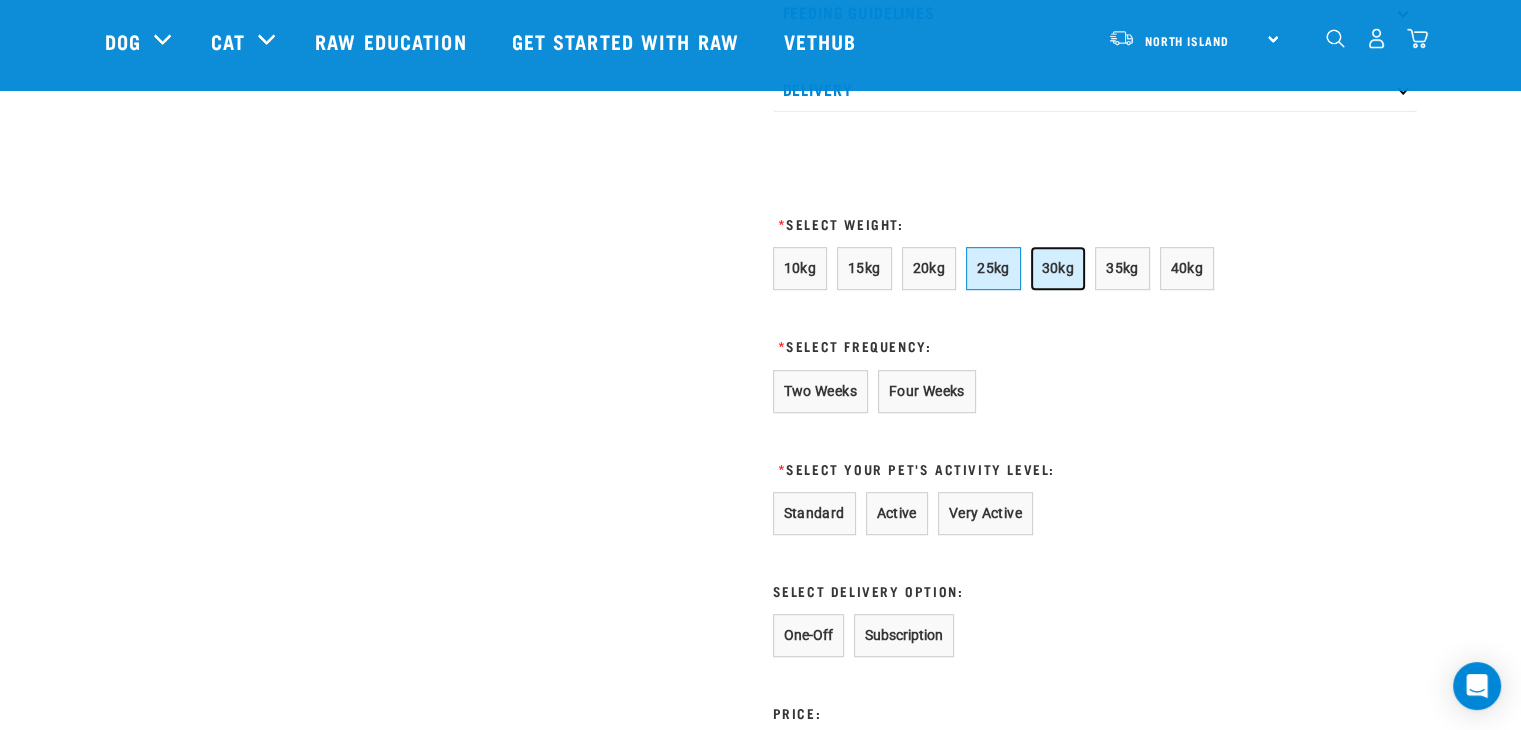 click on "30kg" at bounding box center [1058, 268] 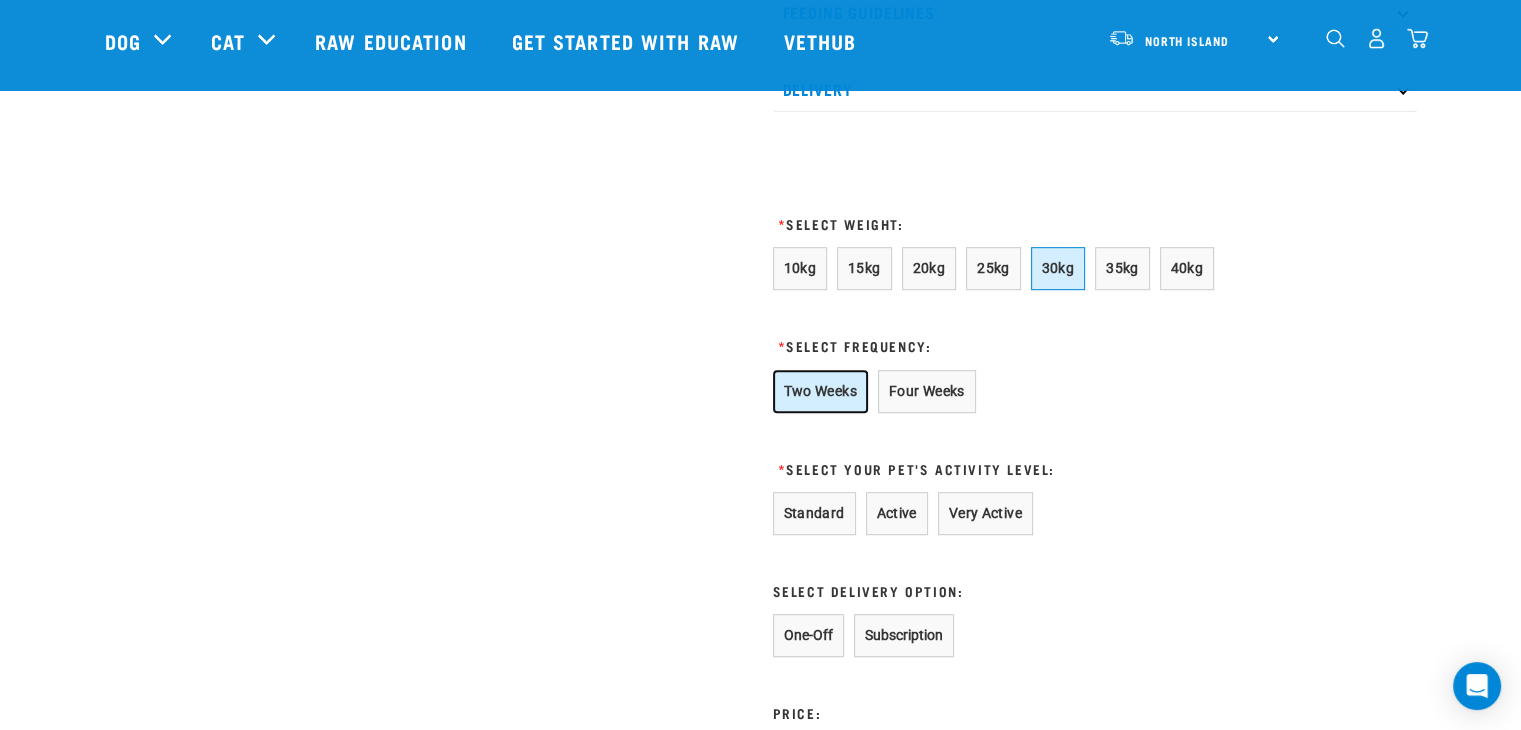 click on "Two Weeks" at bounding box center [820, 391] 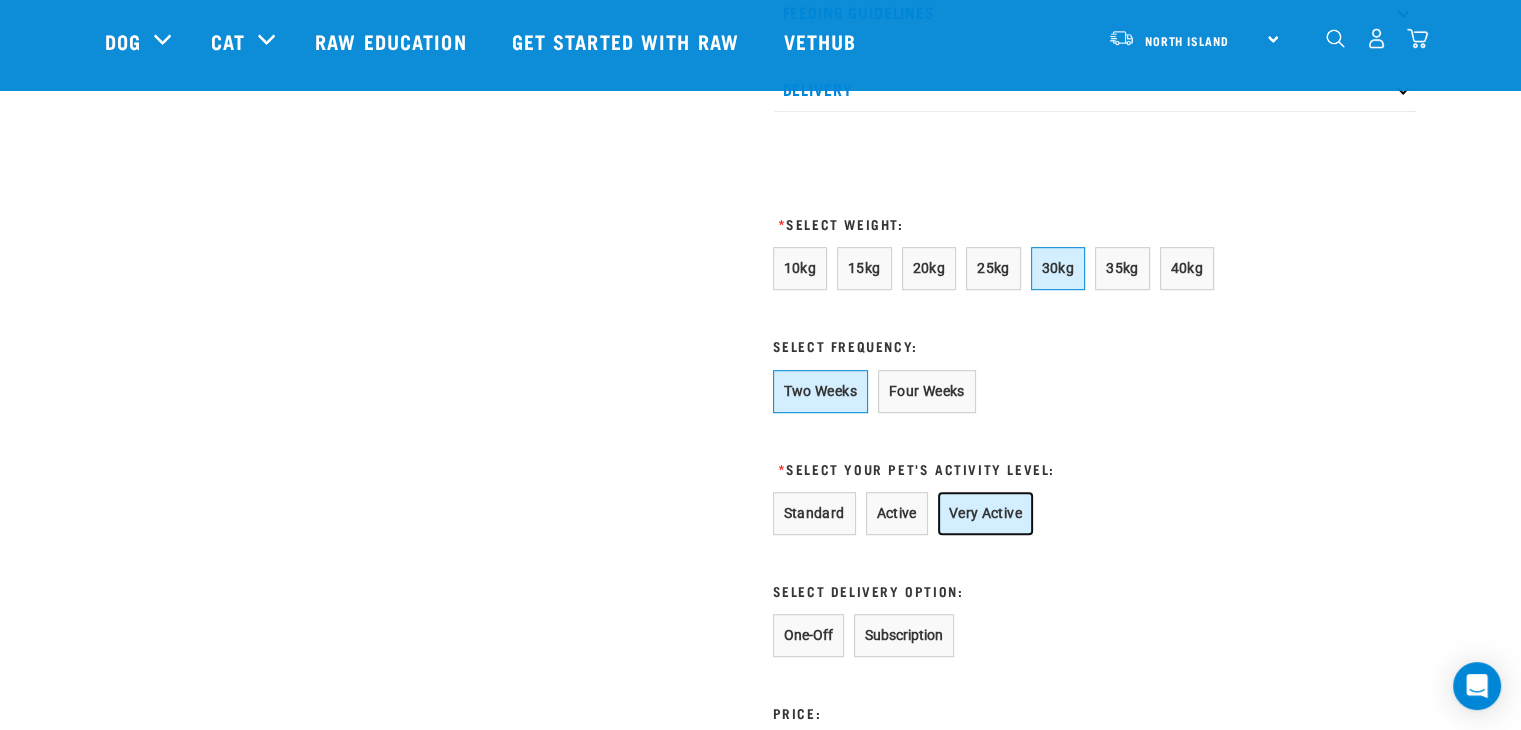 click on "Very Active" at bounding box center [985, 513] 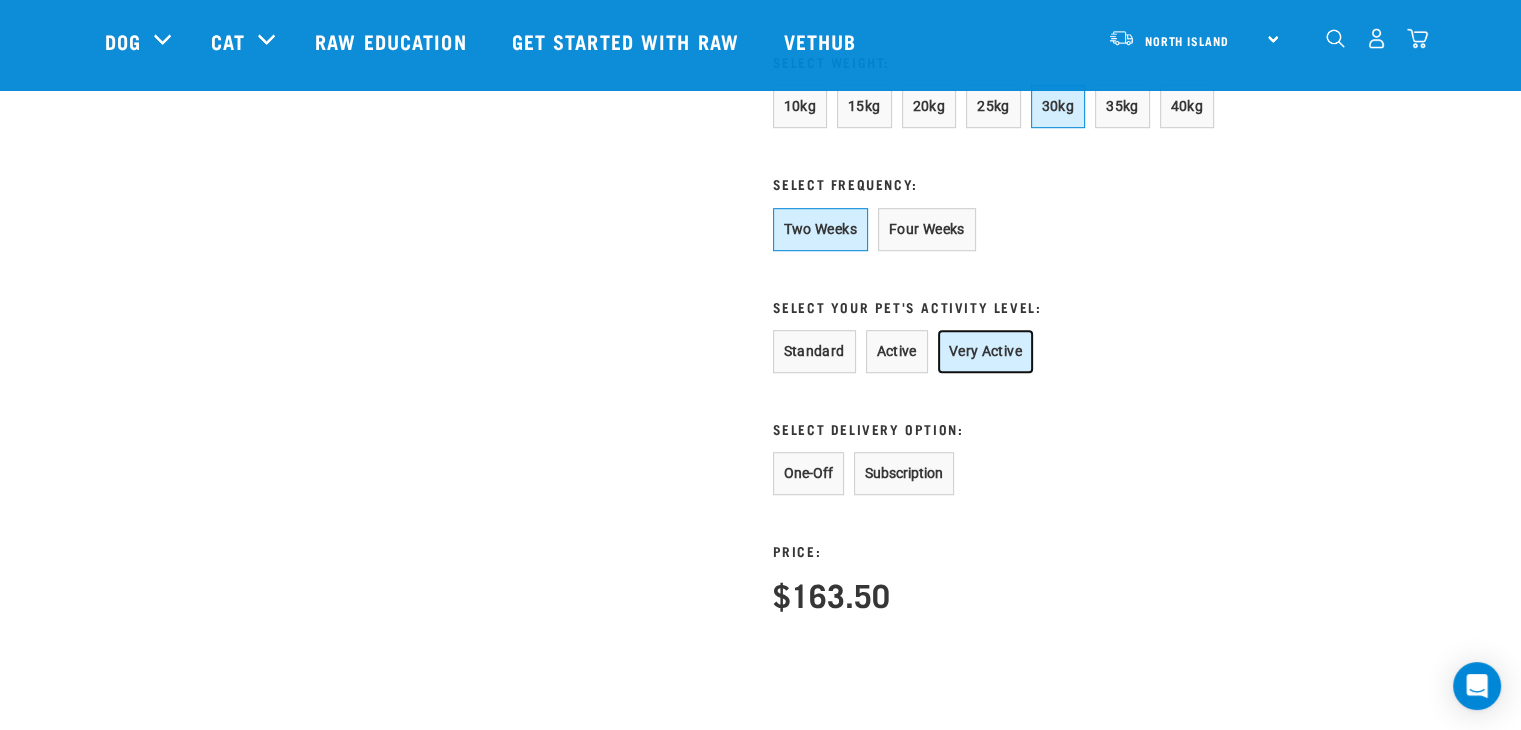 scroll, scrollTop: 1252, scrollLeft: 0, axis: vertical 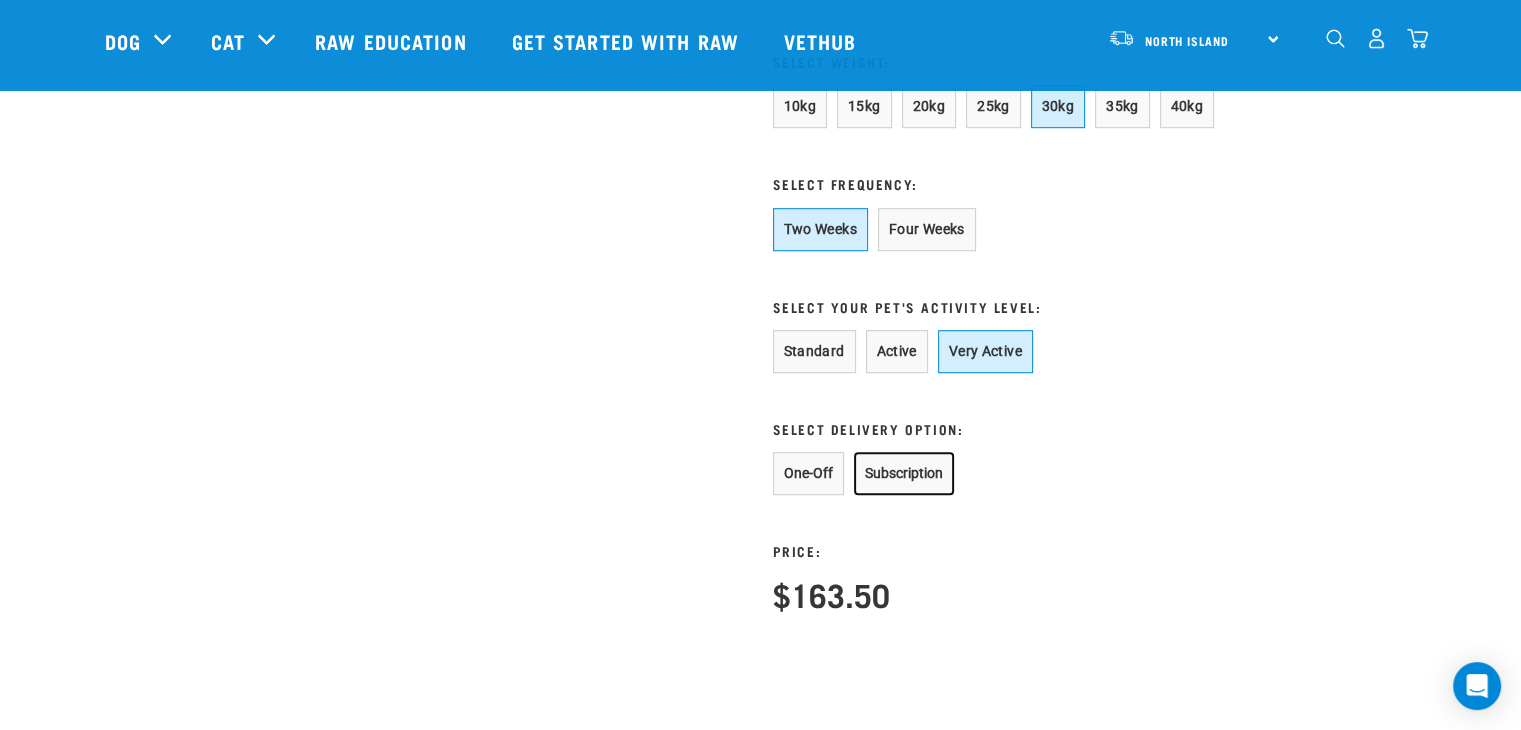 click on "Subscription" at bounding box center (904, 473) 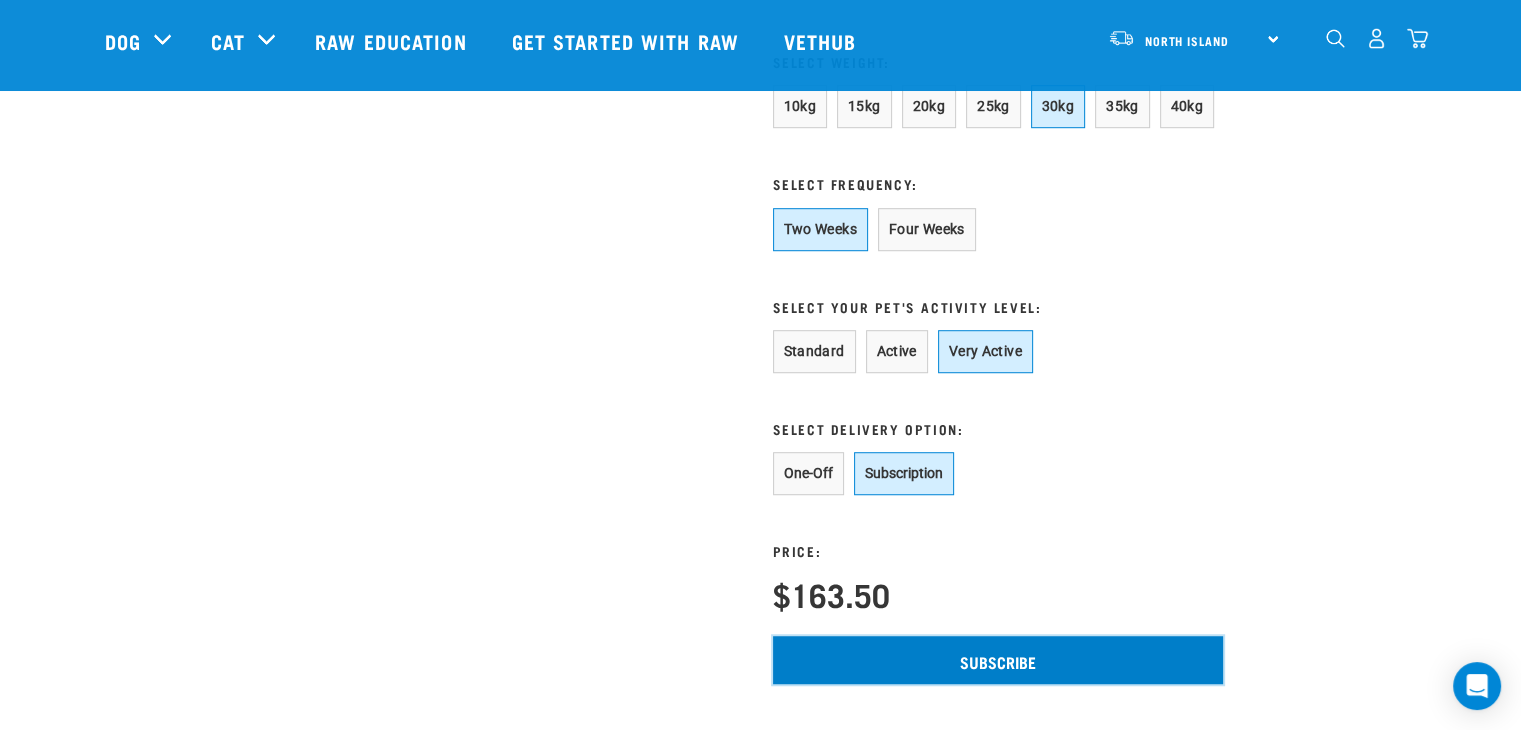 click on "Subscribe" at bounding box center [998, 660] 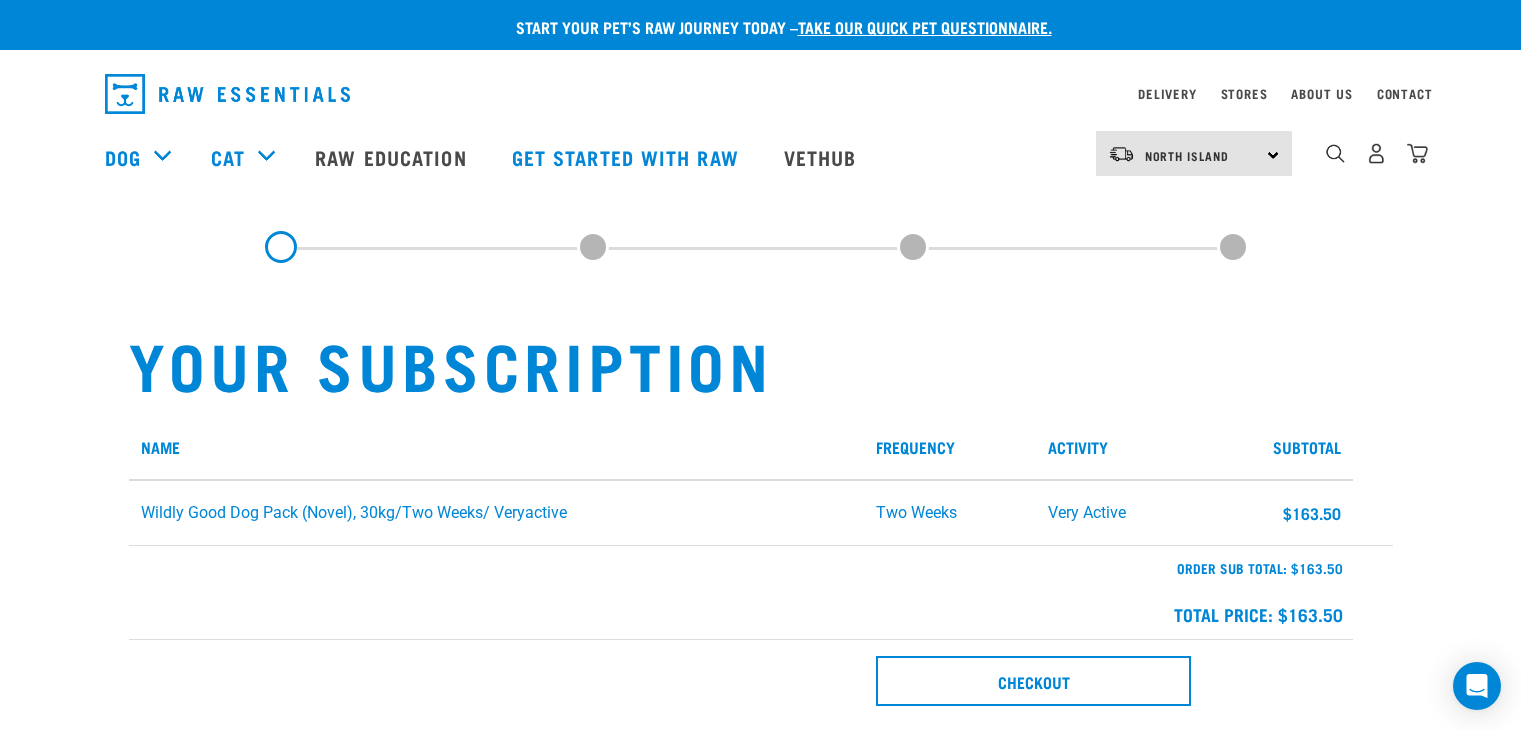 scroll, scrollTop: 0, scrollLeft: 0, axis: both 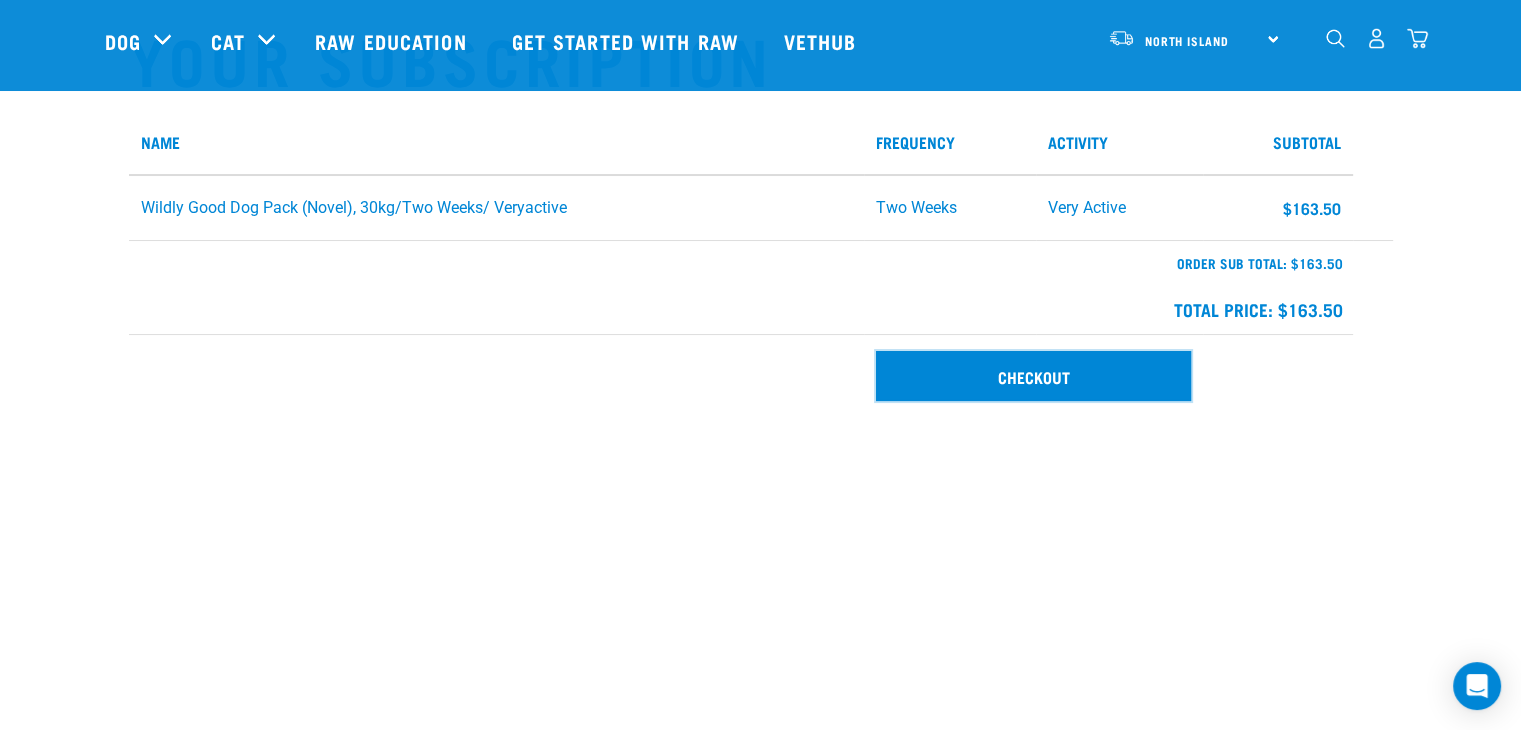 click on "Checkout" at bounding box center [1033, 376] 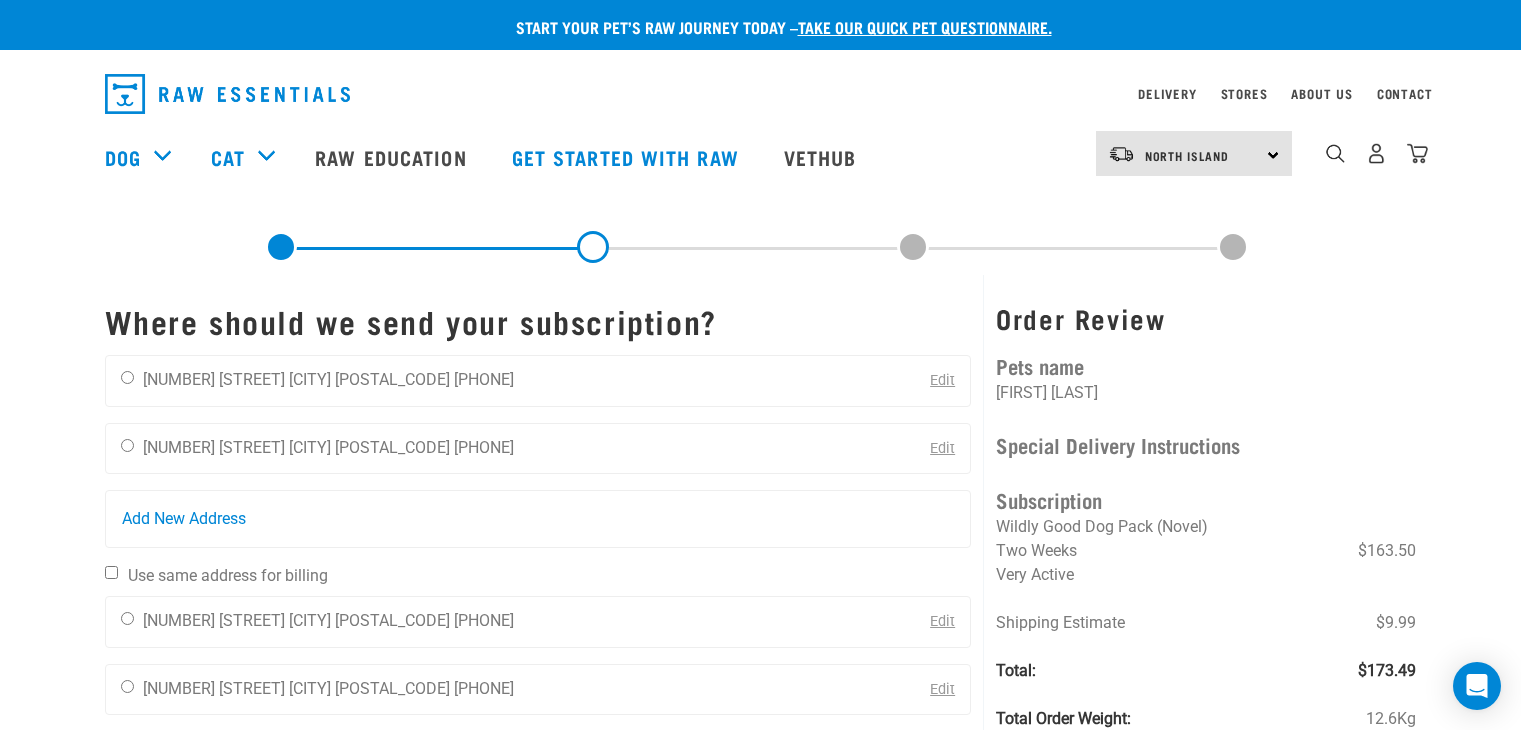 scroll, scrollTop: 0, scrollLeft: 0, axis: both 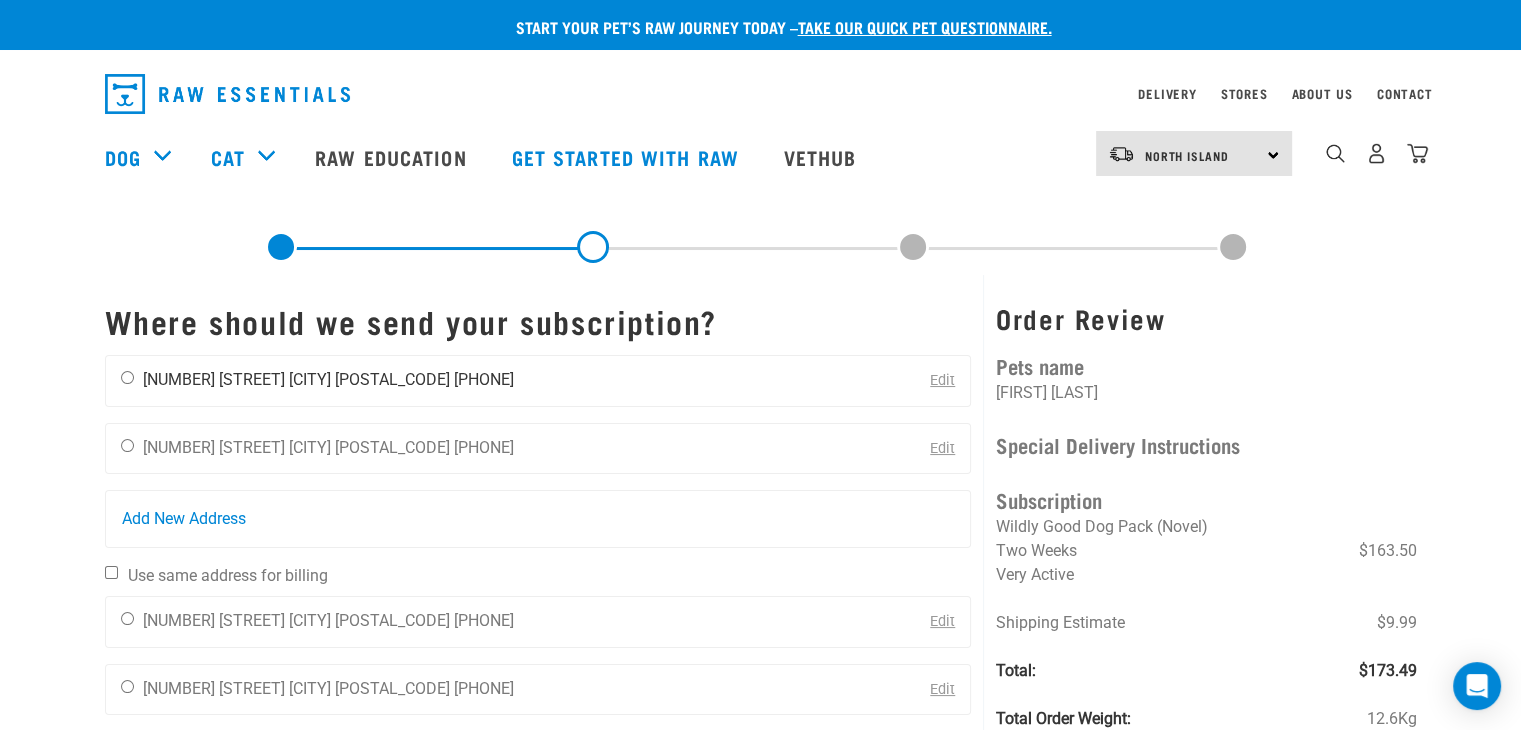 click at bounding box center (127, 377) 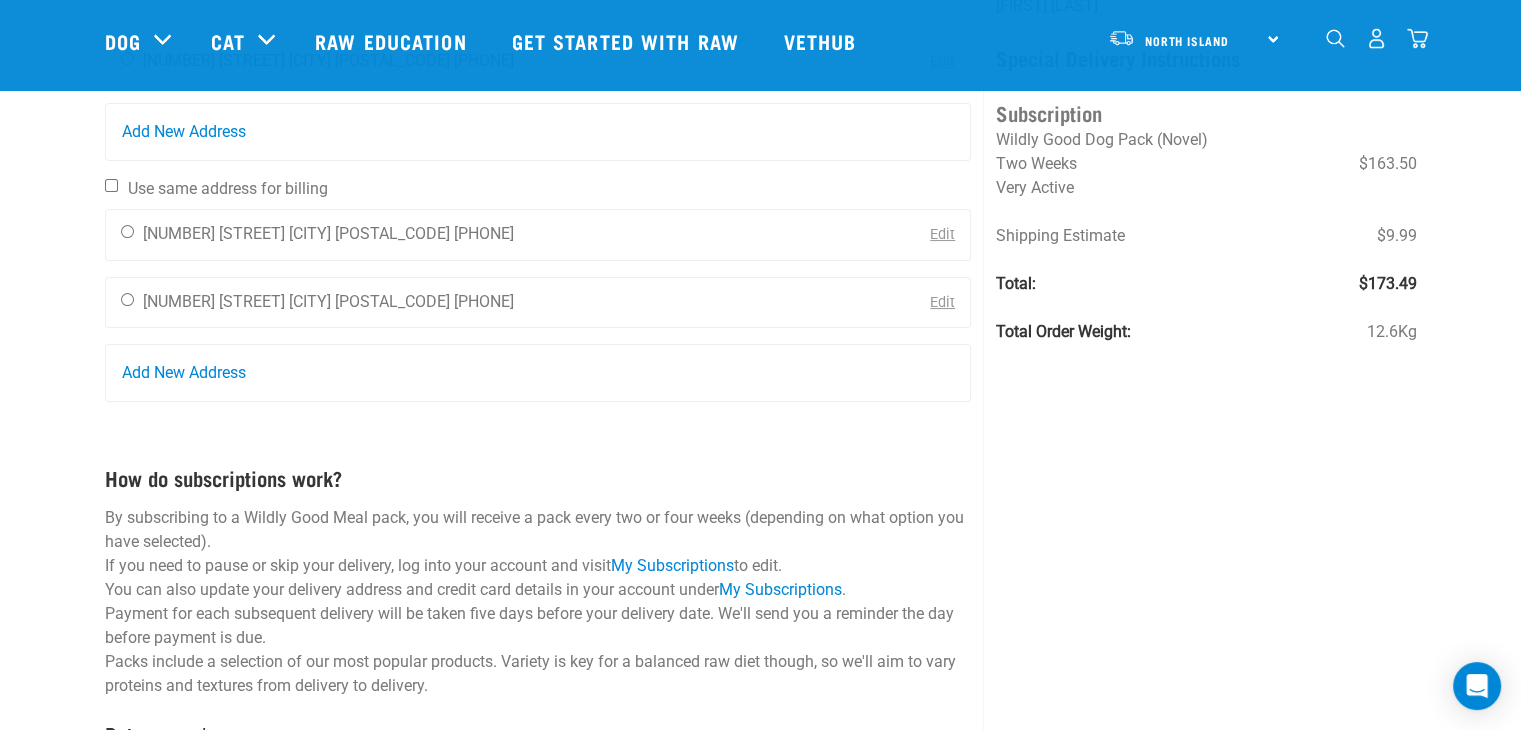 scroll, scrollTop: 240, scrollLeft: 0, axis: vertical 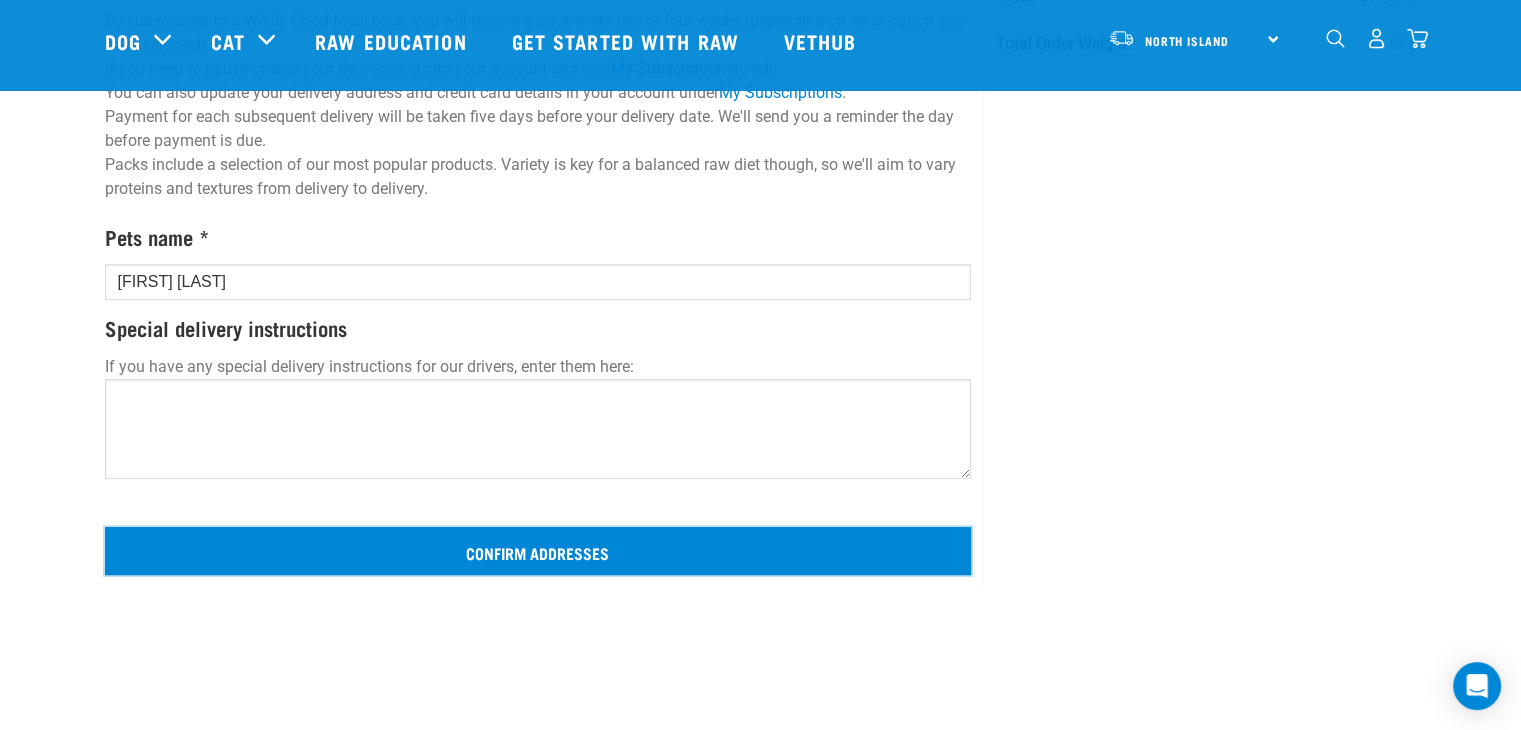 click on "Confirm addresses" at bounding box center (538, 551) 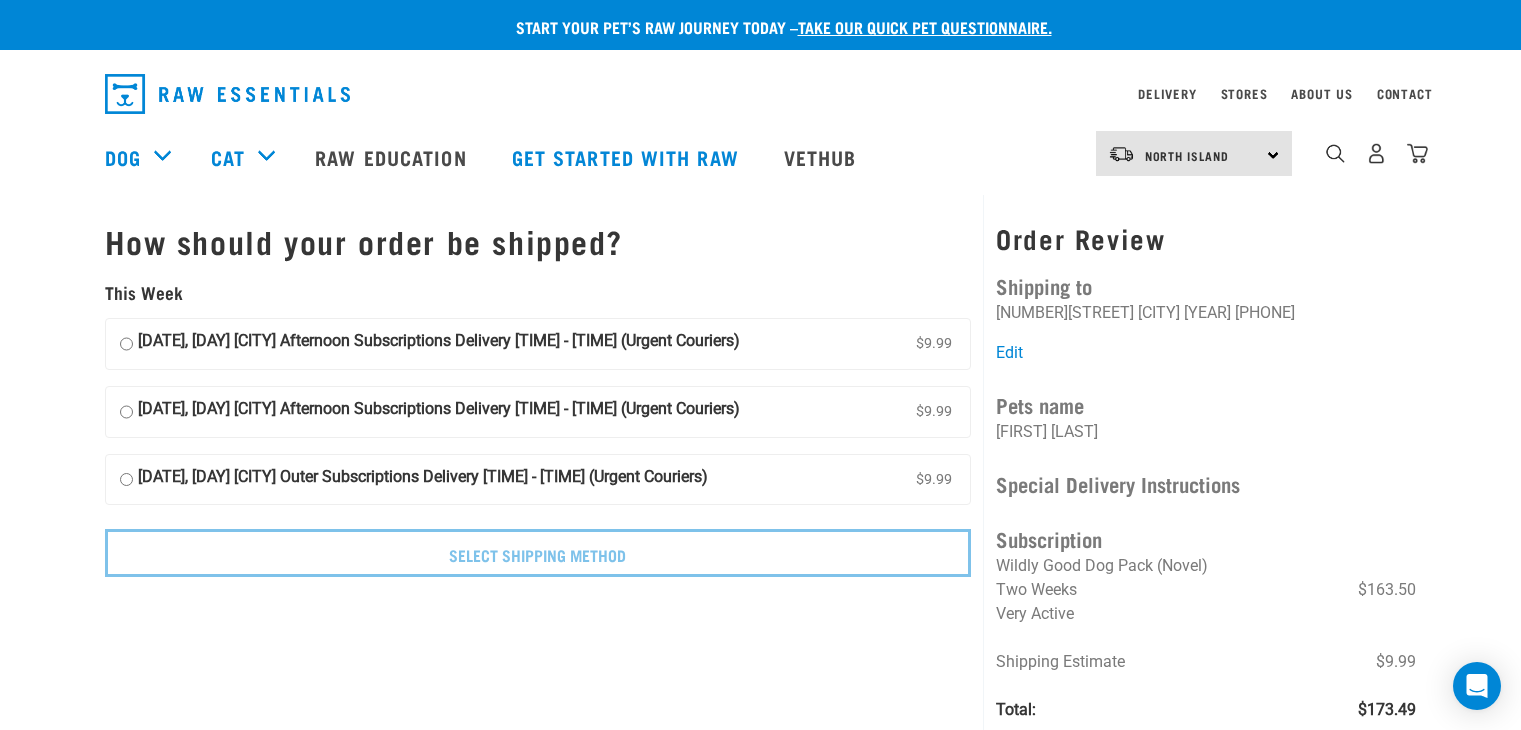 scroll, scrollTop: 0, scrollLeft: 0, axis: both 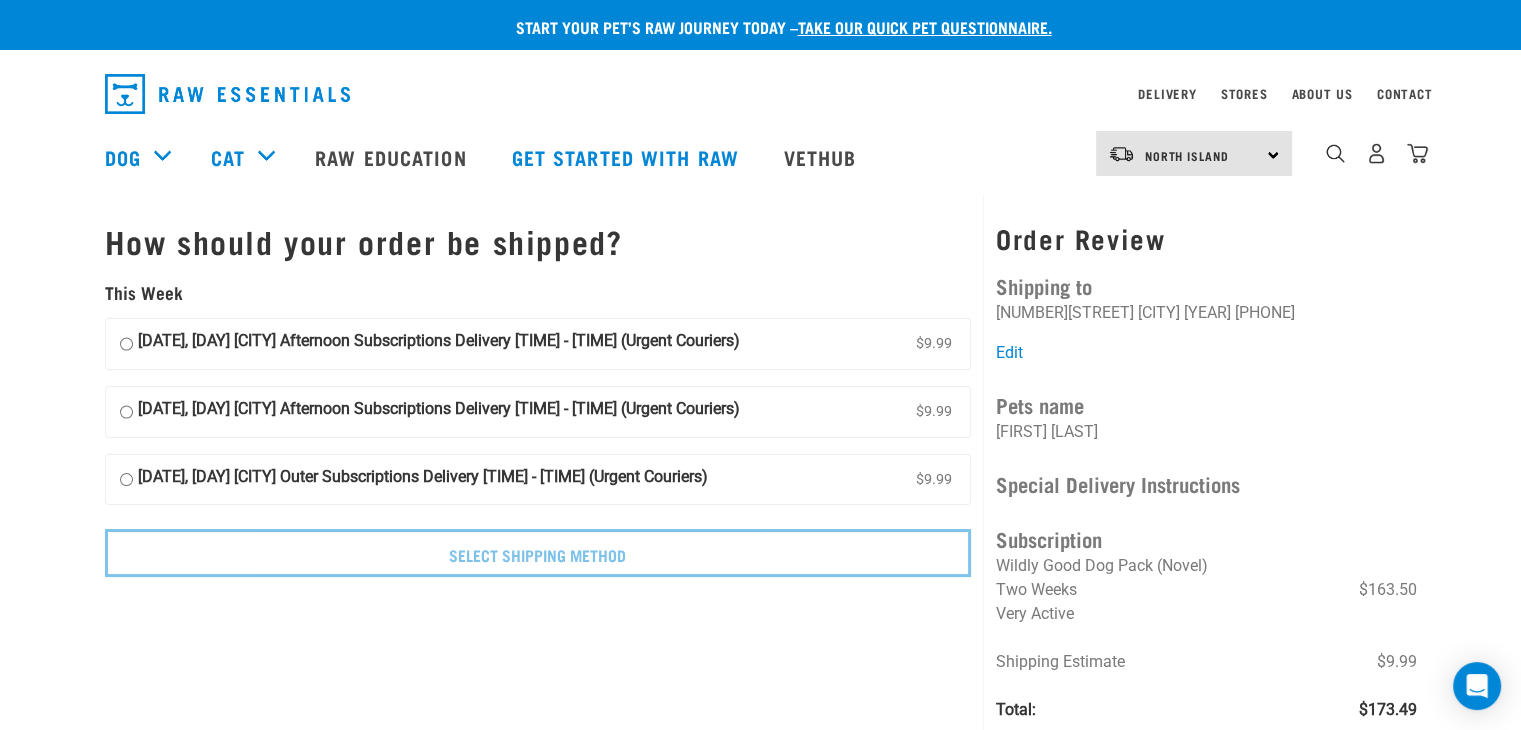 click on "[DATE], [DAY] [CITY] Afternoon Subscriptions Delivery [TIME] - [TIME] (Urgent Couriers)" at bounding box center (439, 344) 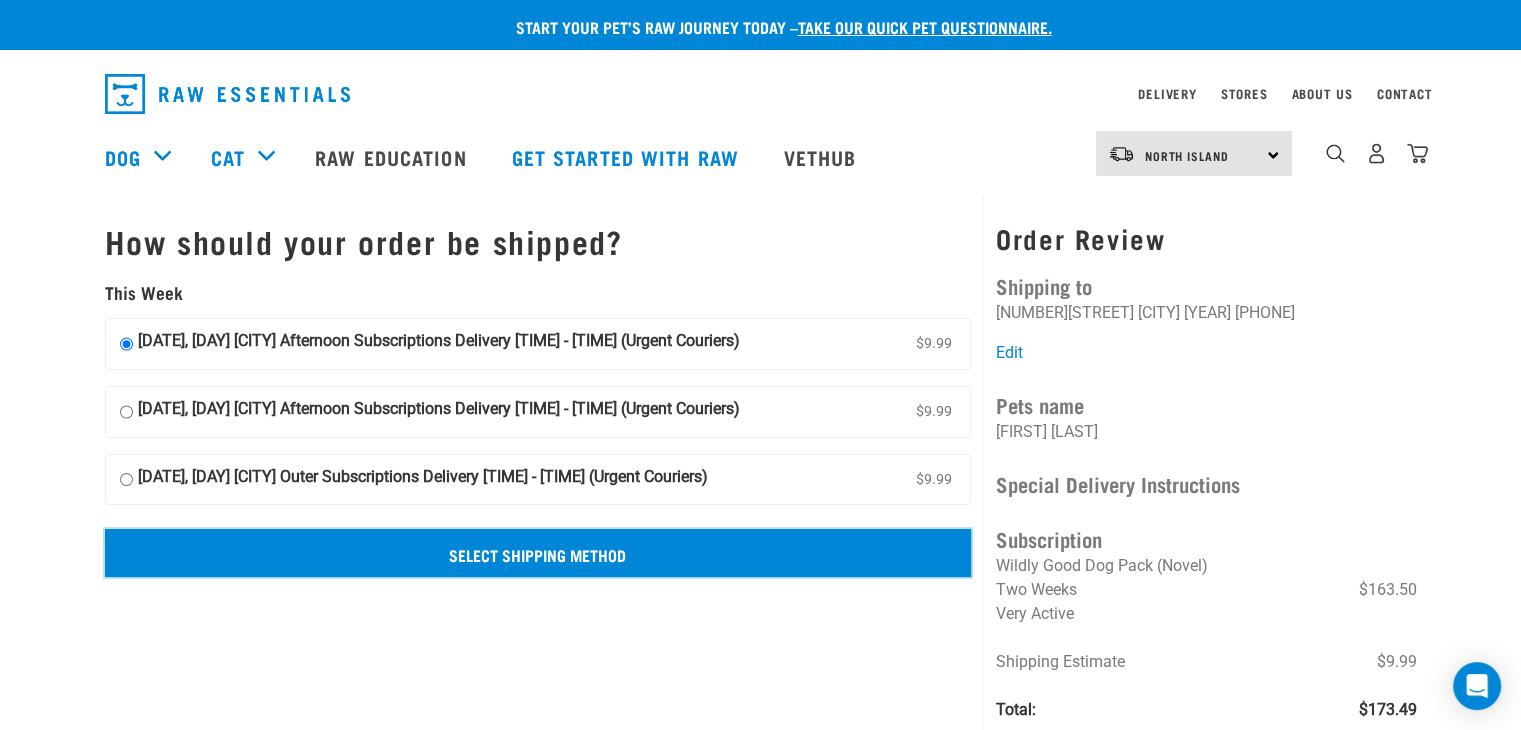 click on "Select Shipping Method" at bounding box center [538, 553] 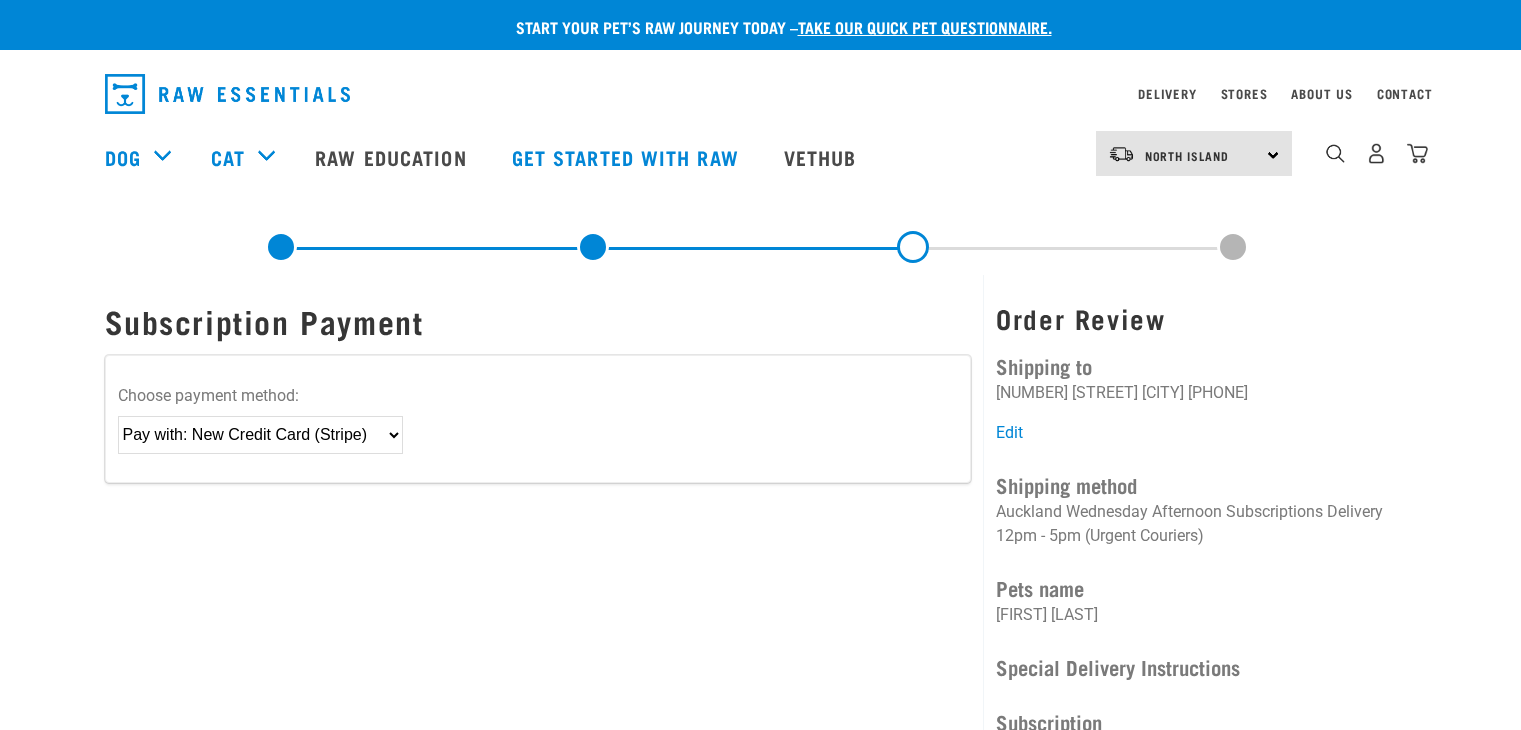 scroll, scrollTop: 0, scrollLeft: 0, axis: both 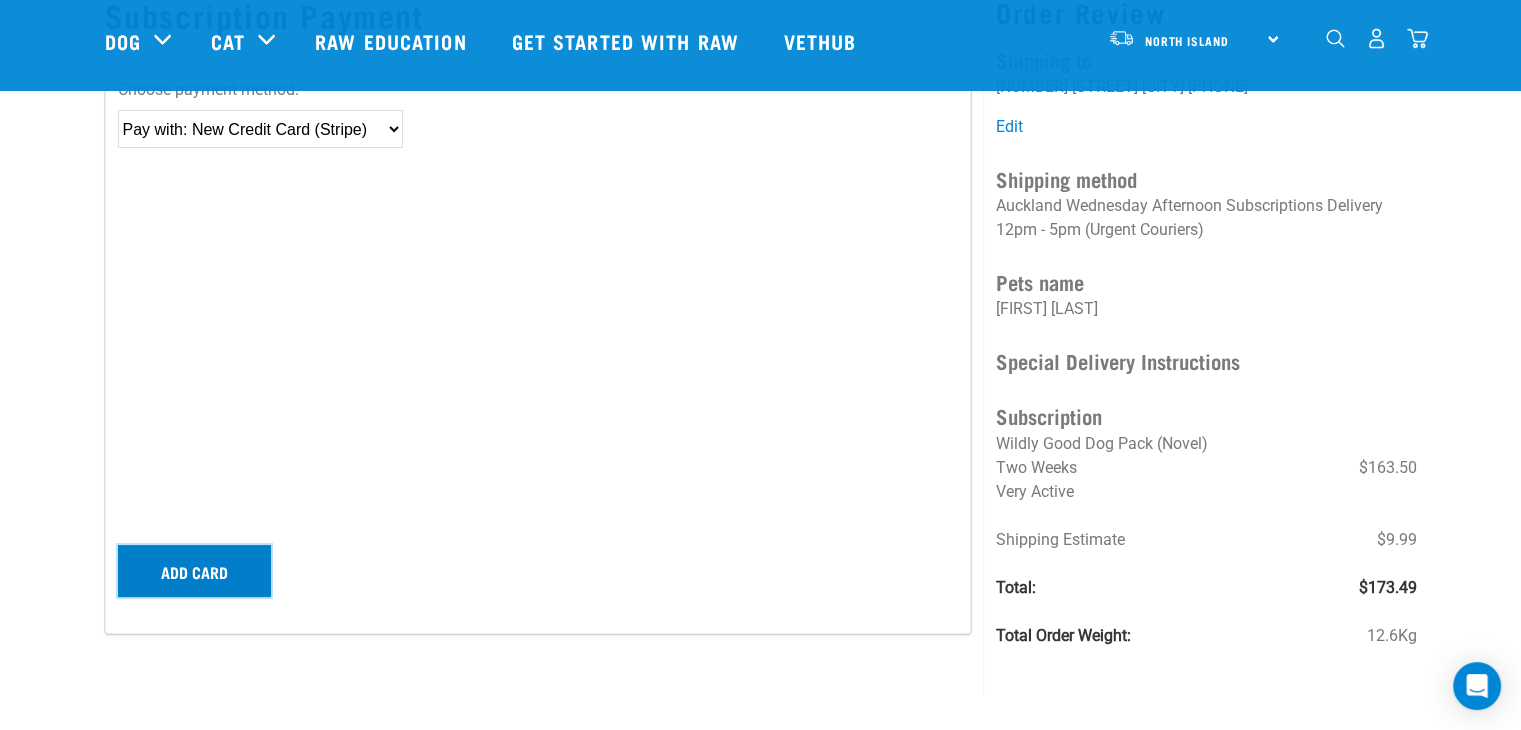 click on "Add card" at bounding box center (194, 571) 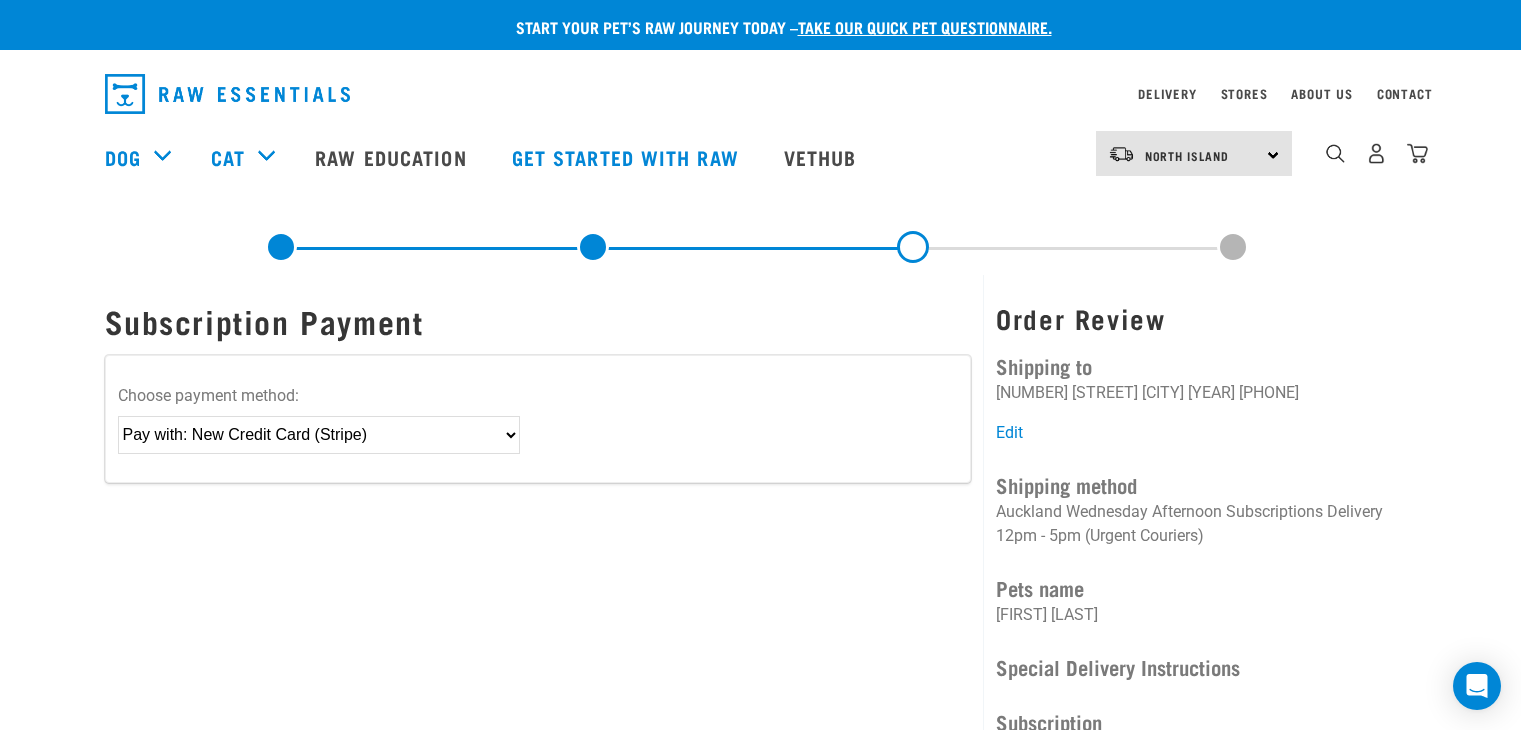 scroll, scrollTop: 0, scrollLeft: 0, axis: both 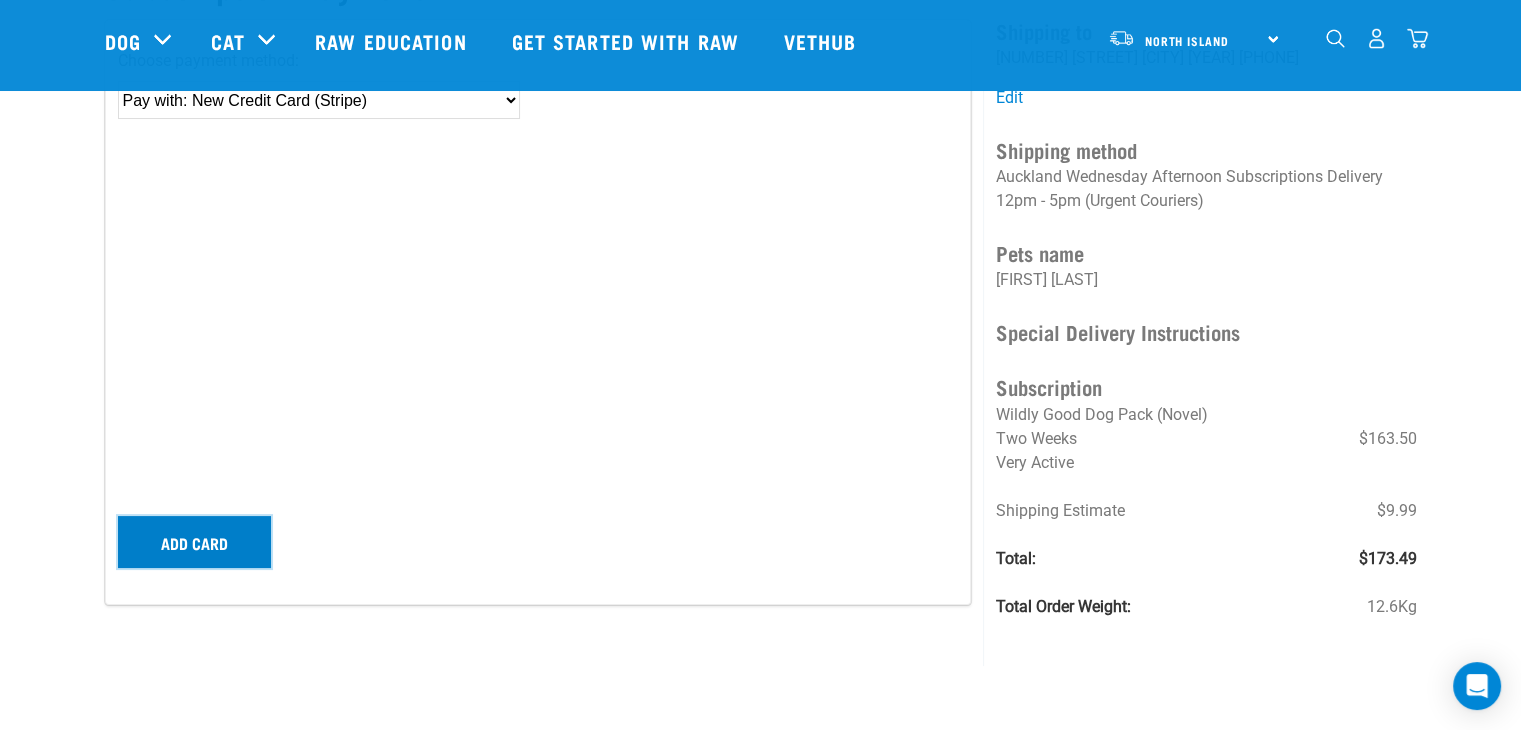click on "Add card" at bounding box center (194, 542) 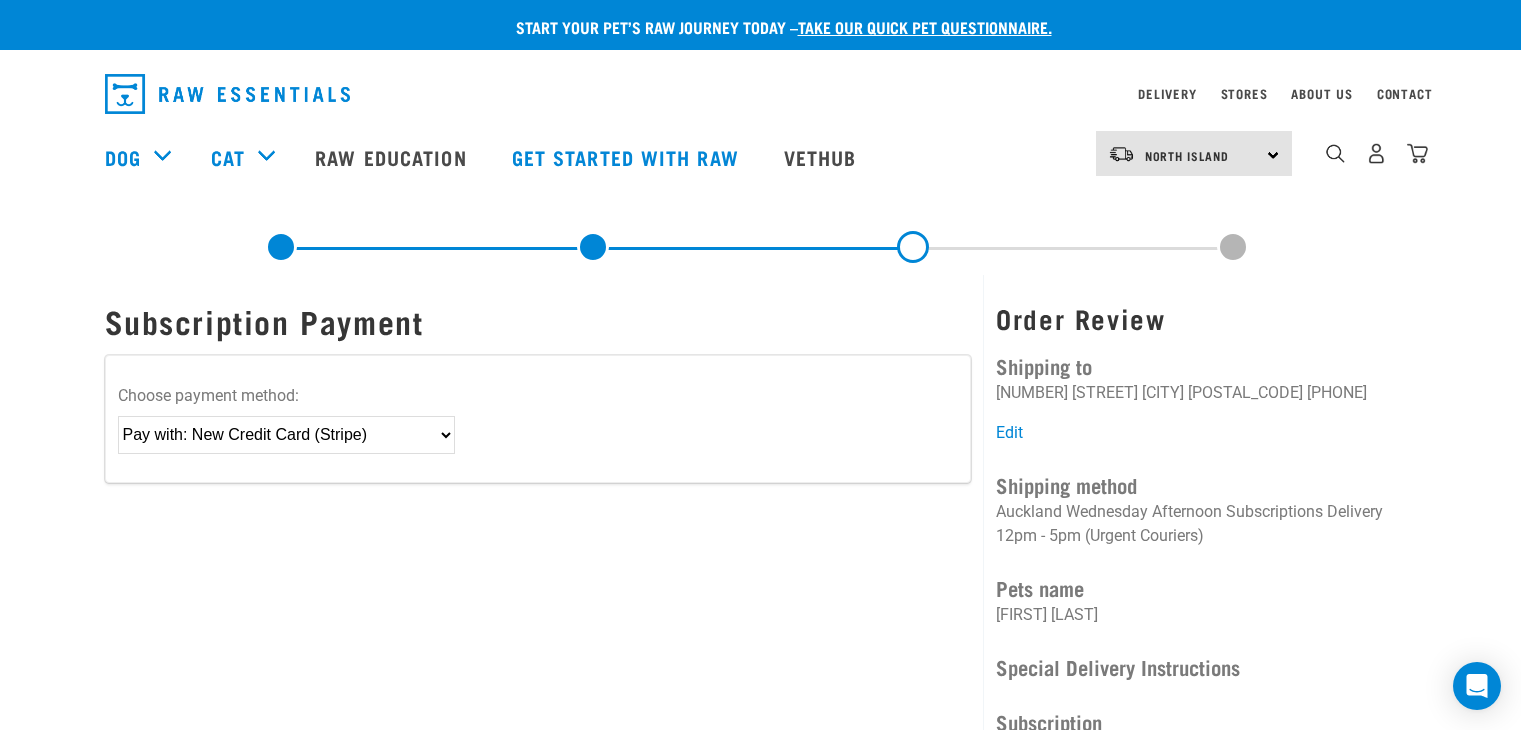 scroll, scrollTop: 0, scrollLeft: 0, axis: both 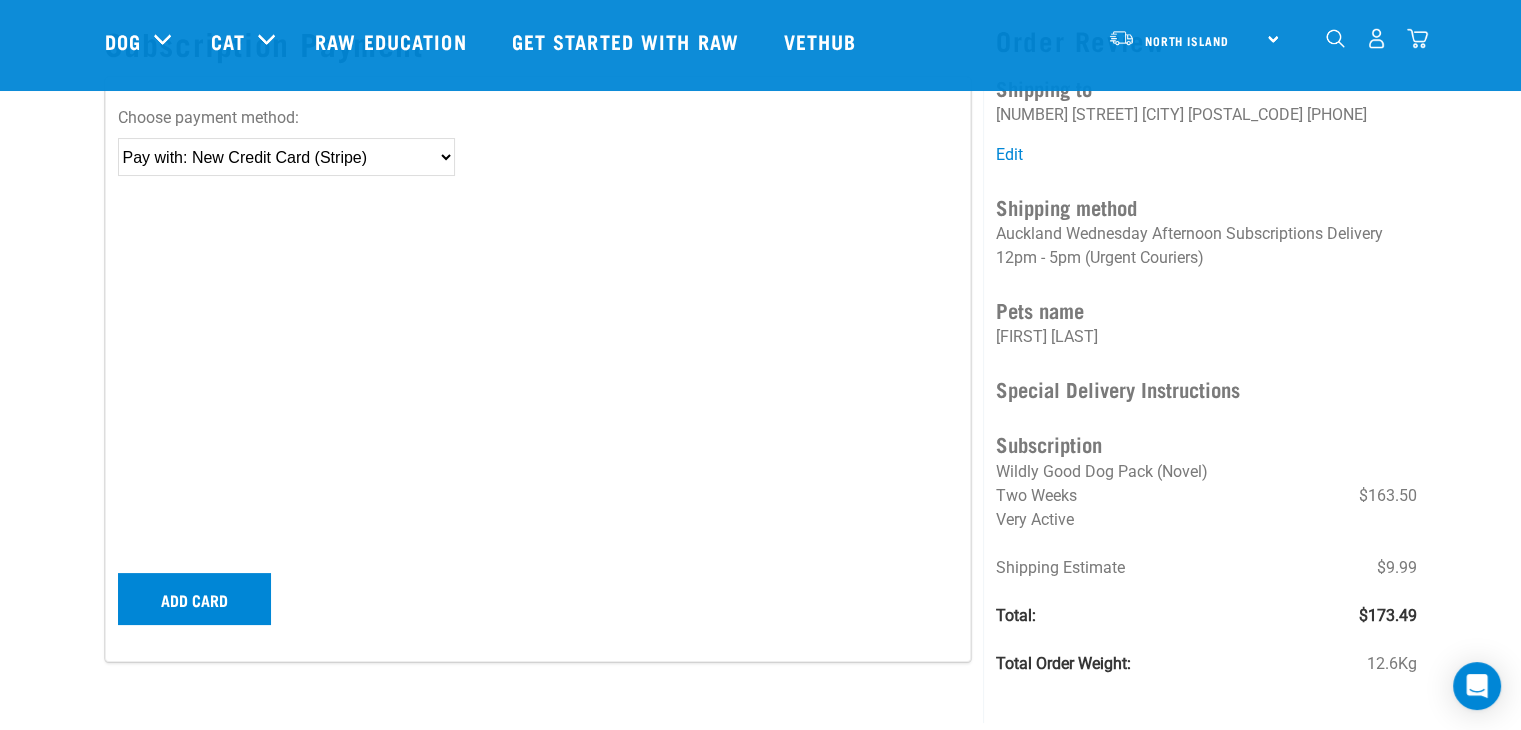 click on "Please choose...
Pay with: Visa ending in ••••8976
Pay with: Visa ending in ••••8976
Pay with: New Credit Card (Stripe)" at bounding box center (286, 157) 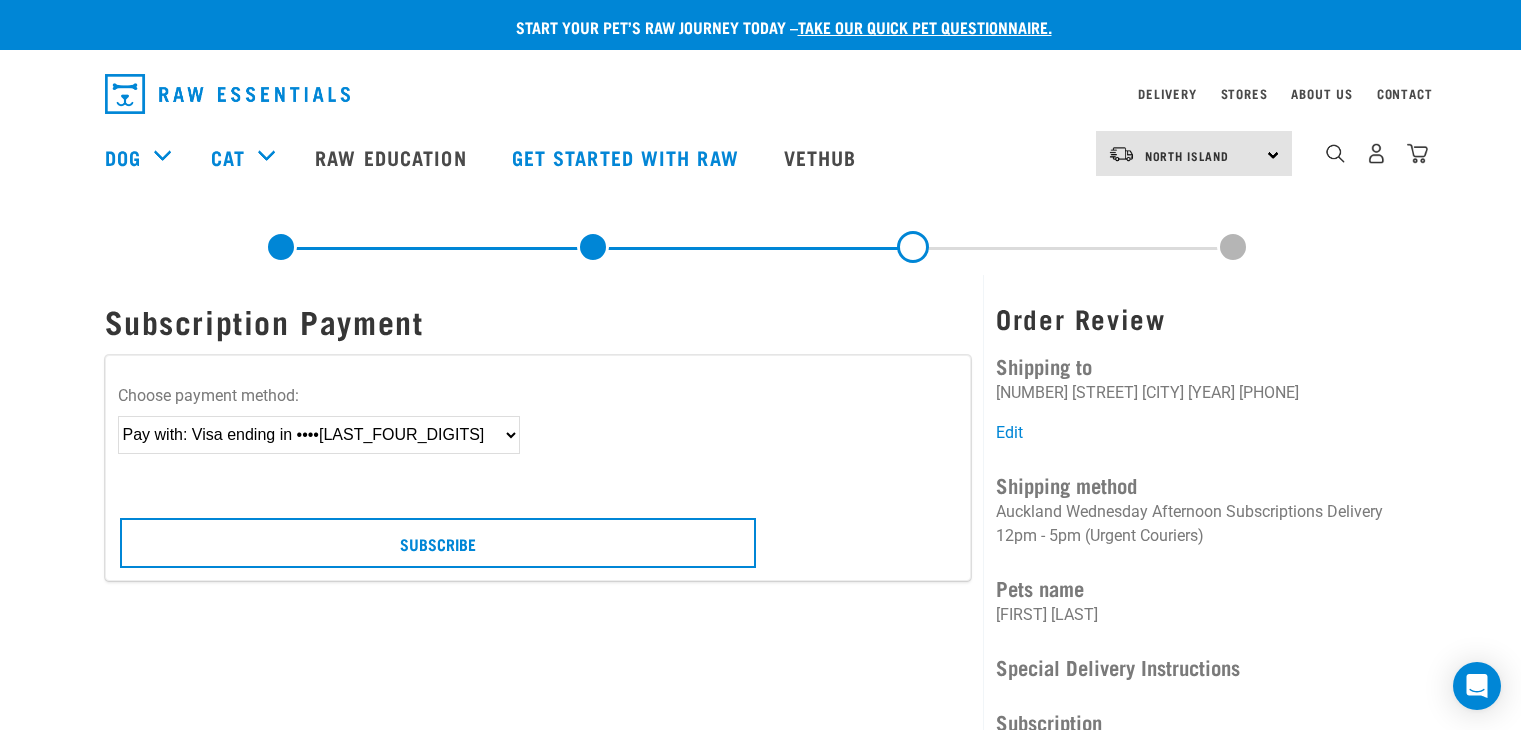 scroll, scrollTop: 0, scrollLeft: 0, axis: both 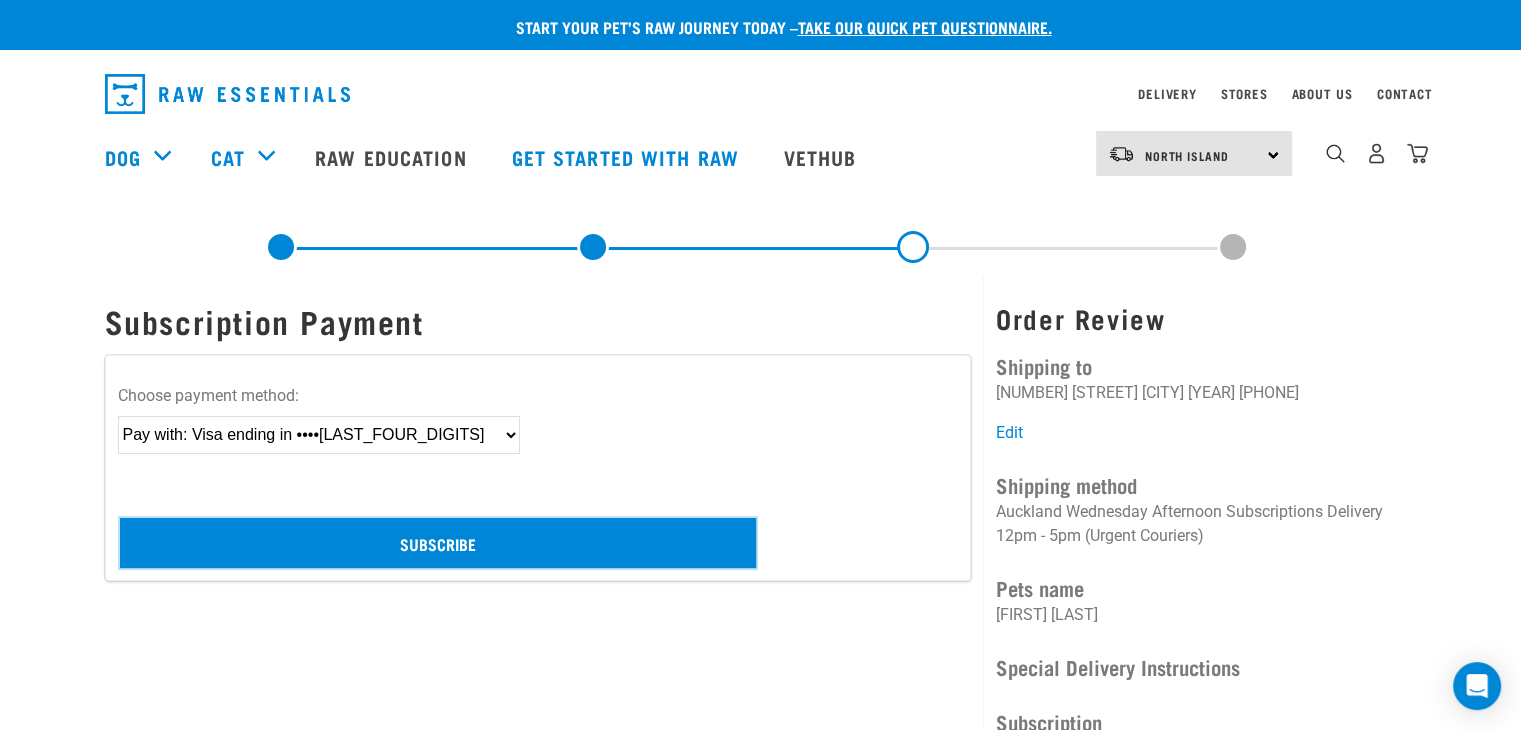 click on "Subscribe" at bounding box center [438, 543] 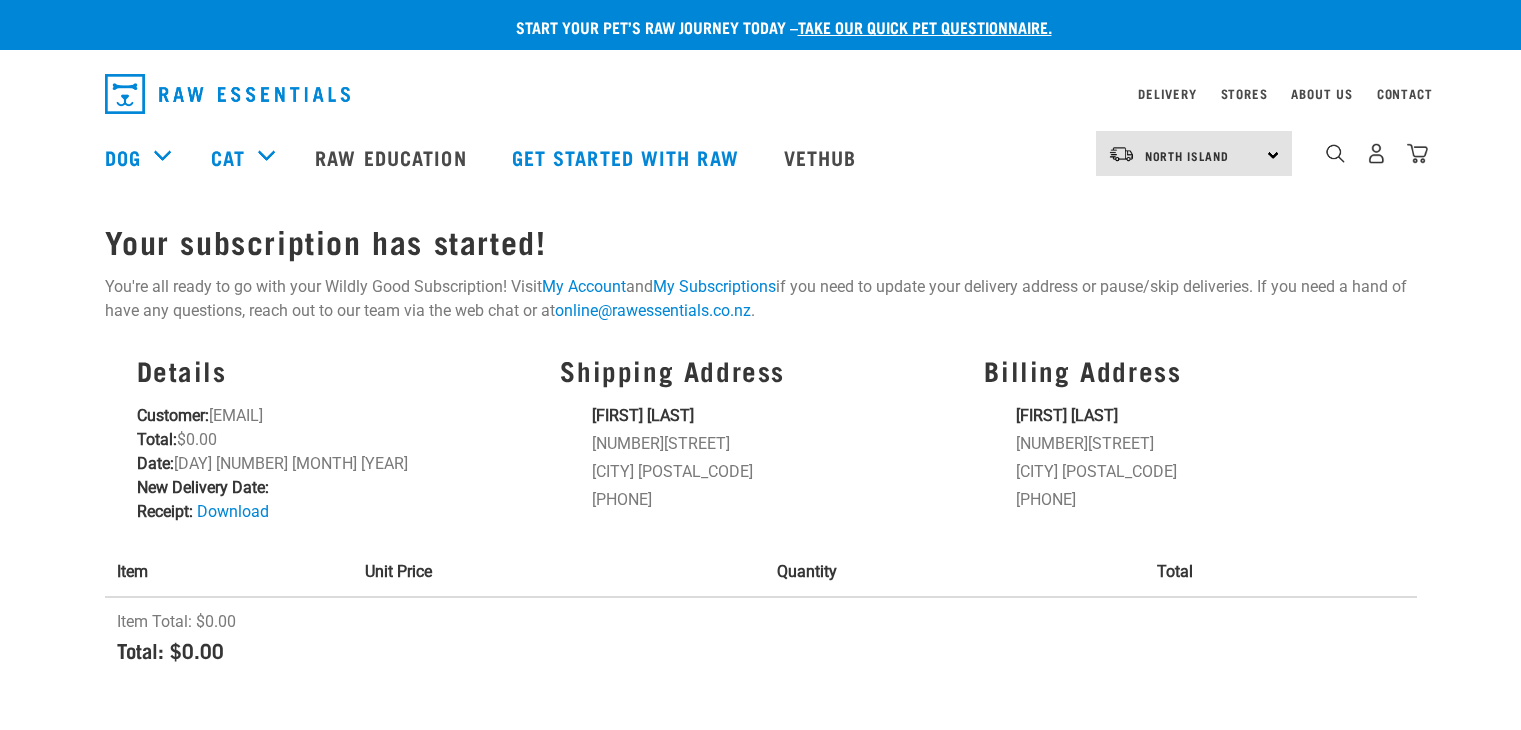 scroll, scrollTop: 0, scrollLeft: 0, axis: both 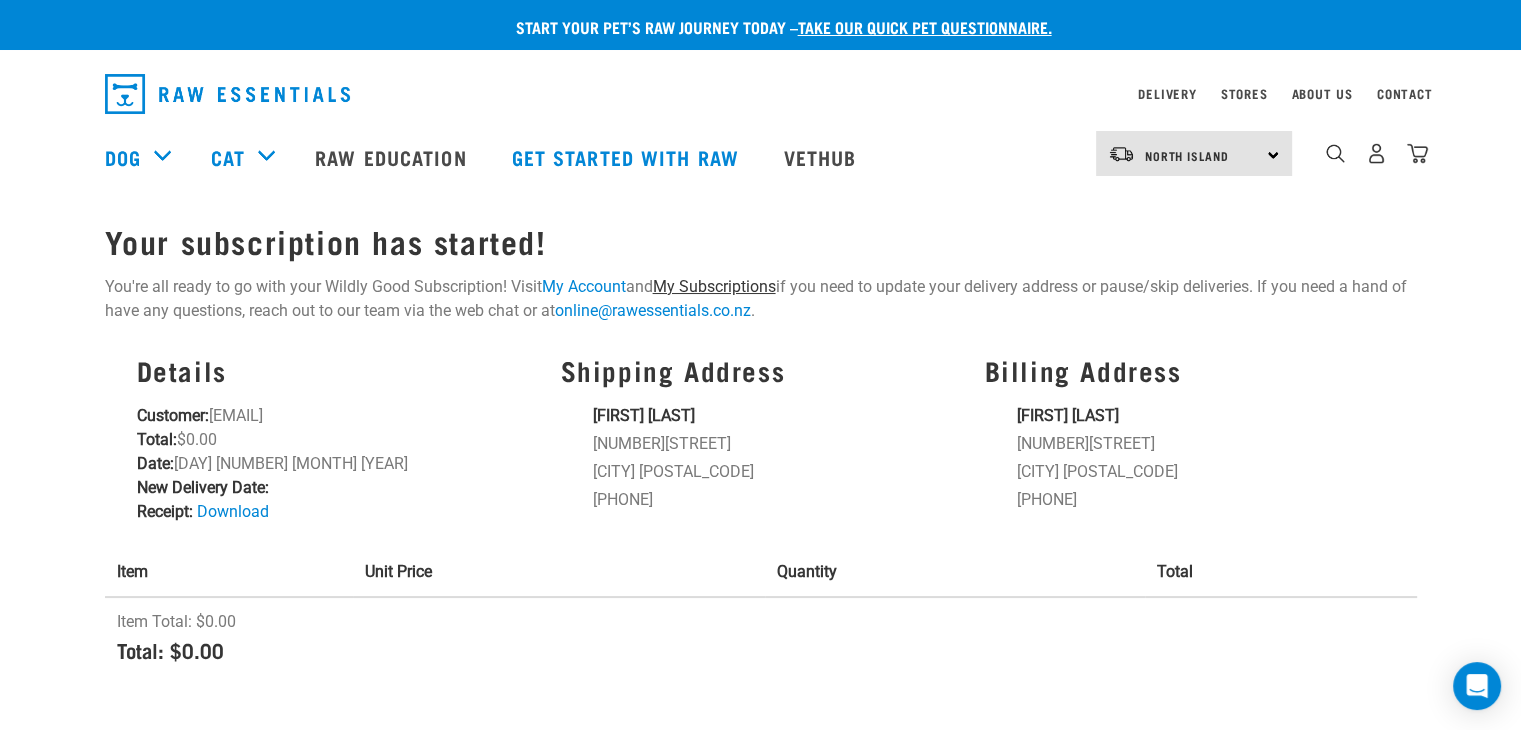 click on "My Subscriptions" at bounding box center (714, 286) 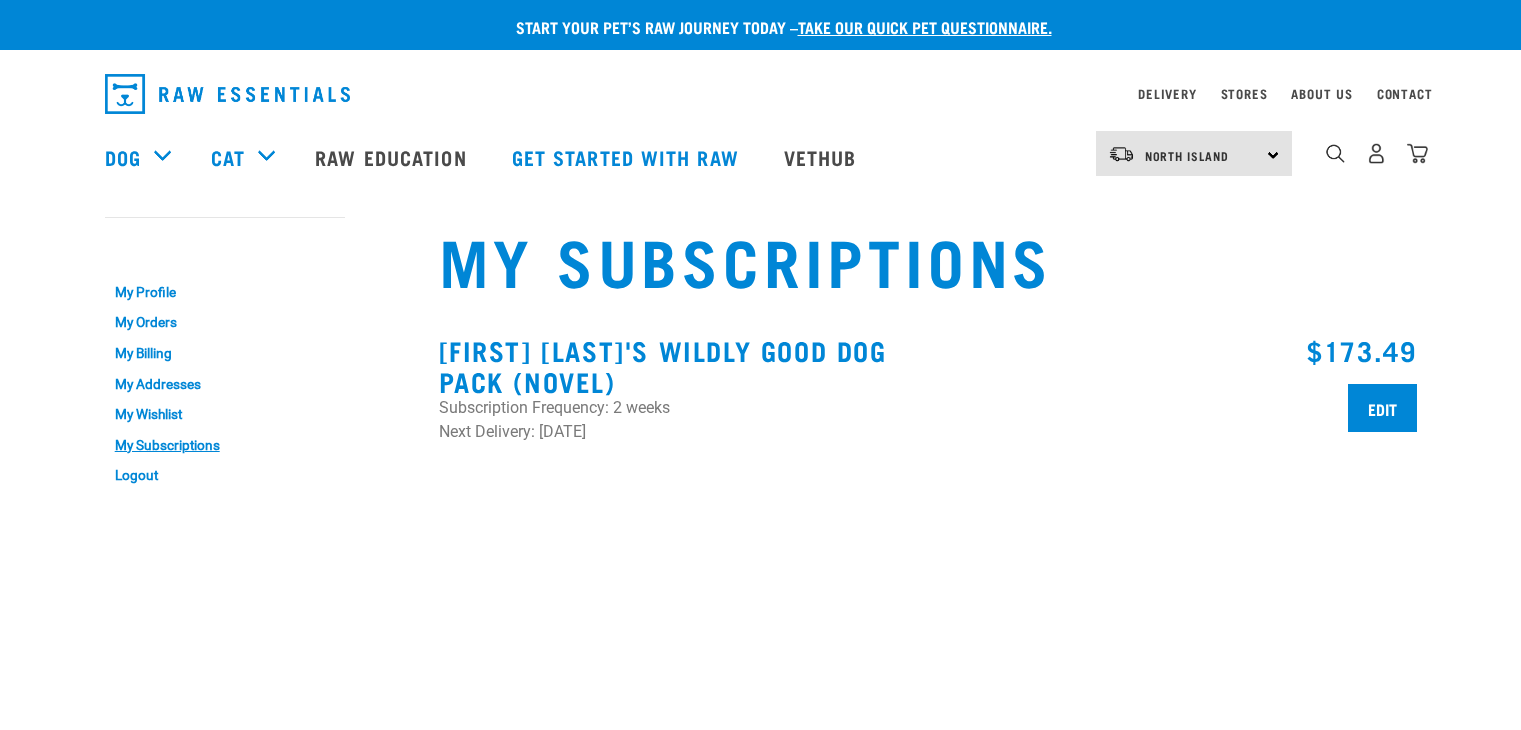 scroll, scrollTop: 0, scrollLeft: 0, axis: both 